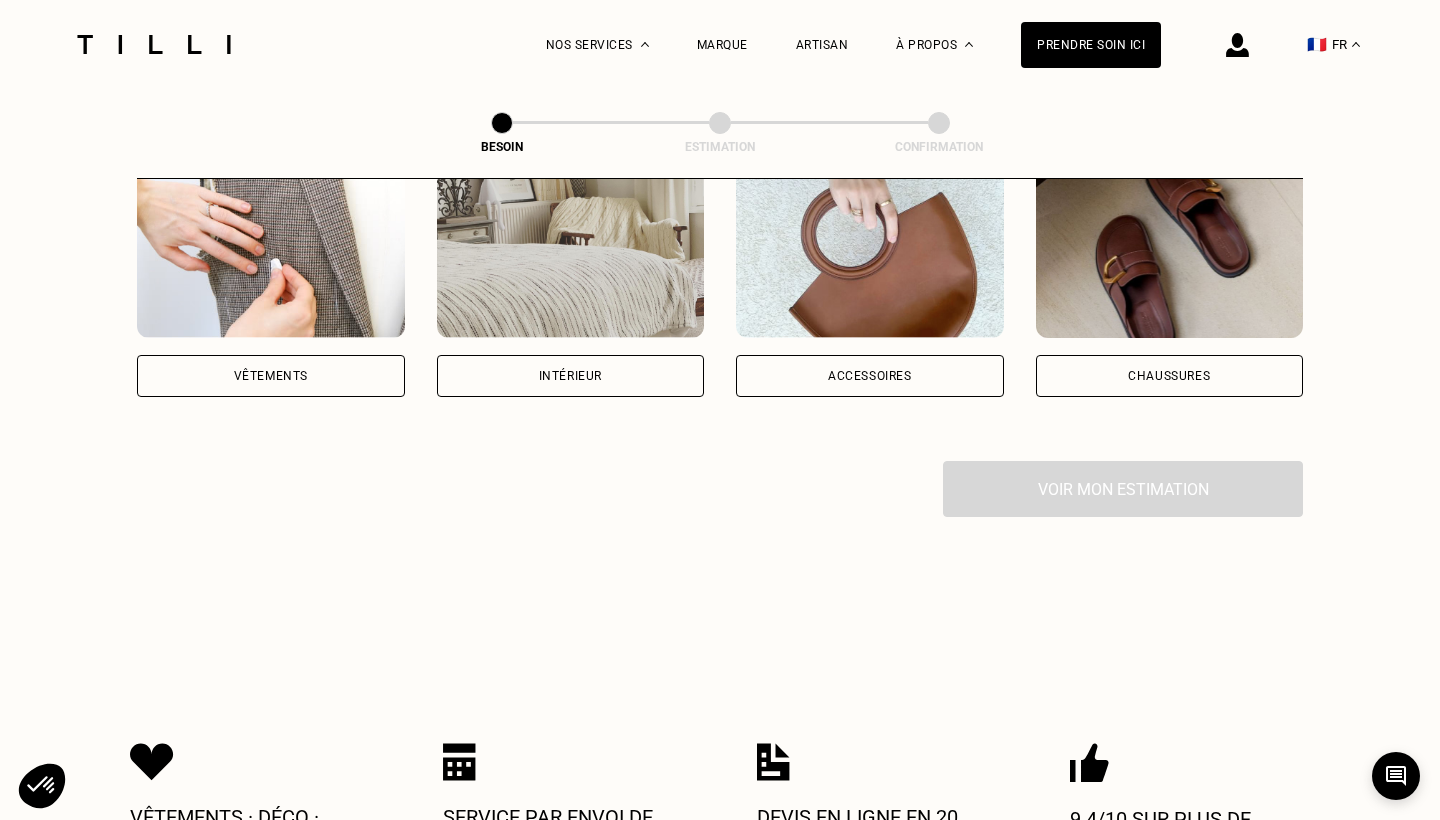 scroll, scrollTop: 160, scrollLeft: 0, axis: vertical 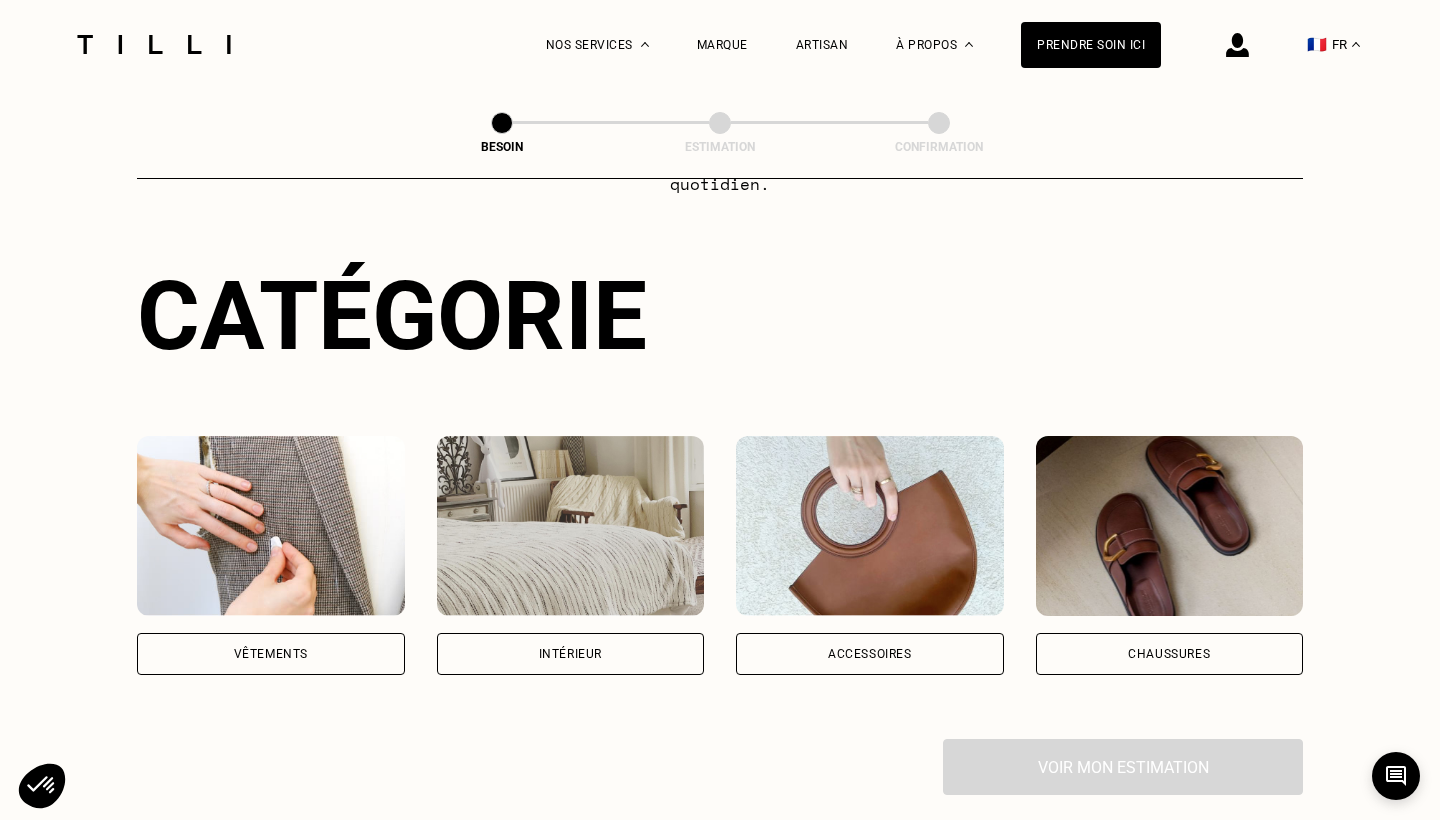 click on "Vêtements" at bounding box center (271, 654) 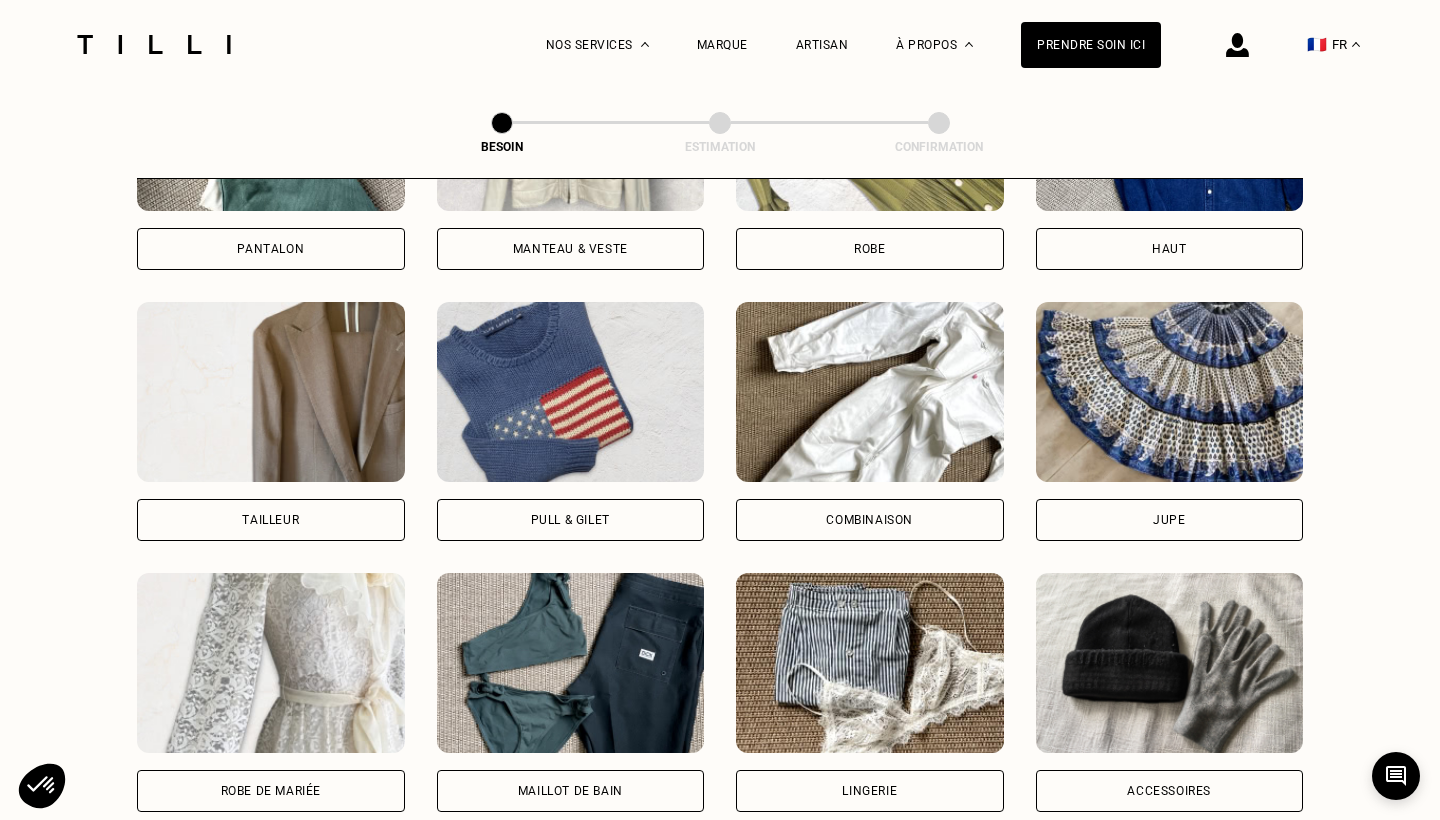 scroll, scrollTop: 1165, scrollLeft: 0, axis: vertical 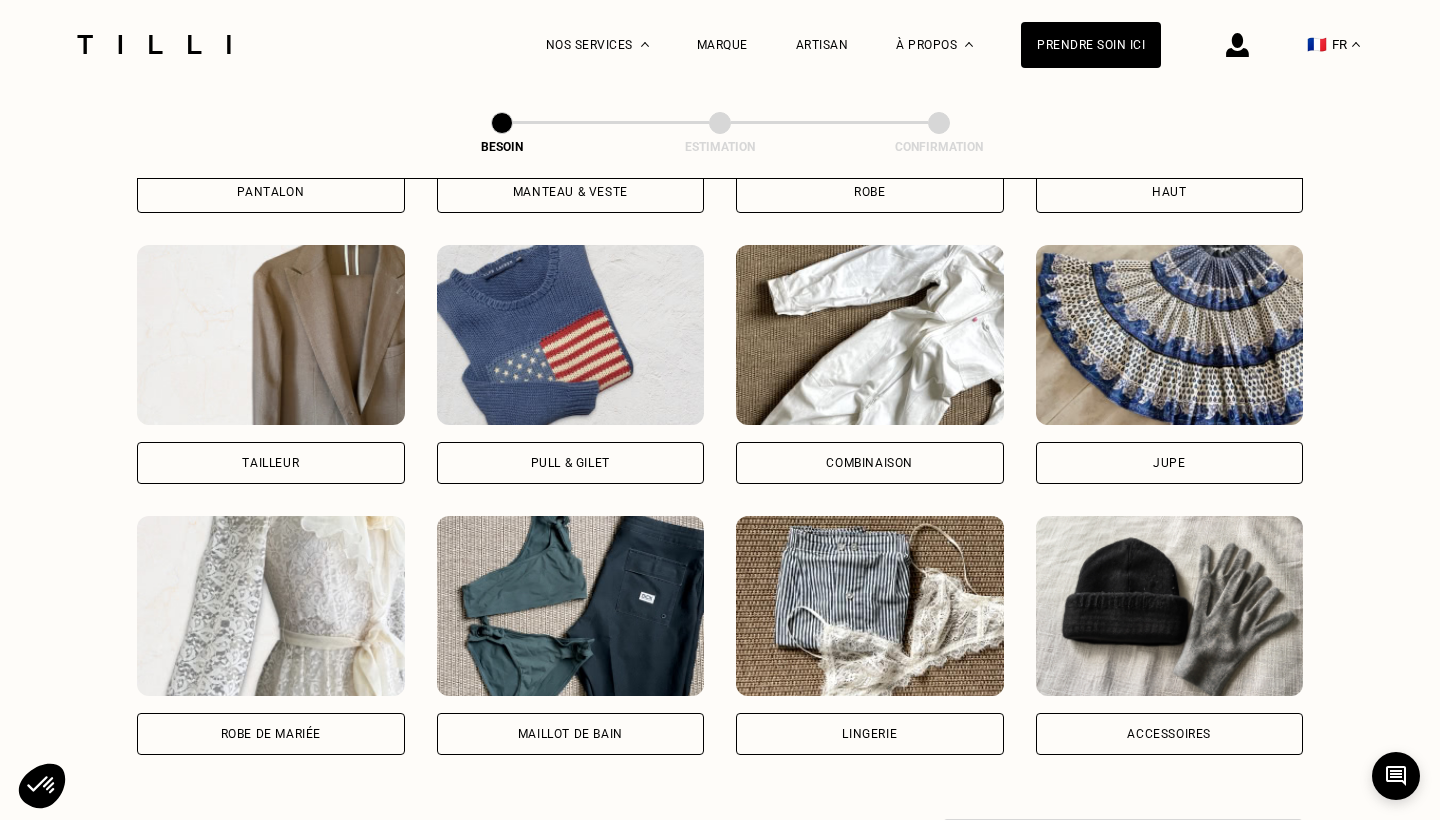 click on "Jupe" at bounding box center (1169, 463) 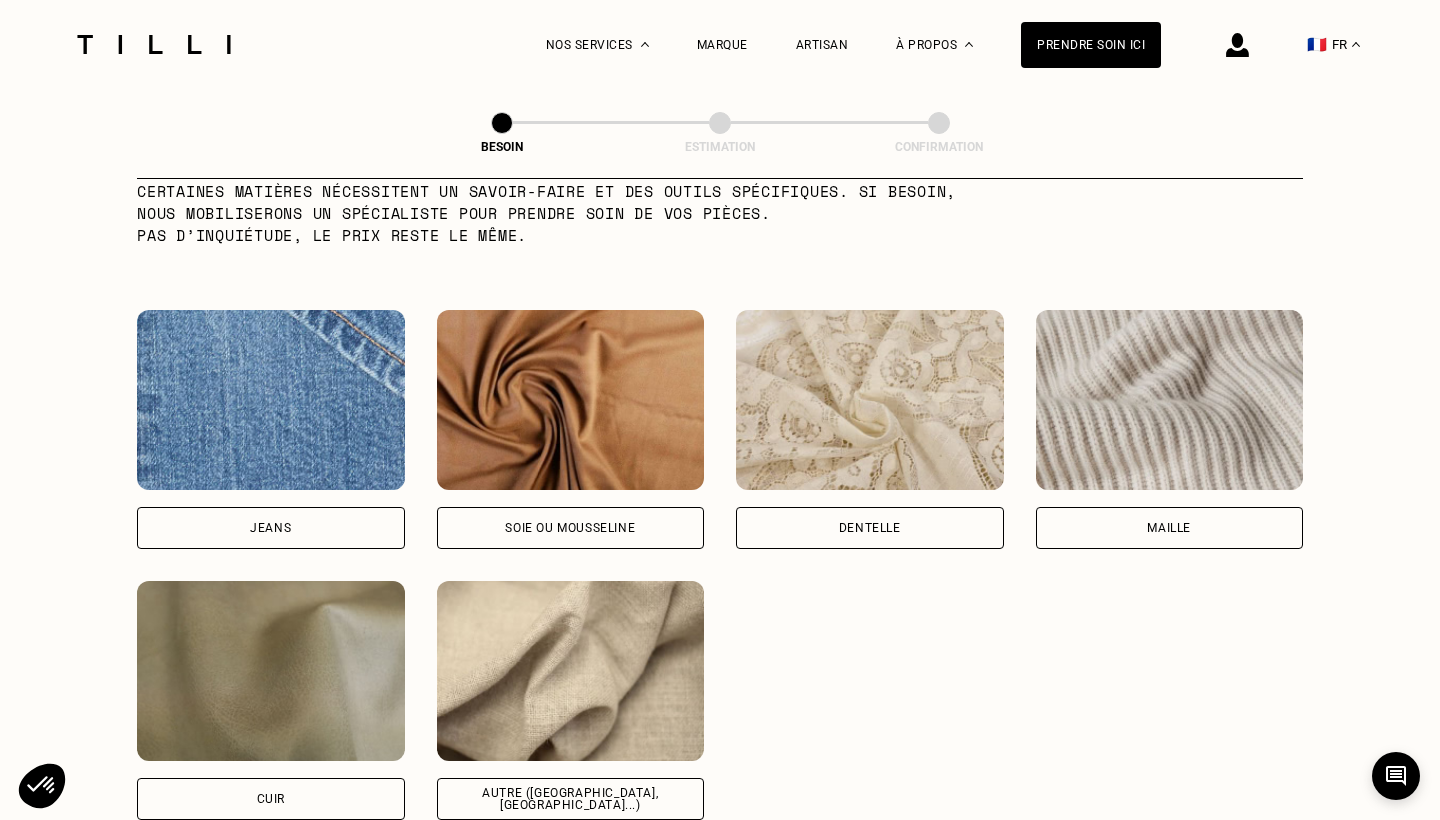 scroll, scrollTop: 2037, scrollLeft: 0, axis: vertical 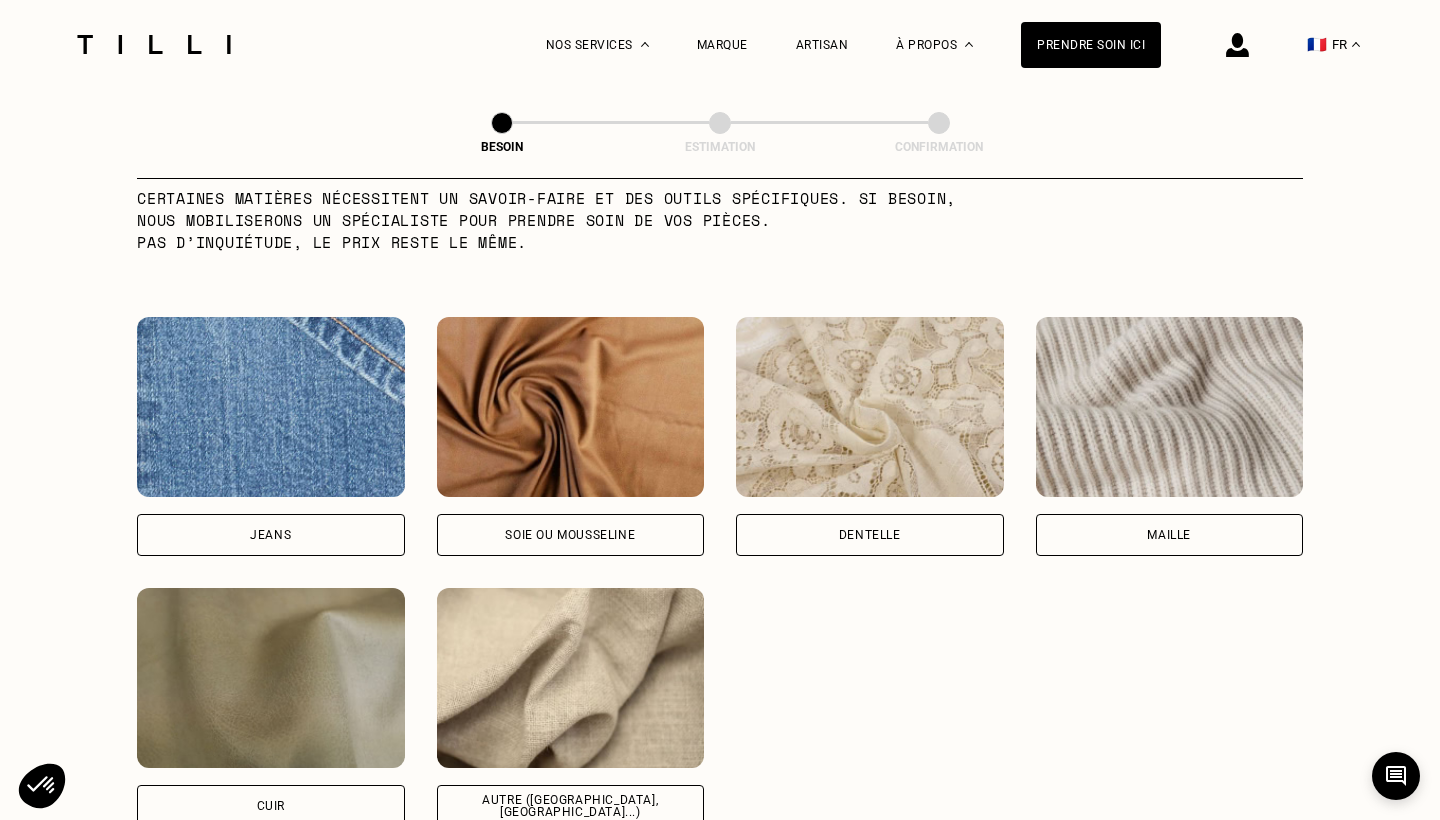 click on "Jeans" at bounding box center (271, 535) 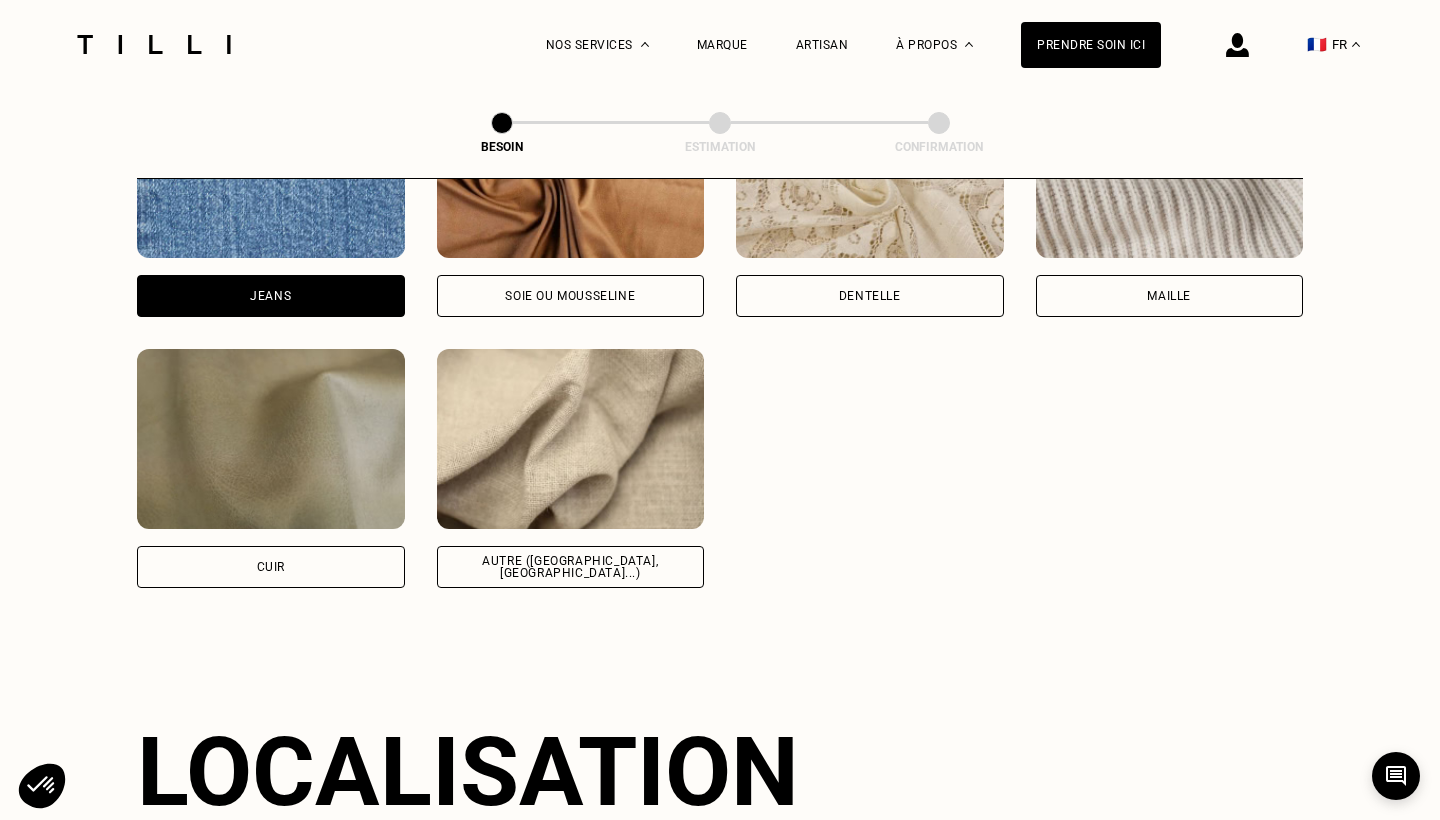 scroll, scrollTop: 2242, scrollLeft: 0, axis: vertical 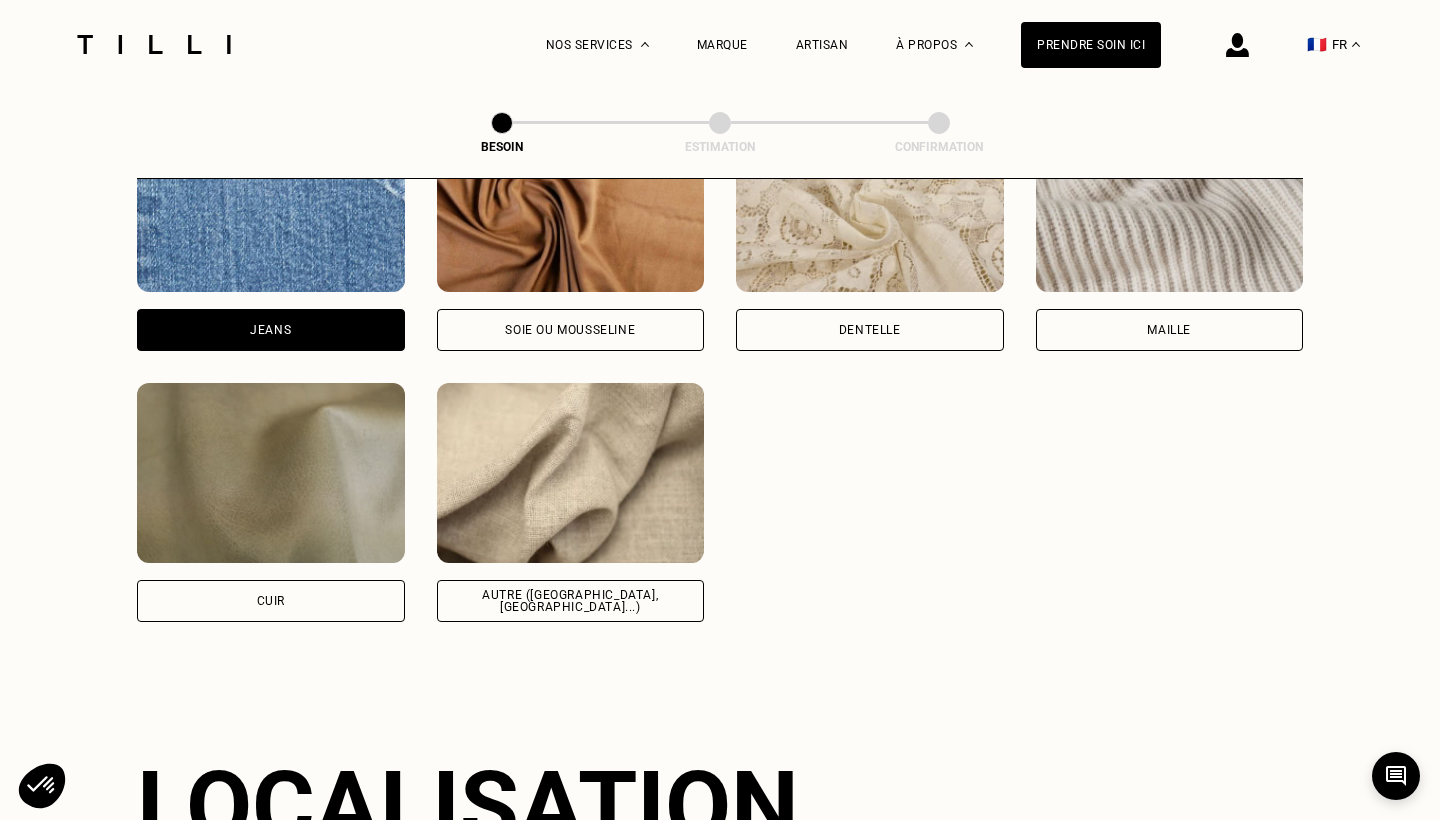 click on "Quelle matière ? Certaines matières nécessitent un savoir-faire et des outils spécifiques. Si besoin, nous mobiliserons un spécialiste pour prendre soin de vos pièces. Pas d’inquiétude, le prix reste le même. [PERSON_NAME] ou mousseline Dentelle Maille Attention ! Pour le moment, nous traitons que le cuir léger comme les hauts & pantalons (pas de blouson). Cuir Autre ([GEOGRAPHIC_DATA], [GEOGRAPHIC_DATA]...)" at bounding box center (720, 214) 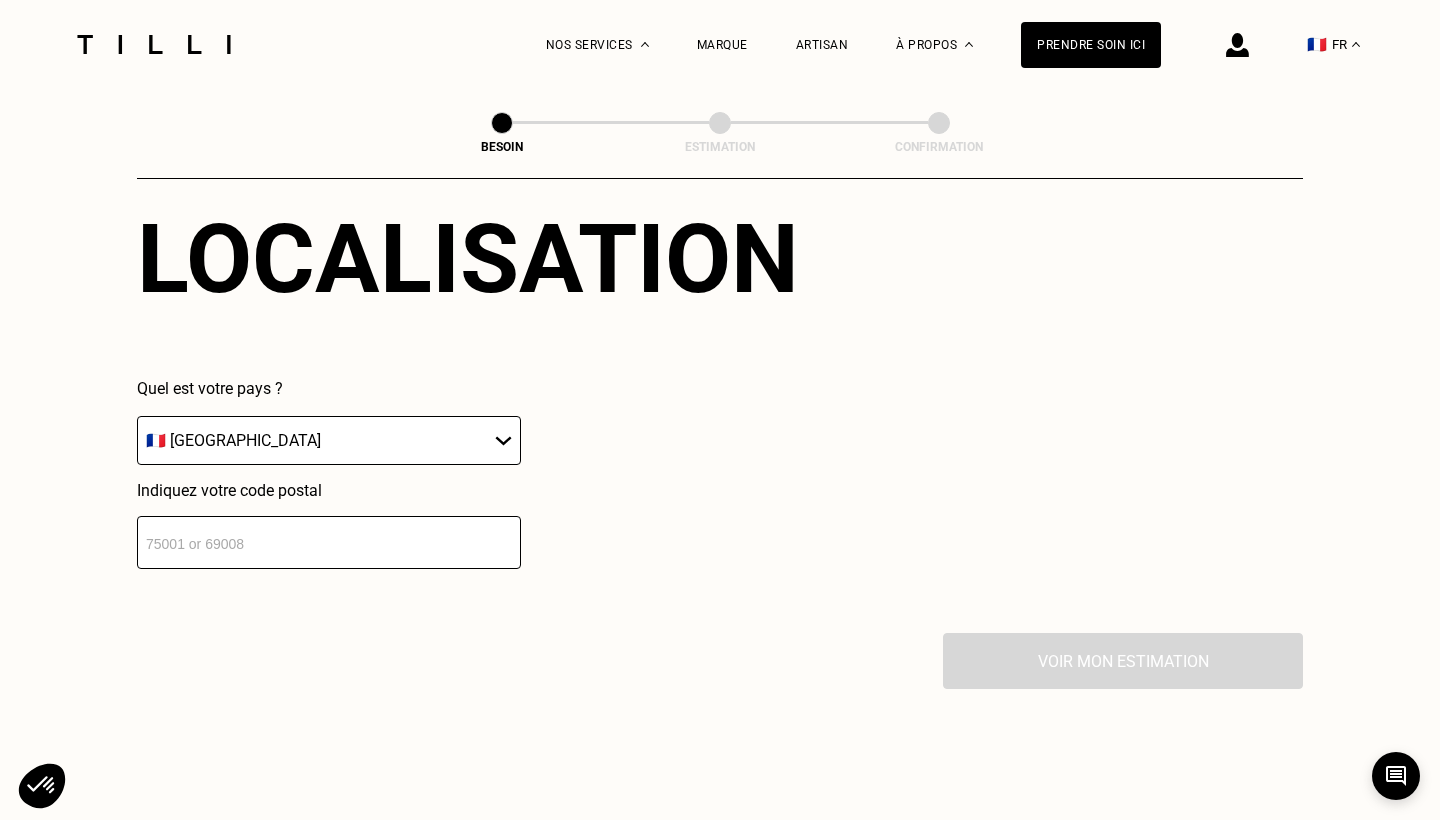 scroll, scrollTop: 2804, scrollLeft: 0, axis: vertical 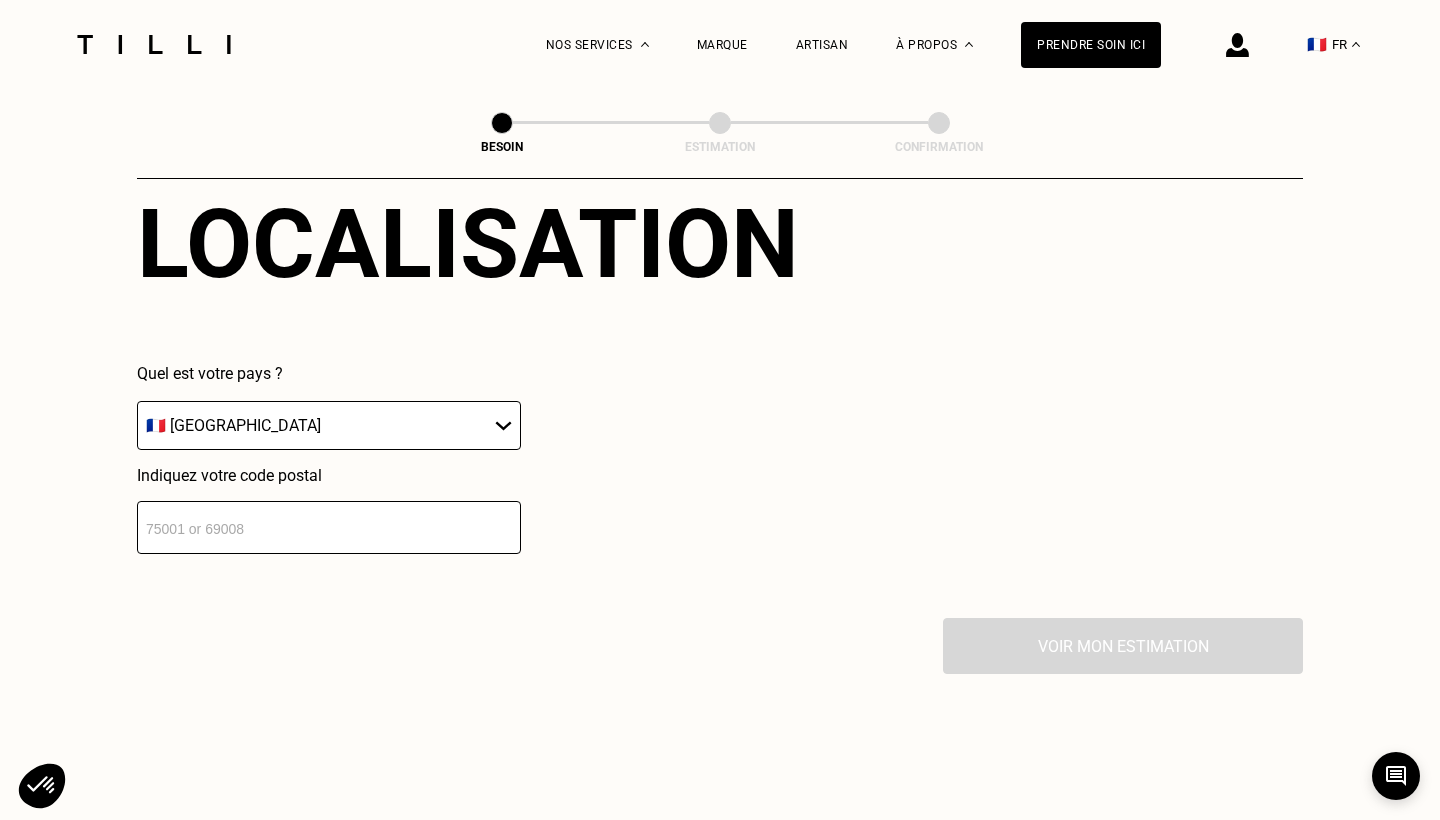 click at bounding box center (329, 527) 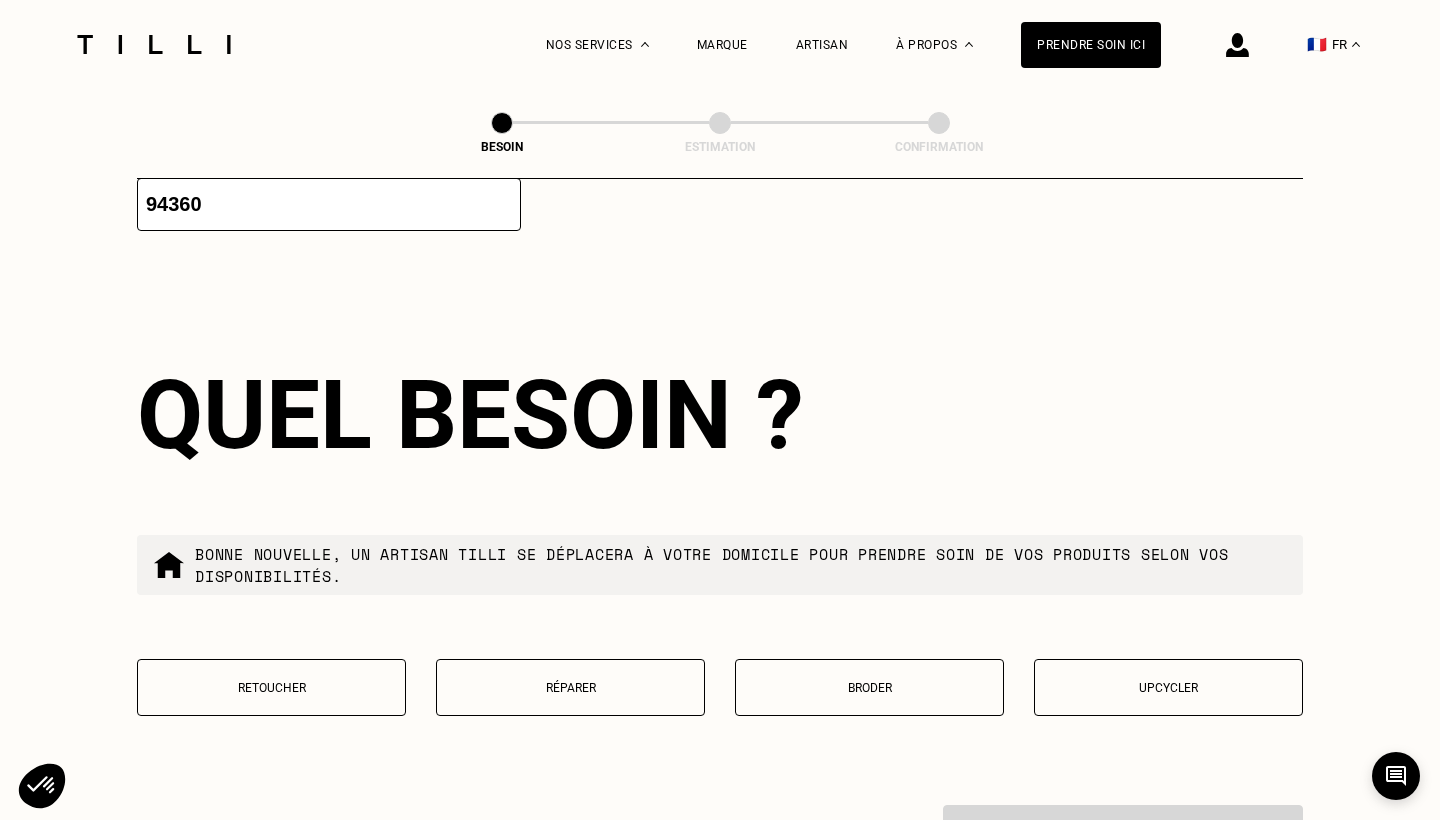 scroll, scrollTop: 3181, scrollLeft: 0, axis: vertical 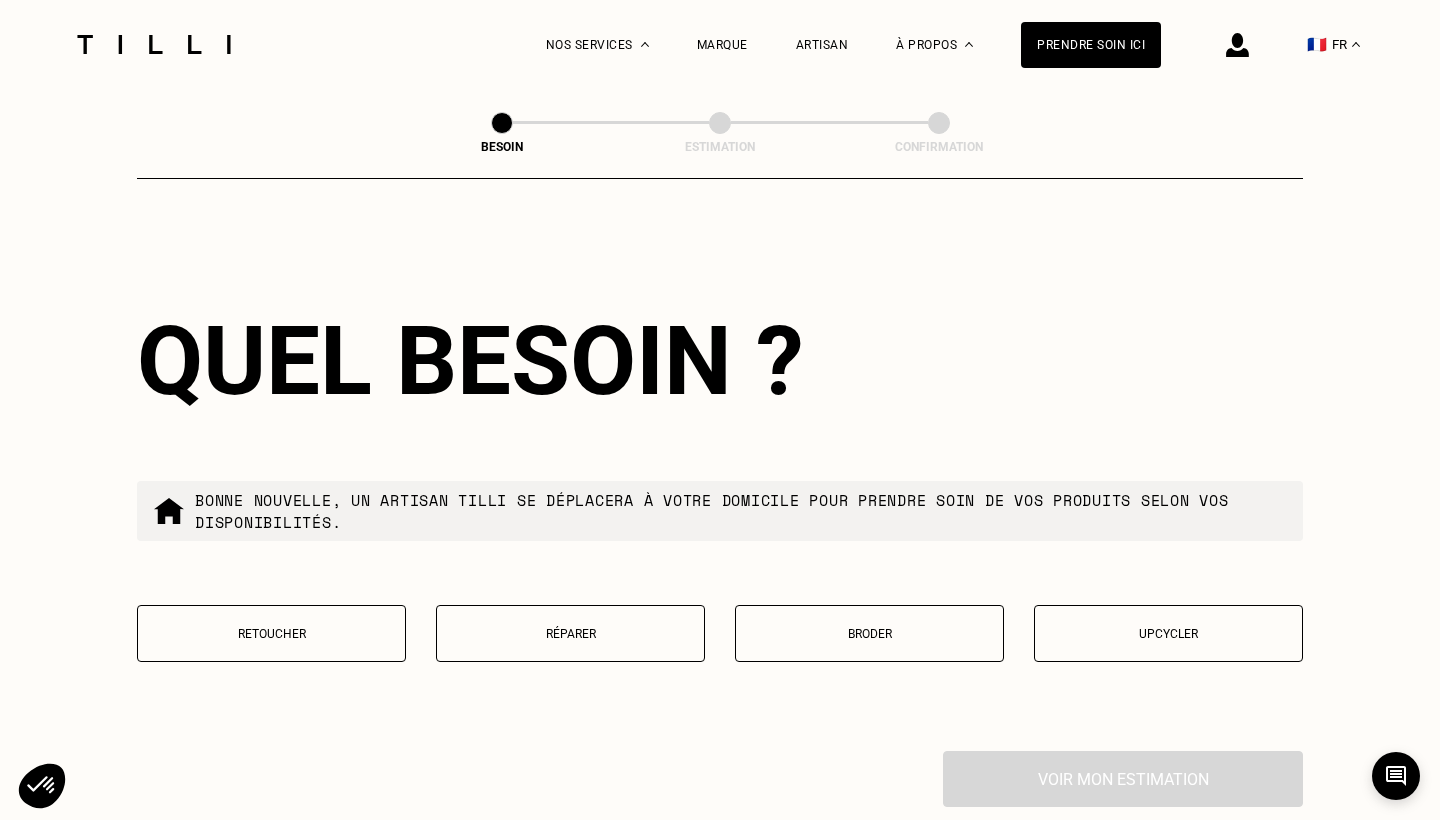 type on "94360" 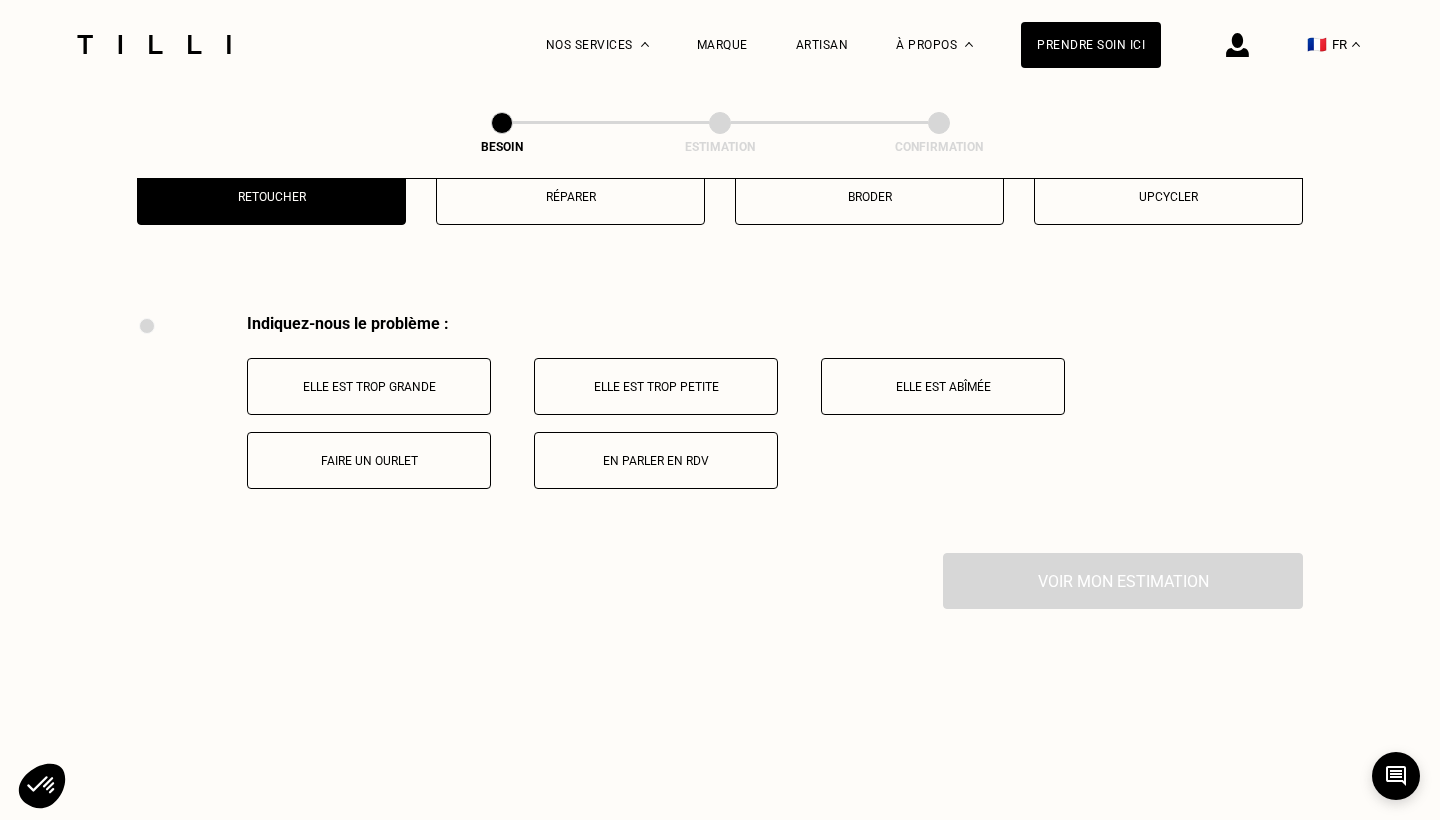 scroll, scrollTop: 3691, scrollLeft: 0, axis: vertical 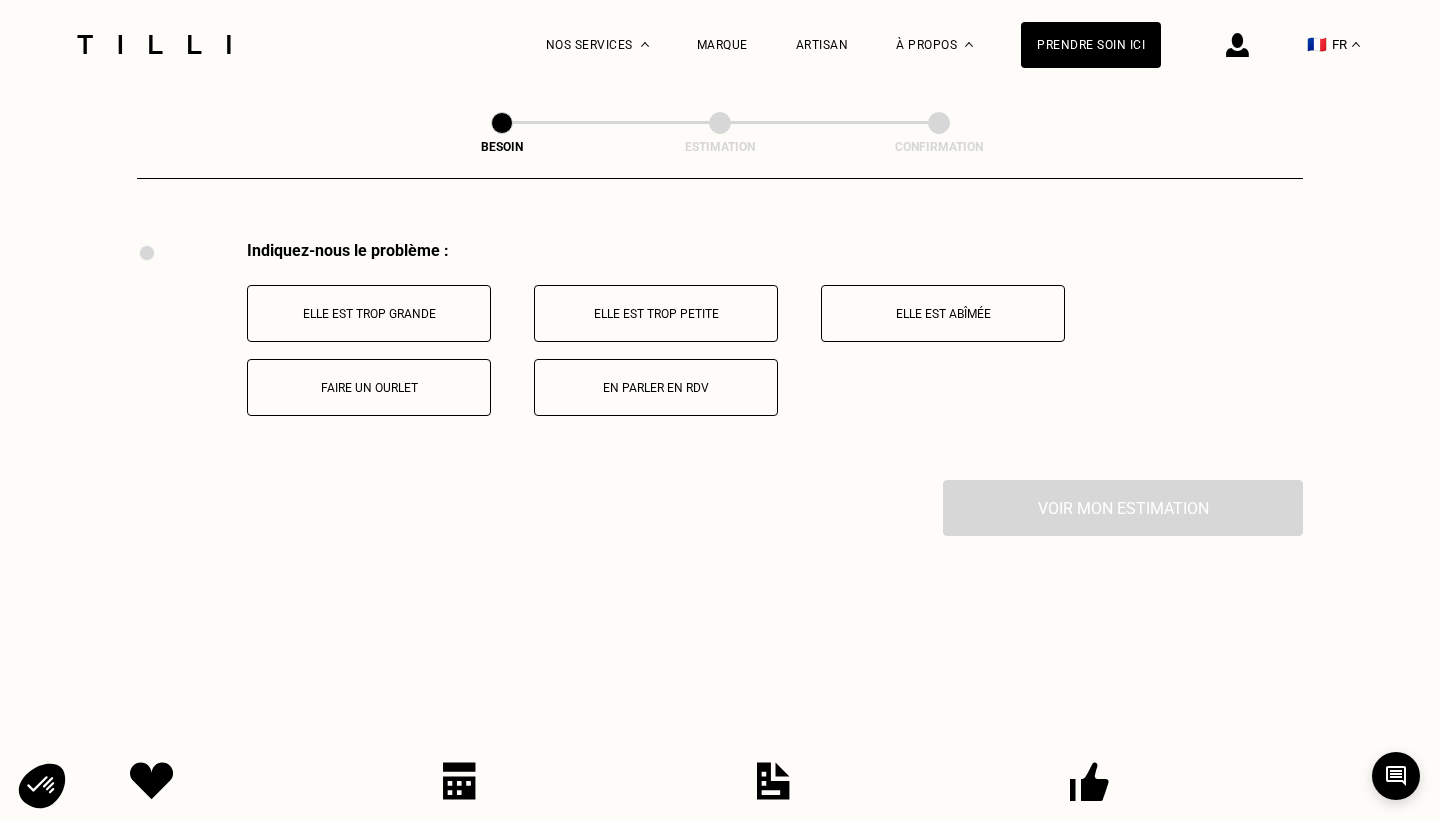 click on "Elle est trop grande" at bounding box center (369, 313) 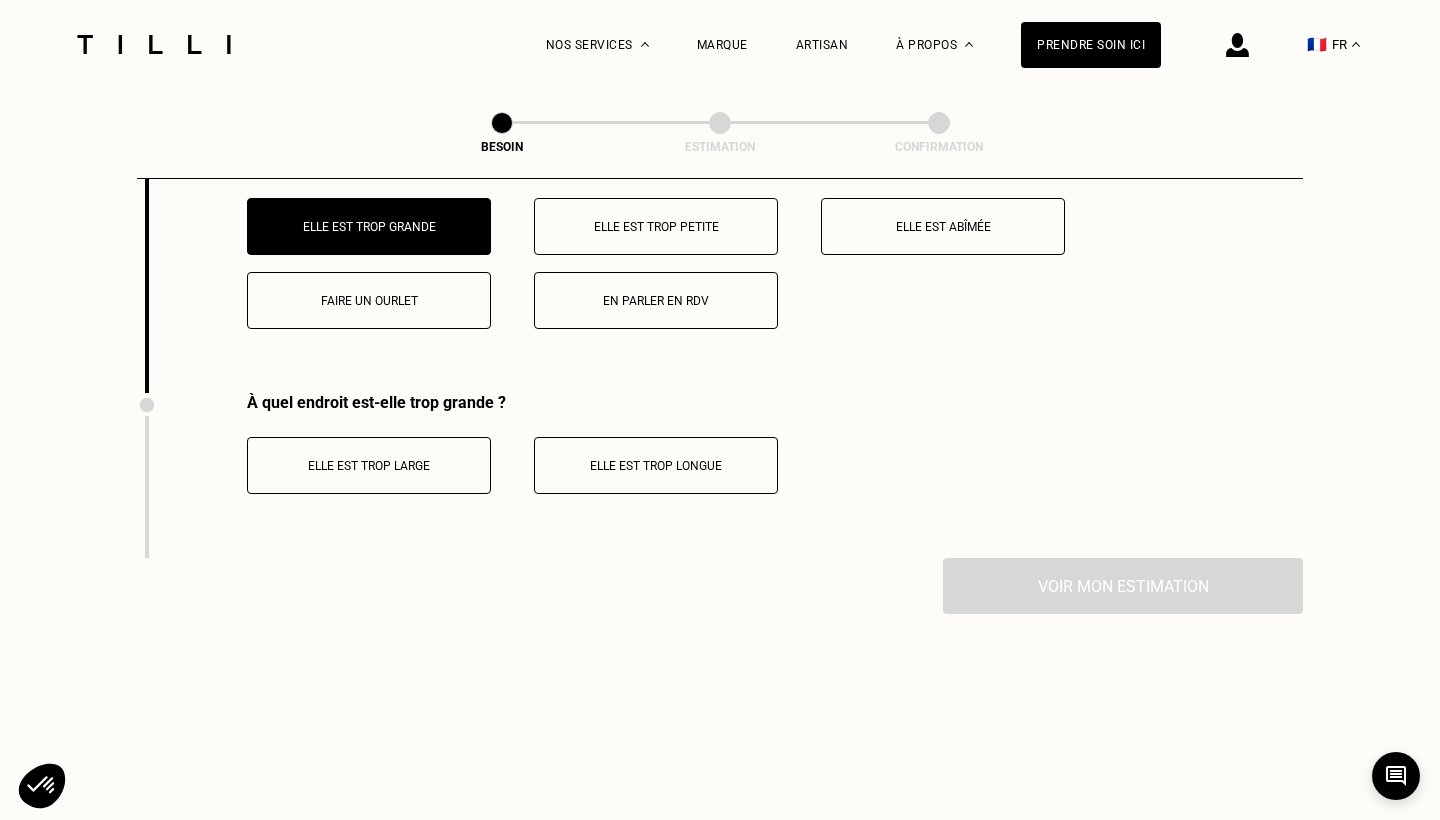 scroll, scrollTop: 3732, scrollLeft: 0, axis: vertical 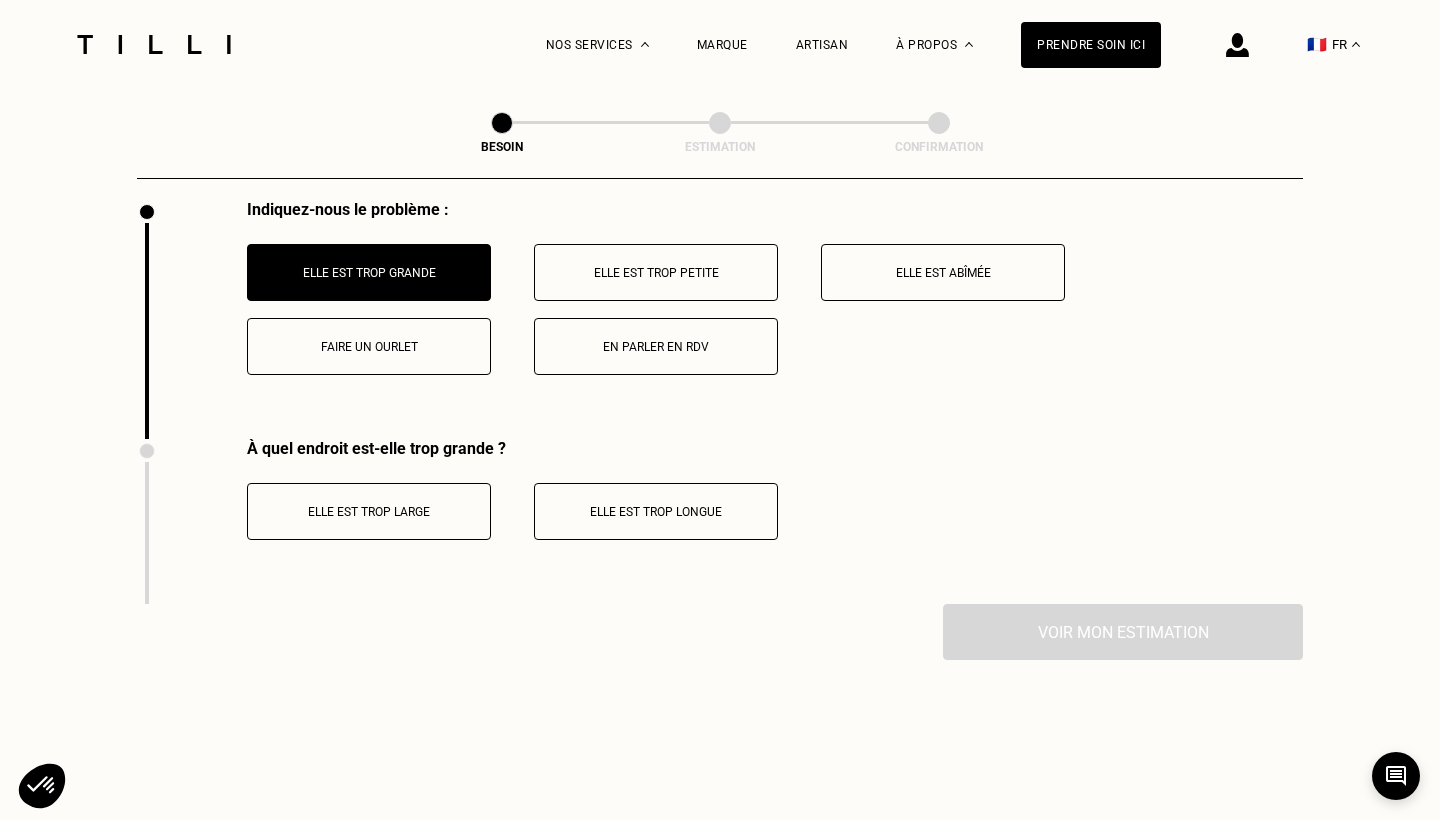 click on "Elle est trop large" at bounding box center (369, 511) 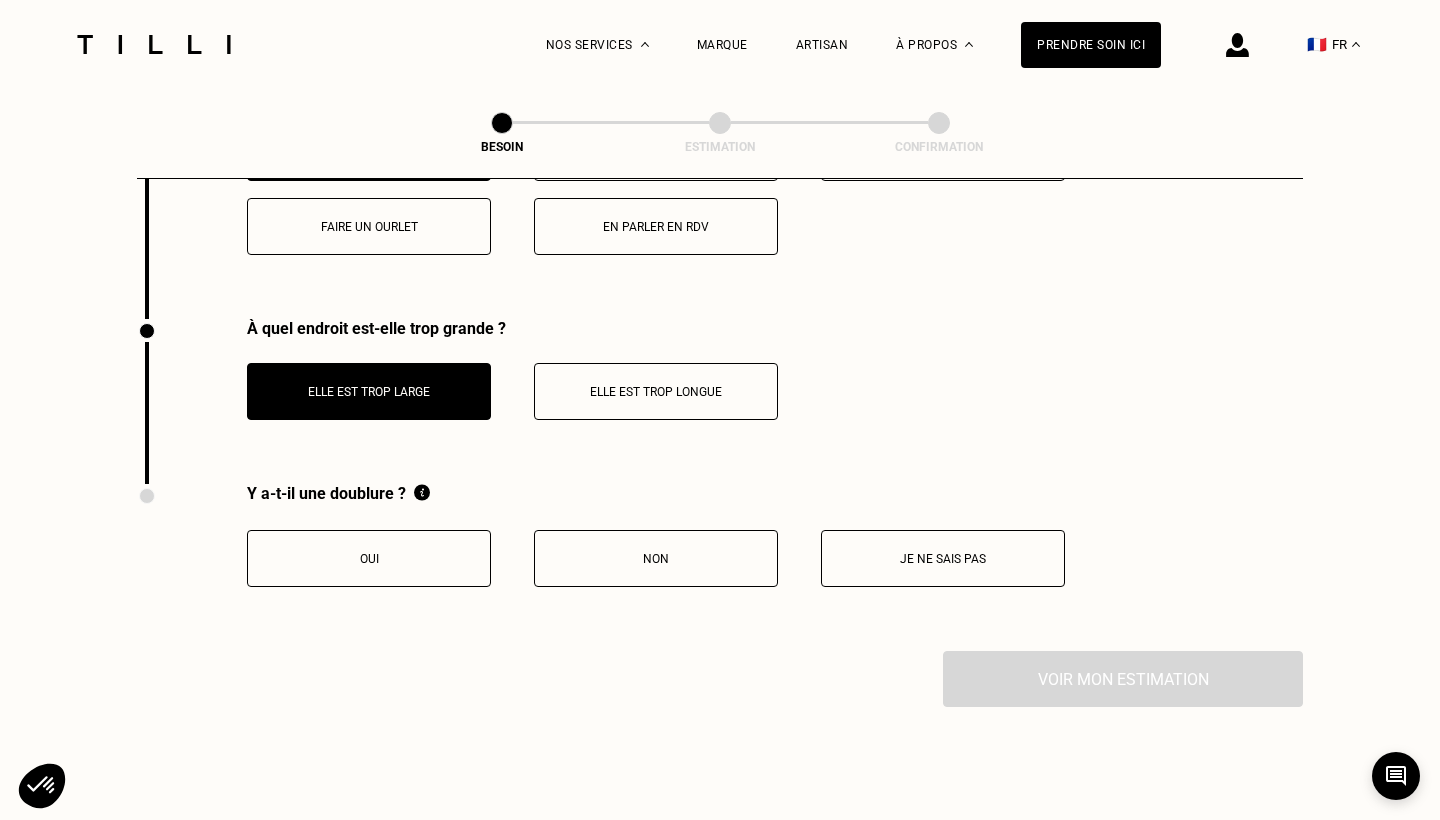 scroll, scrollTop: 3874, scrollLeft: 0, axis: vertical 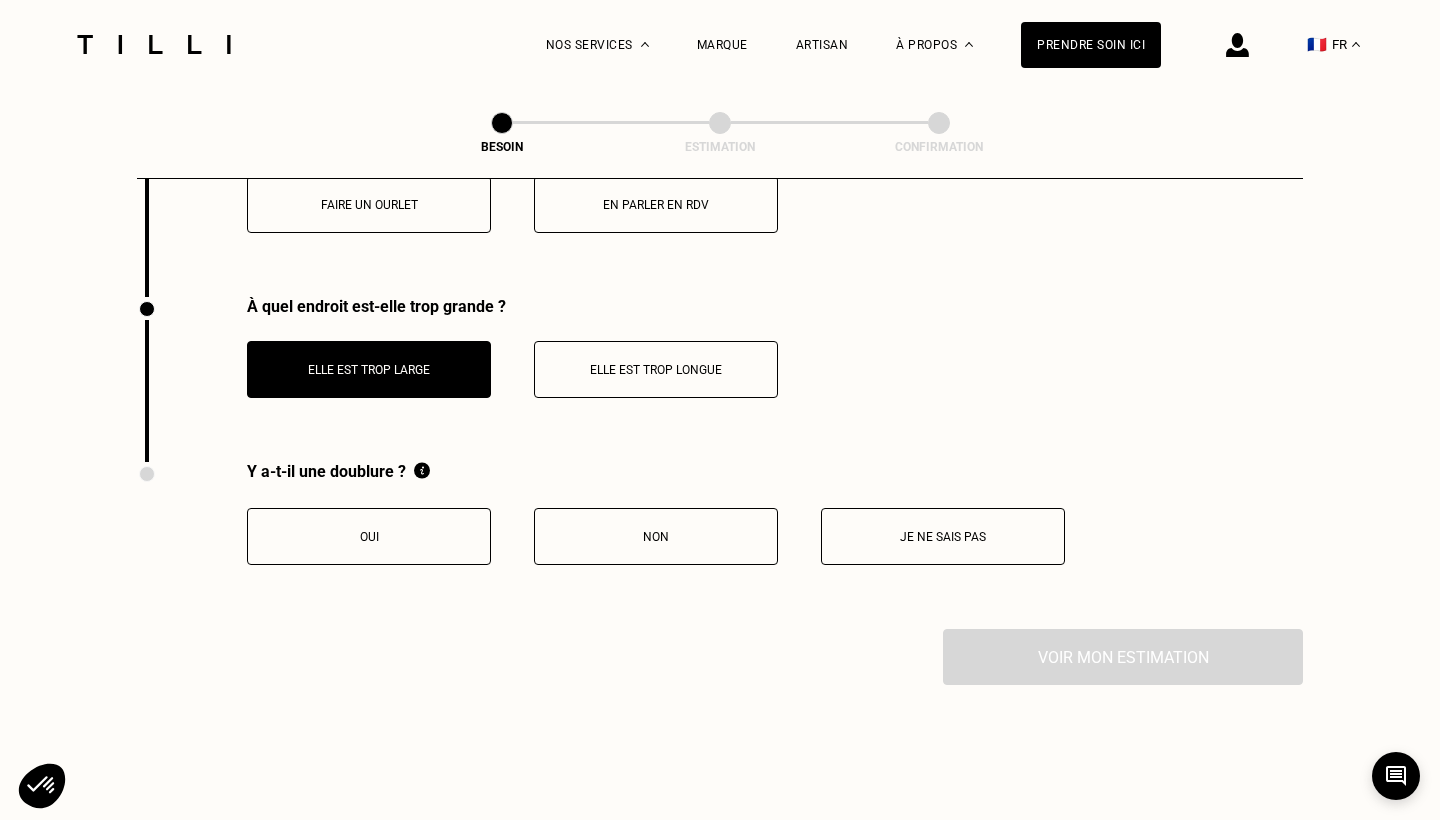 click on "Je ne sais pas" at bounding box center [943, 536] 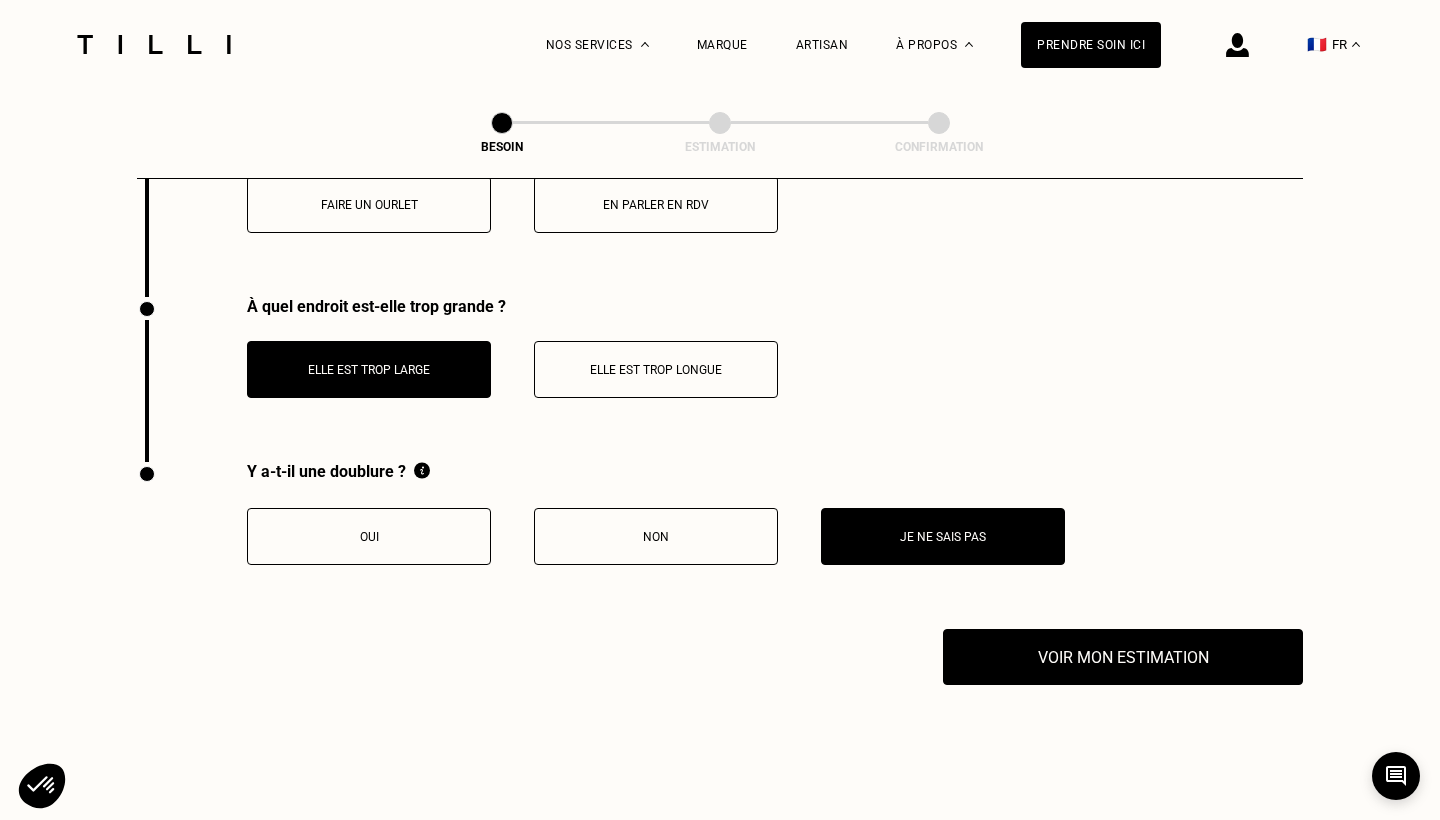 scroll, scrollTop: 3881, scrollLeft: 0, axis: vertical 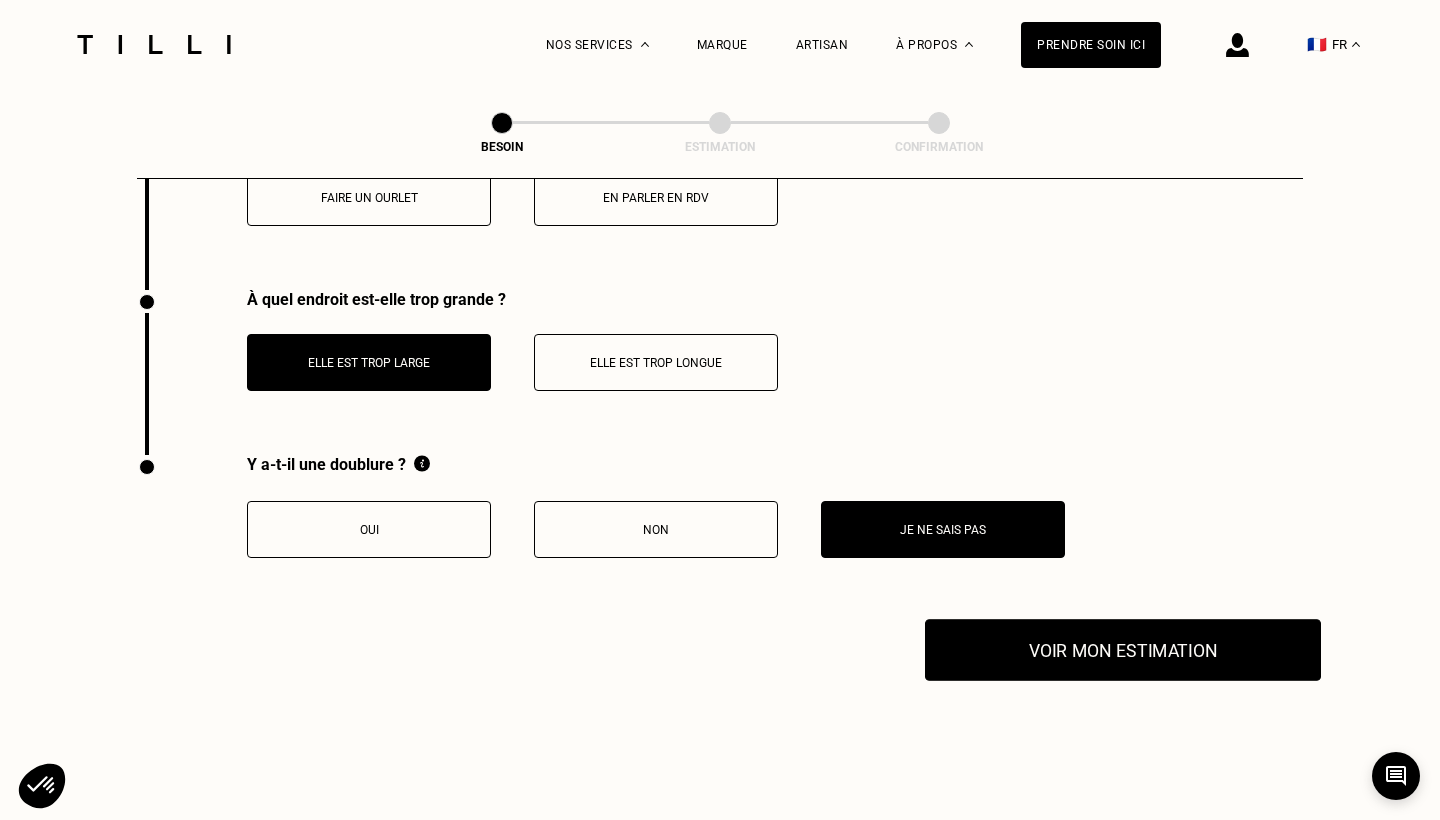 click on "Voir mon estimation" at bounding box center (1123, 650) 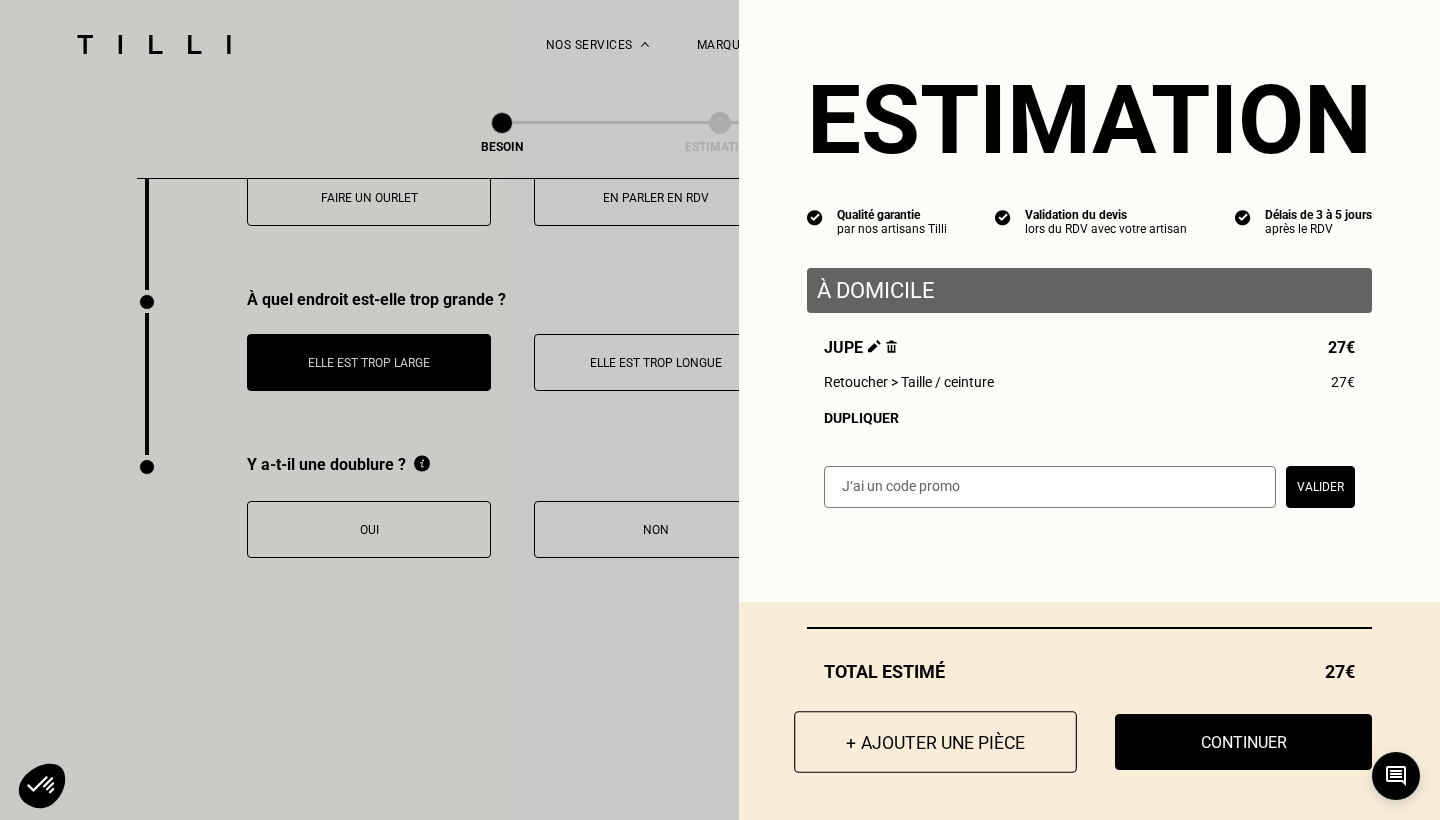 click on "+ Ajouter une pièce" at bounding box center (935, 742) 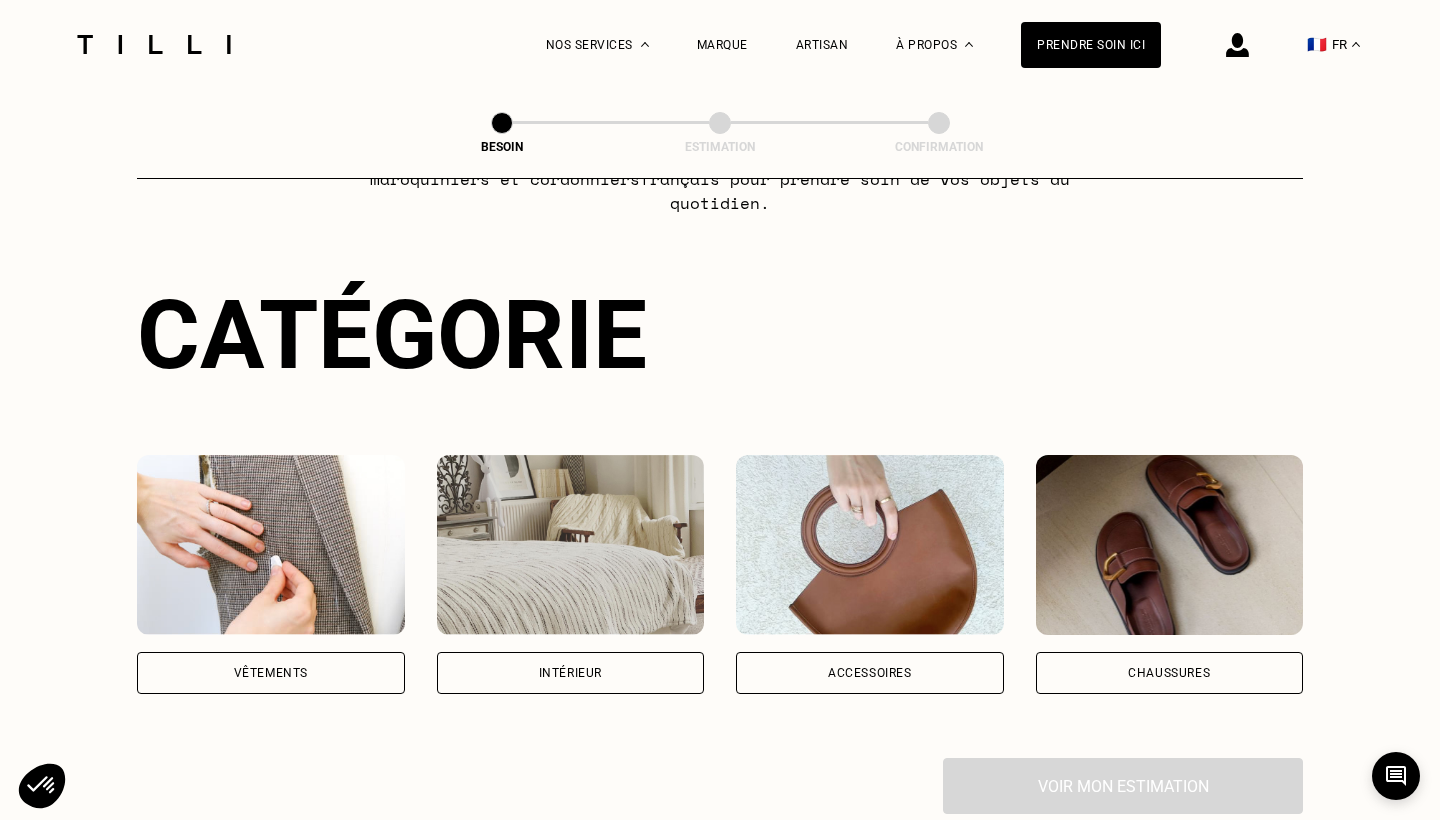 scroll, scrollTop: 465, scrollLeft: 0, axis: vertical 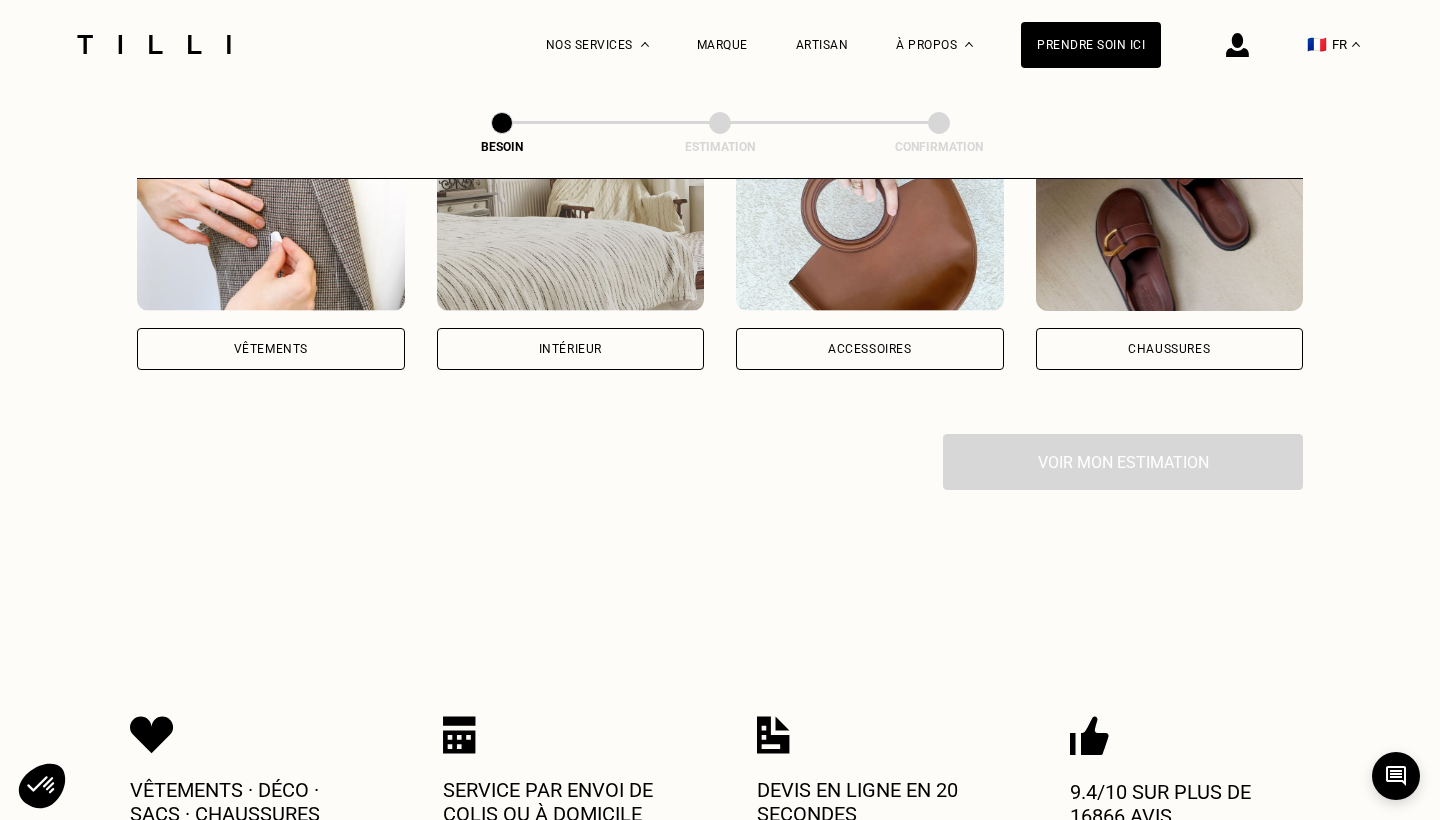 click on "Vêtements" at bounding box center [271, 349] 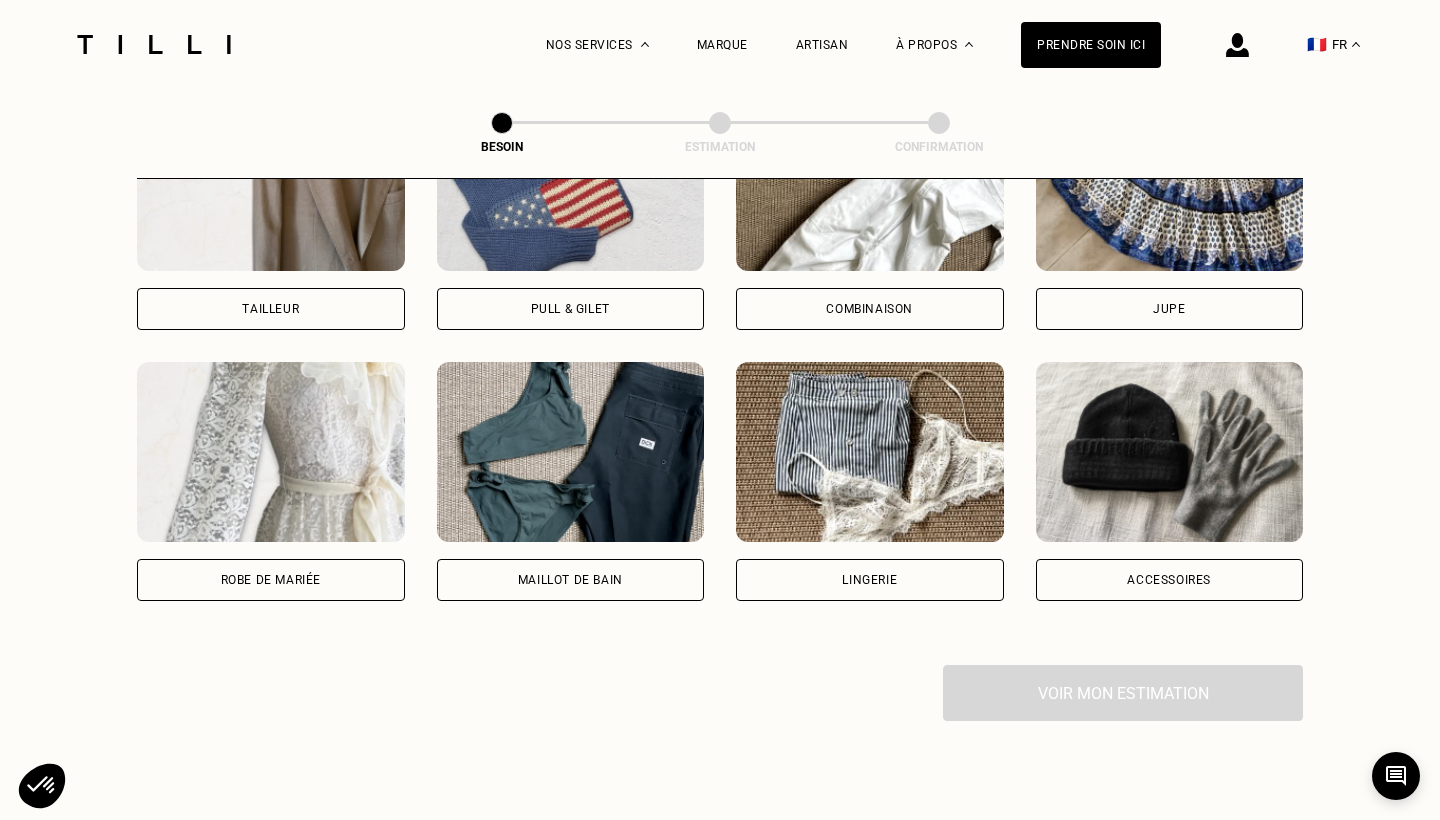 scroll, scrollTop: 1217, scrollLeft: 0, axis: vertical 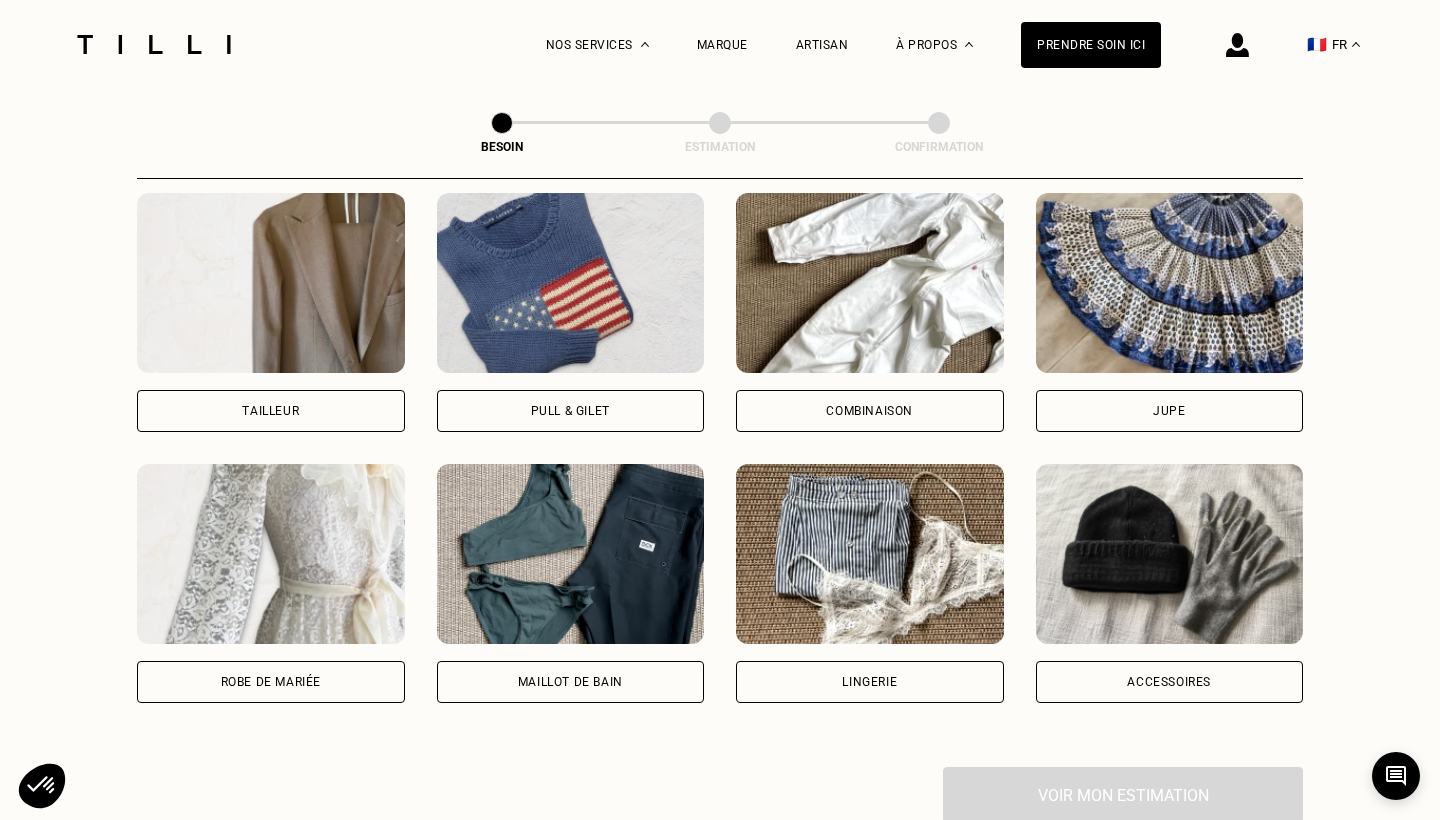 click on "Jupe" at bounding box center [1170, 411] 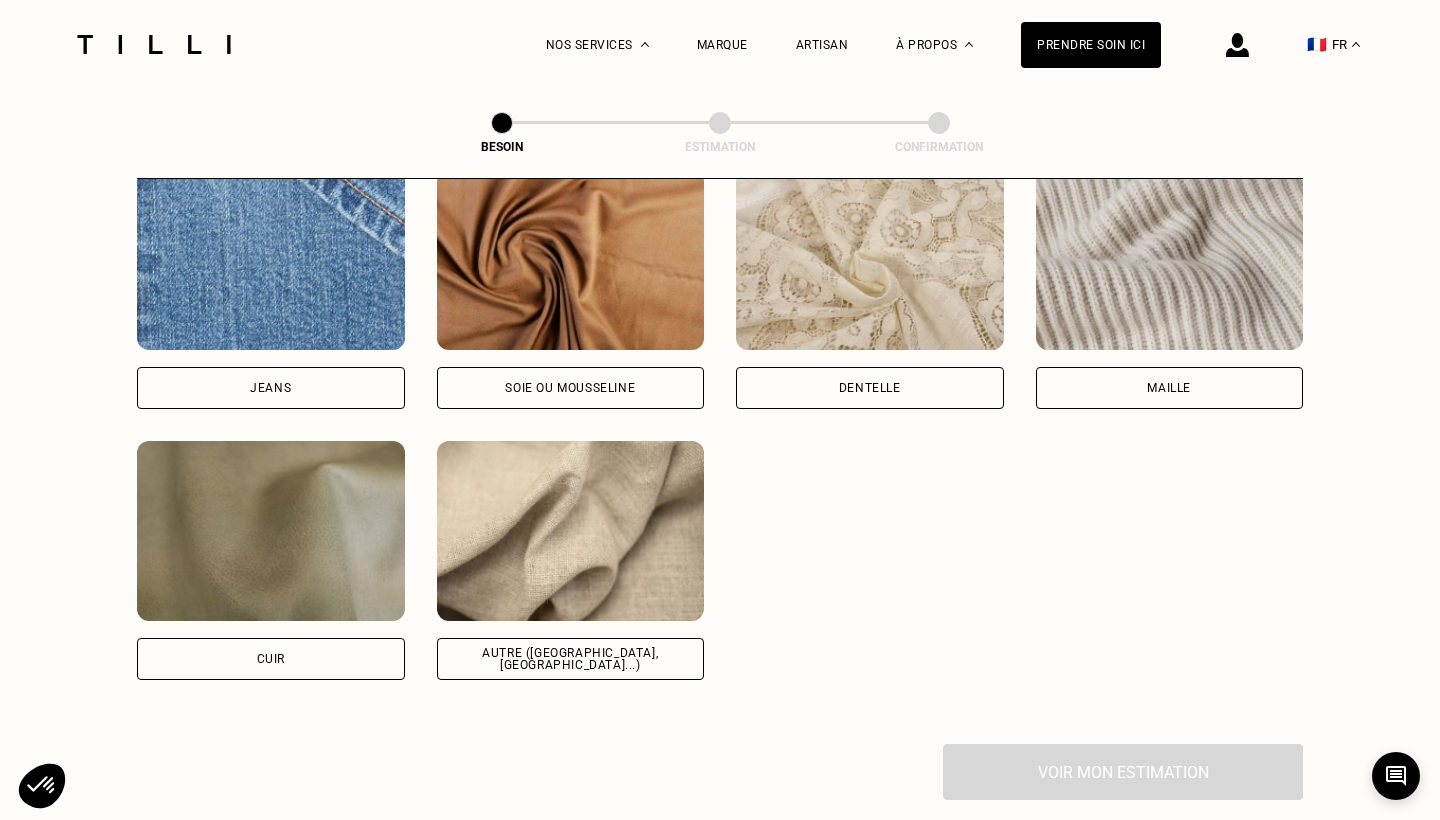 scroll, scrollTop: 2193, scrollLeft: 0, axis: vertical 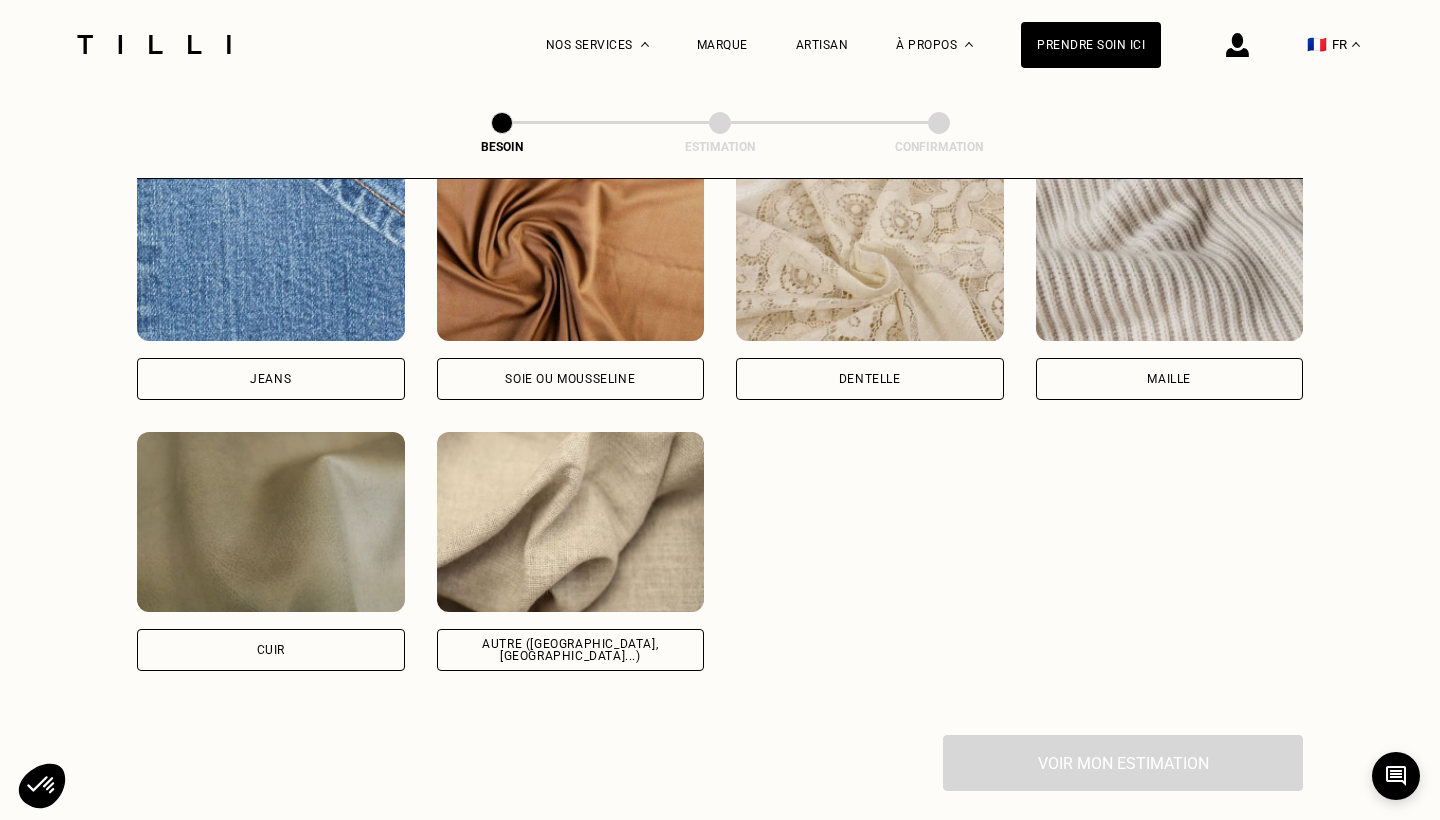 click on "Autre ([GEOGRAPHIC_DATA], [GEOGRAPHIC_DATA]...)" at bounding box center (571, 650) 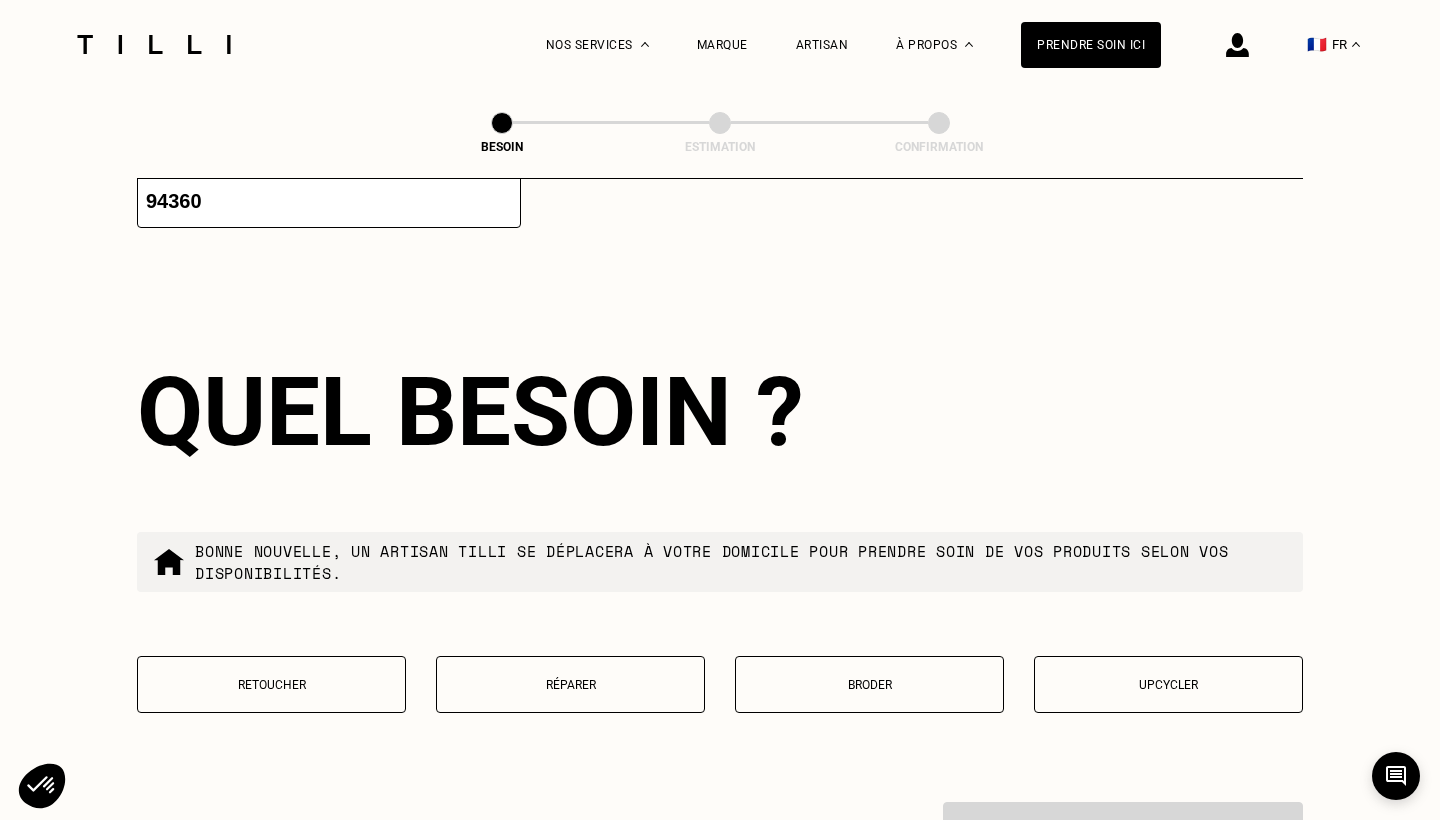scroll, scrollTop: 3381, scrollLeft: 0, axis: vertical 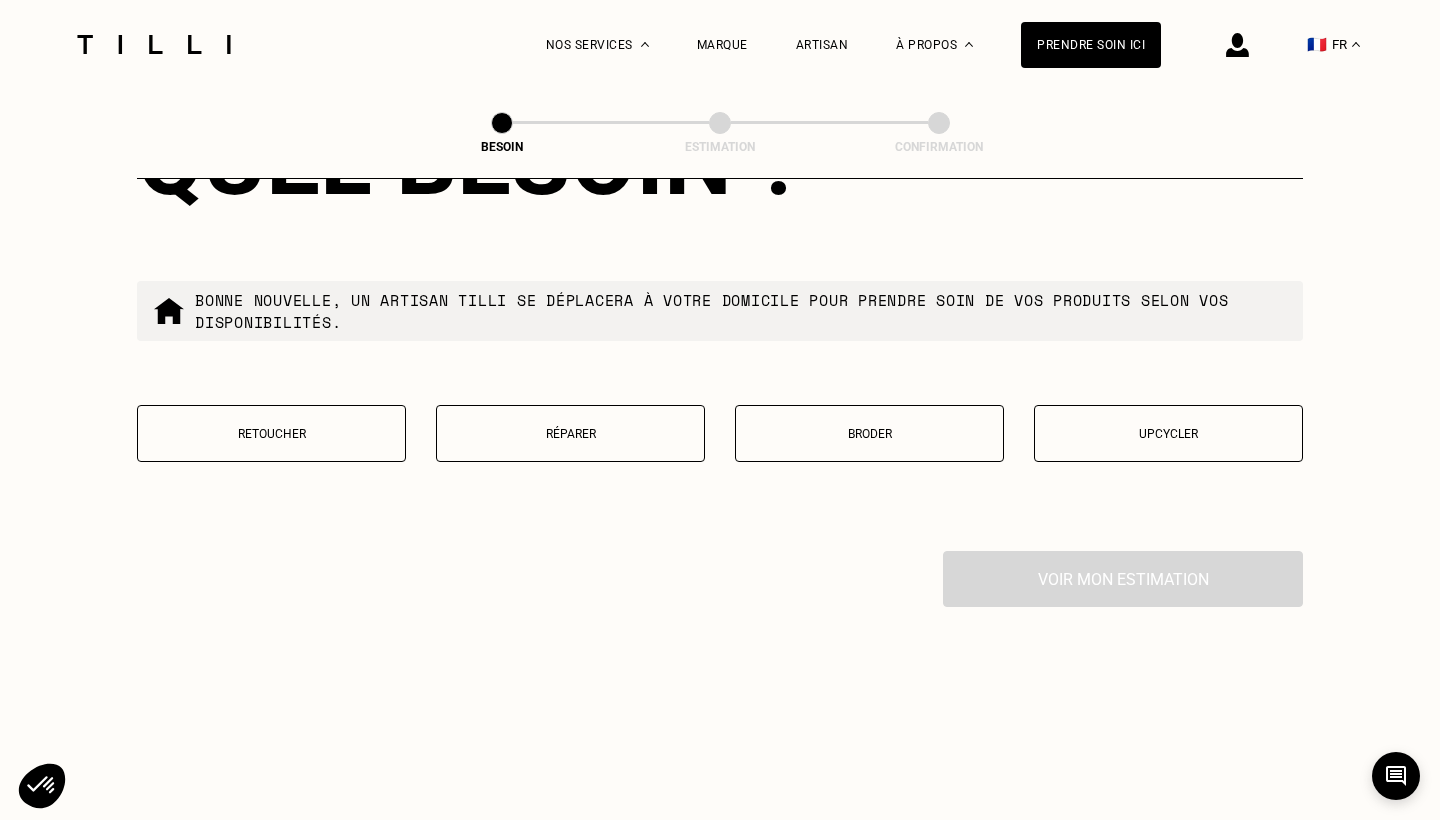click on "Retoucher" at bounding box center (271, 433) 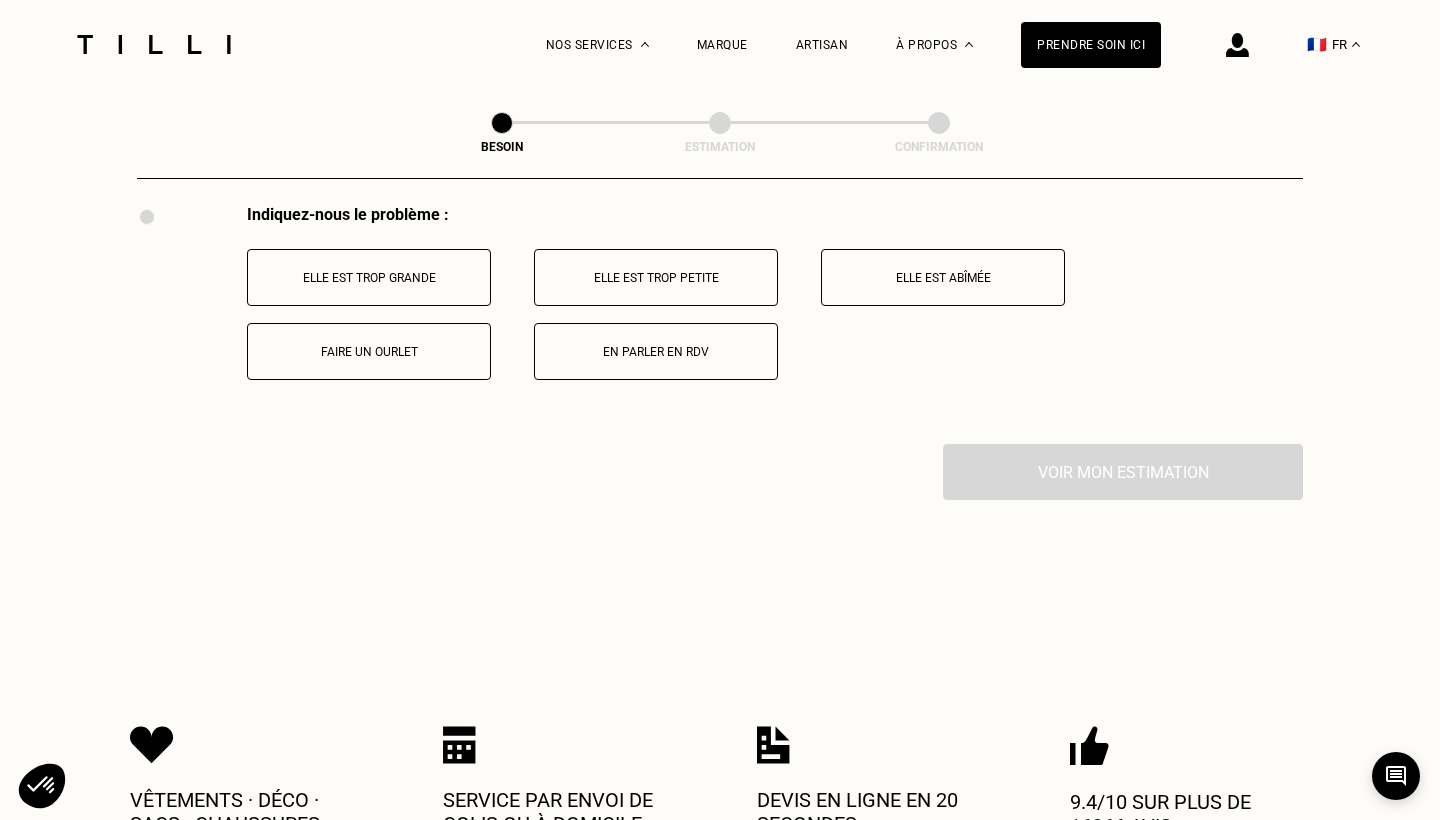 scroll, scrollTop: 3749, scrollLeft: 0, axis: vertical 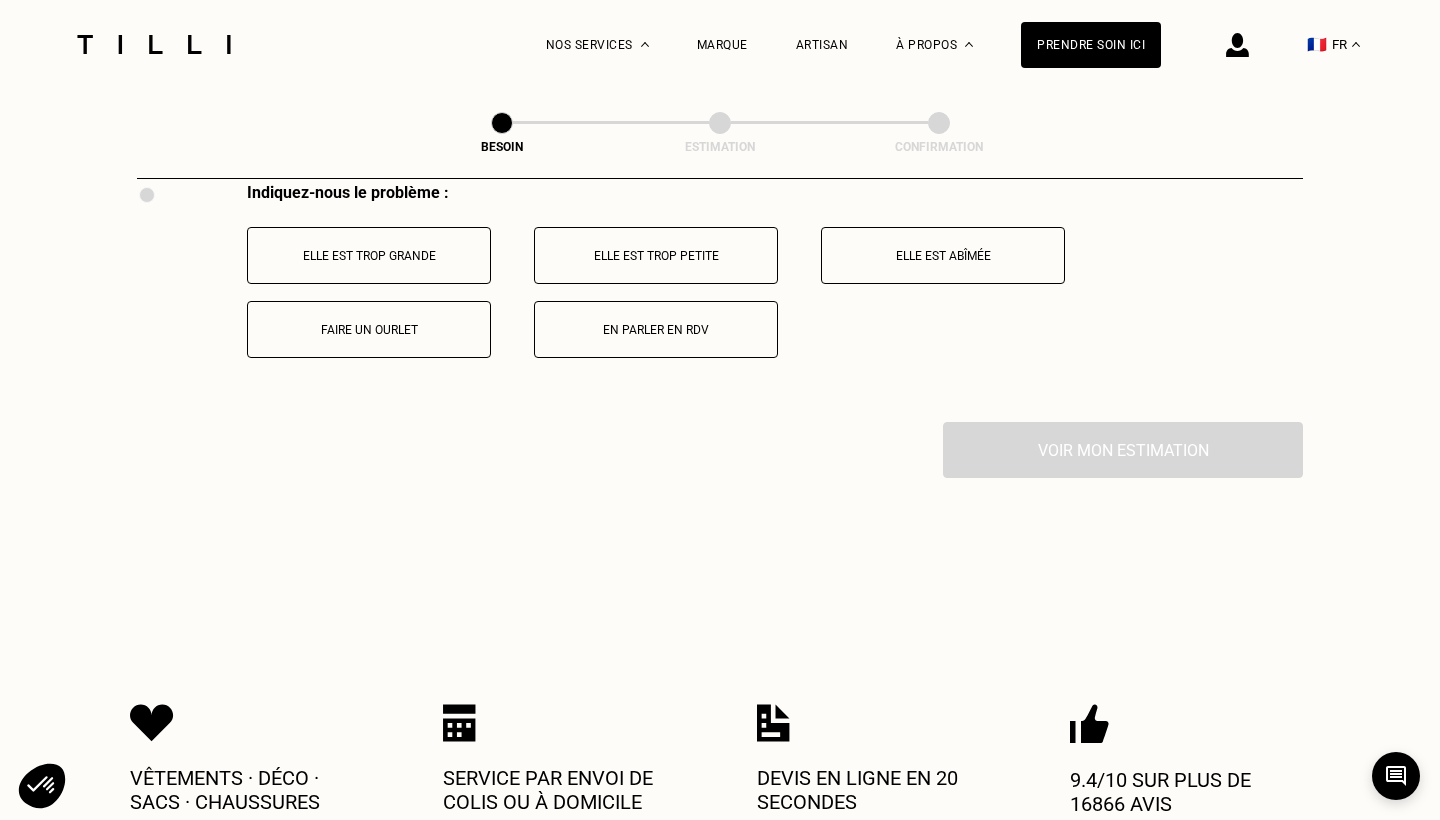click on "Elle est trop grande" at bounding box center [369, 255] 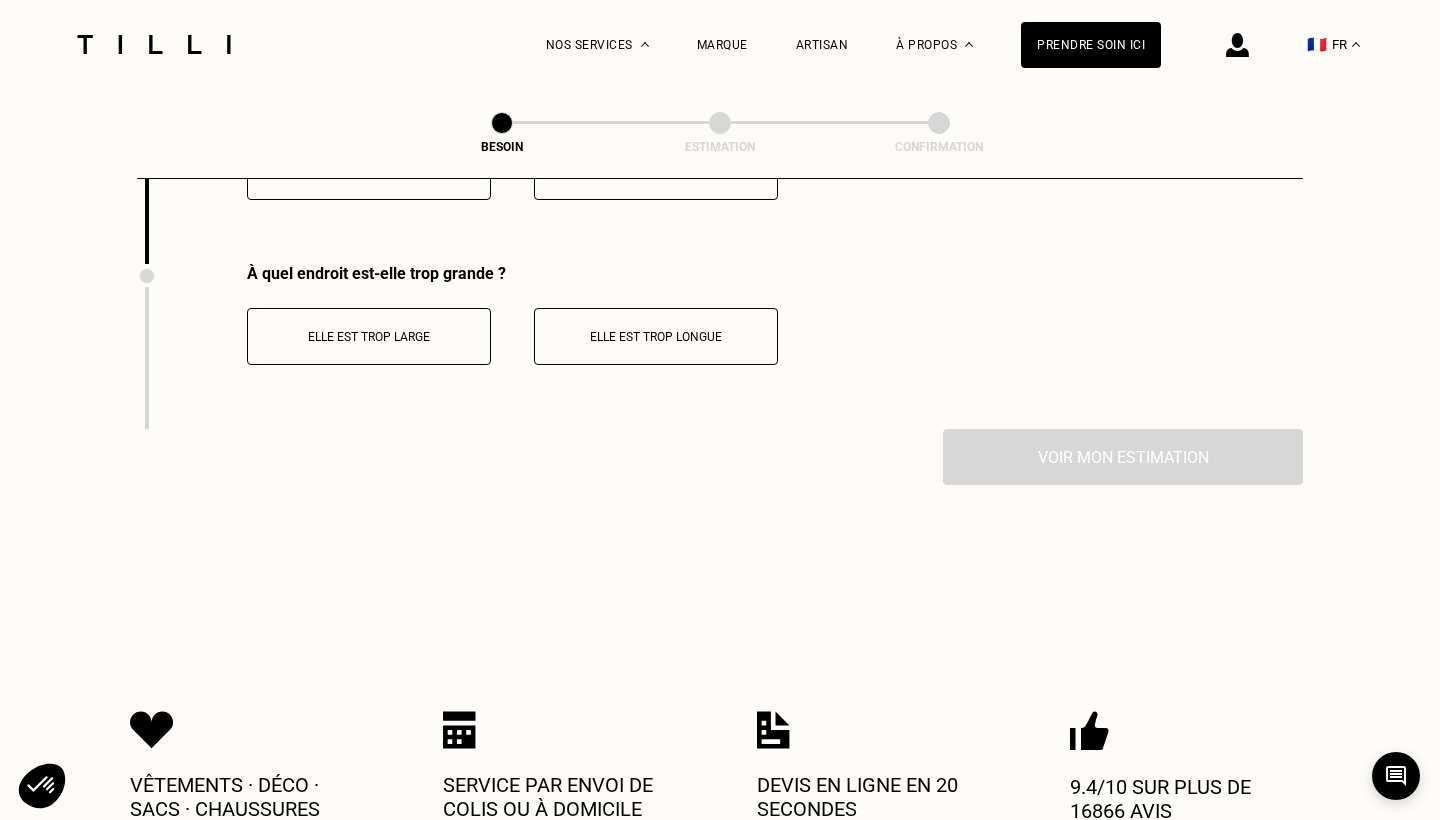 scroll, scrollTop: 3930, scrollLeft: 0, axis: vertical 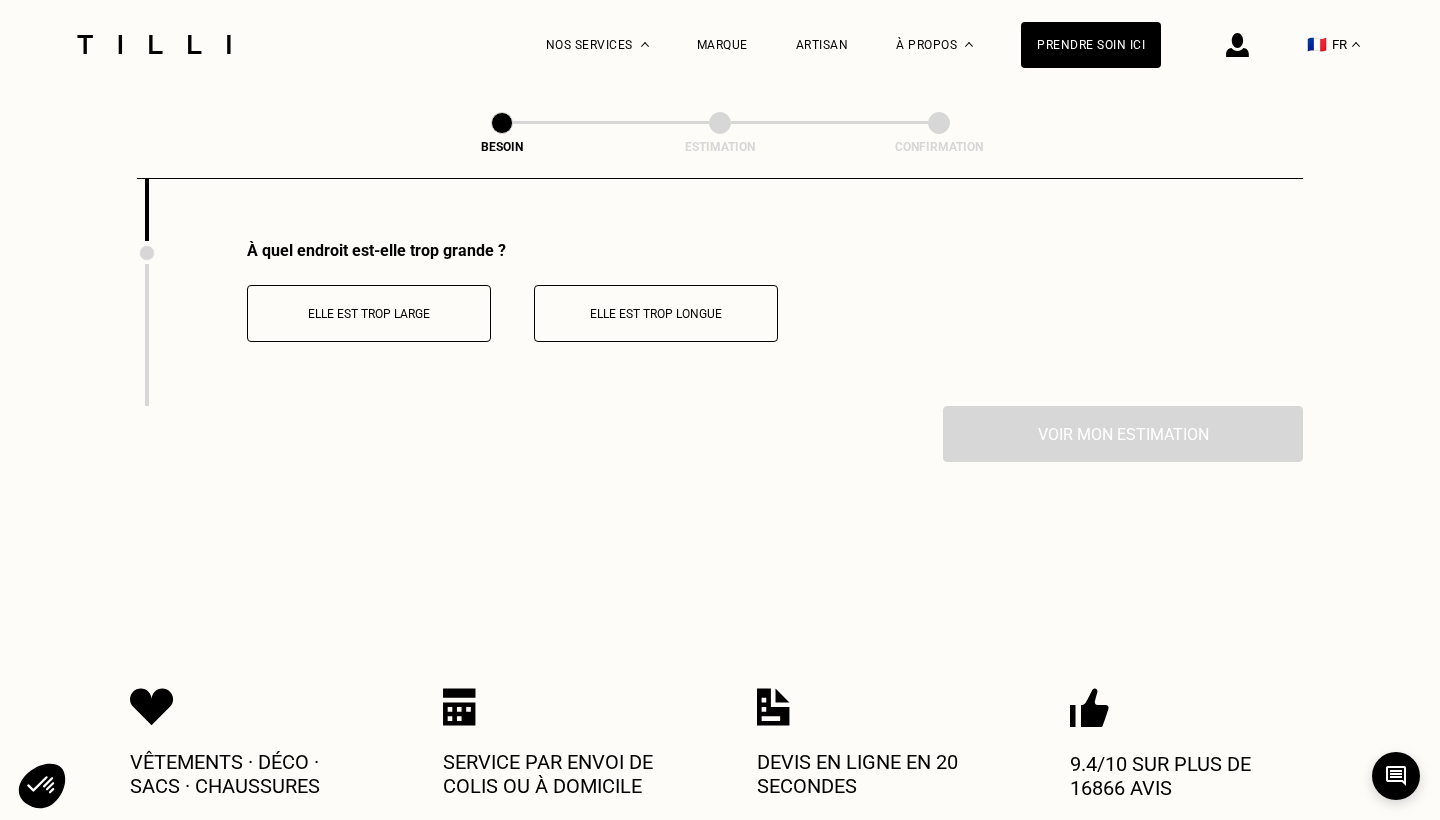 click on "Besoin Estimation Confirmation Dites nous de quoi vous avez besoin en 2 minutes top chrono Chez Tilli nous faisons appel aux meilleurs artisans couturiers , maroquiniers et cordonniers   français pour prendre soin de vos objets du quotidien. Catégorie Vêtements Intérieur Accessoires Chaussures Quelle pièce ? Pantalon Manteau & Veste Robe Haut Tailleur Pull & gilet Combinaison Jupe Robe de mariée Maillot de bain Lingerie Bonnet, écharpe, gants Accessoires Quelle matière ? Certaines matières nécessitent un savoir-faire et des outils spécifiques. Si besoin, nous mobiliserons un spécialiste pour prendre soin de vos pièces. Pas d’inquiétude, le prix reste le même. [PERSON_NAME] ou mousseline Dentelle Maille Attention ! Pour le moment, nous traitons que le cuir léger comme les hauts & pantalons (pas de blouson). Cuir Autre ([GEOGRAPHIC_DATA], [GEOGRAPHIC_DATA]...) Localisation Quel est votre pays ? 🇩🇪   [GEOGRAPHIC_DATA] 🇦🇹   [GEOGRAPHIC_DATA] 🇧🇪   [GEOGRAPHIC_DATA] 🇧🇬   Bulgarie 🇨🇾   Chypre 🇭🇷   Croatie" at bounding box center [720, -1630] 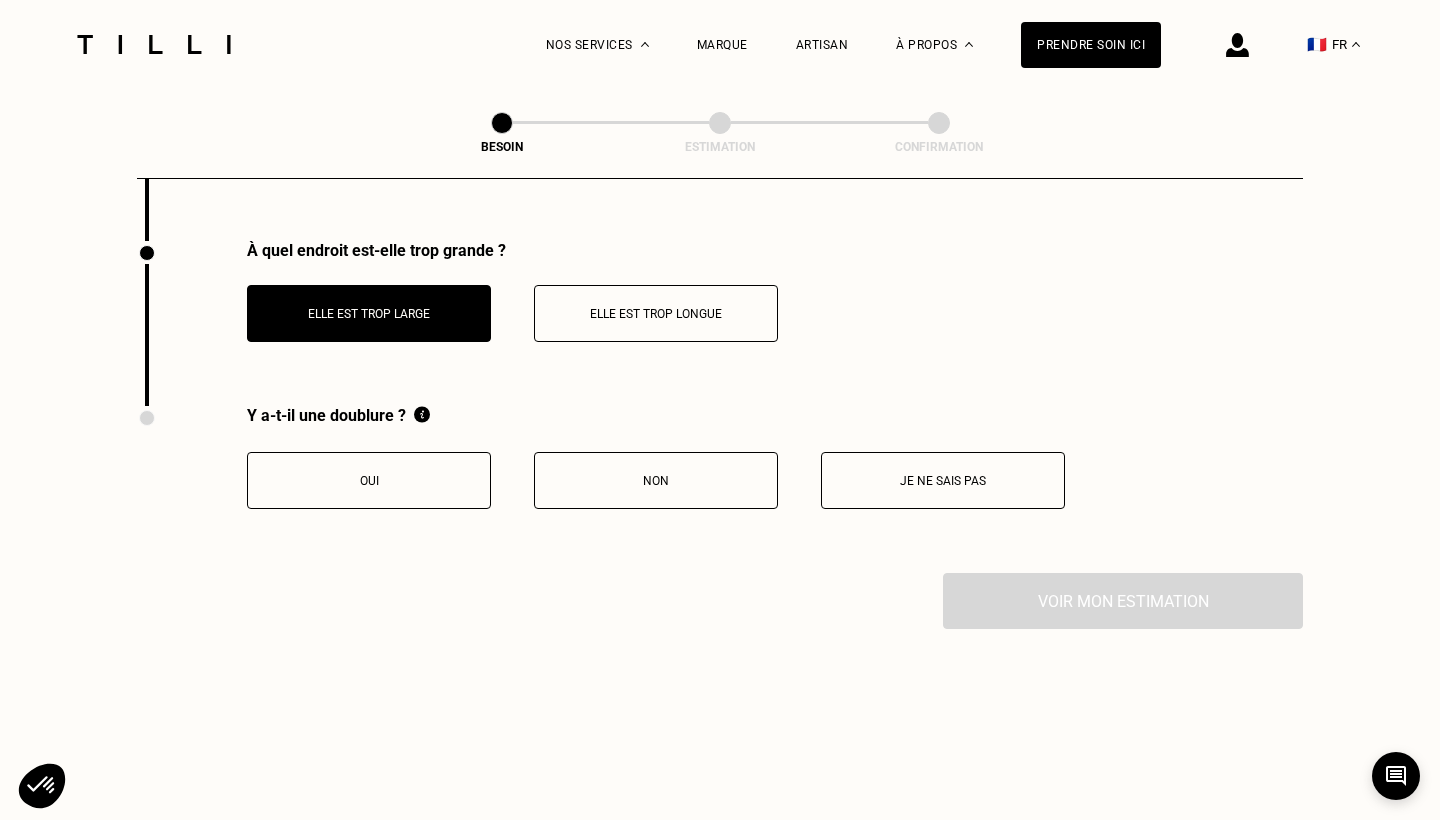 click on "Je ne sais pas" at bounding box center (943, 480) 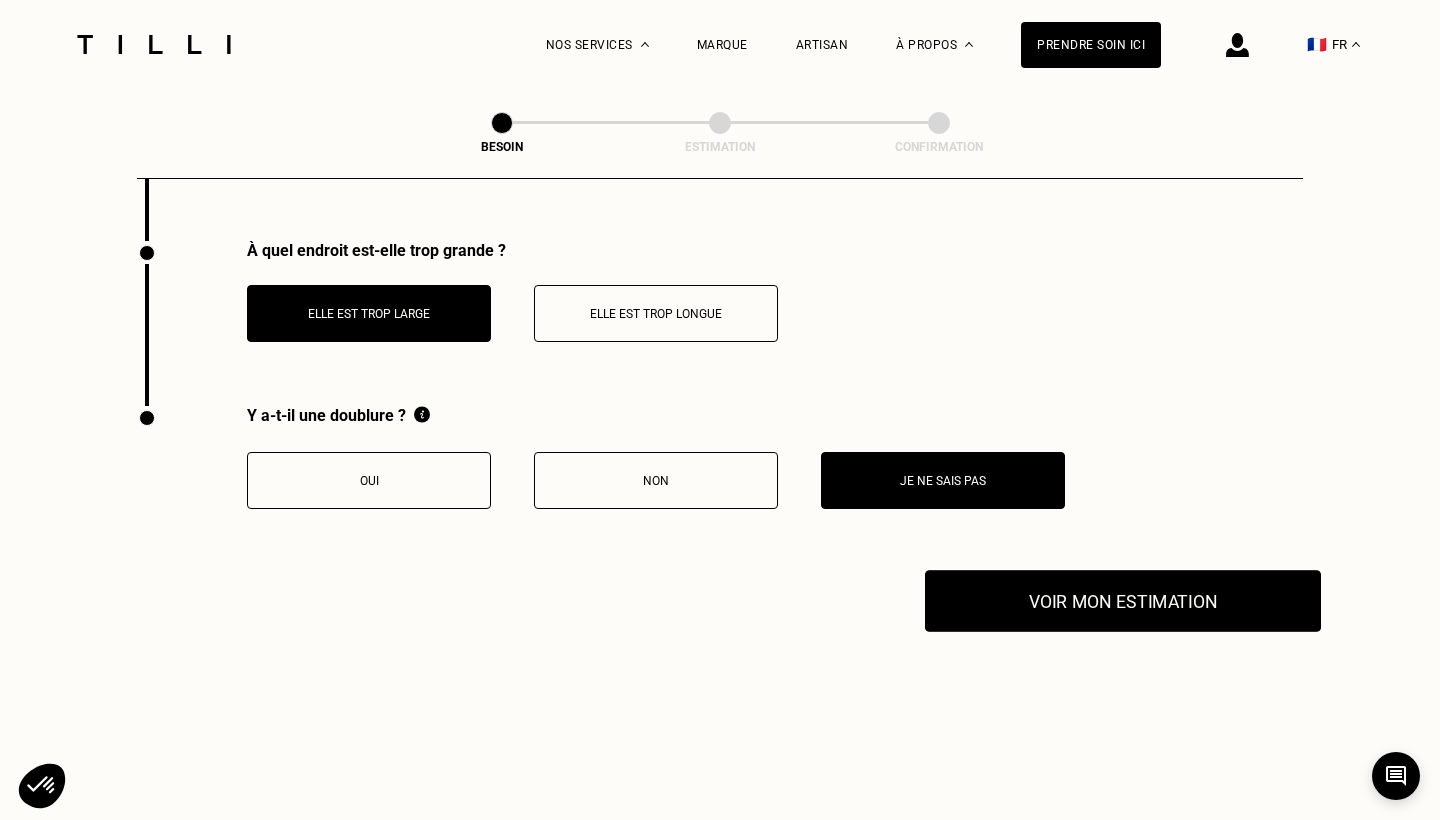 click on "Voir mon estimation" at bounding box center (1123, 601) 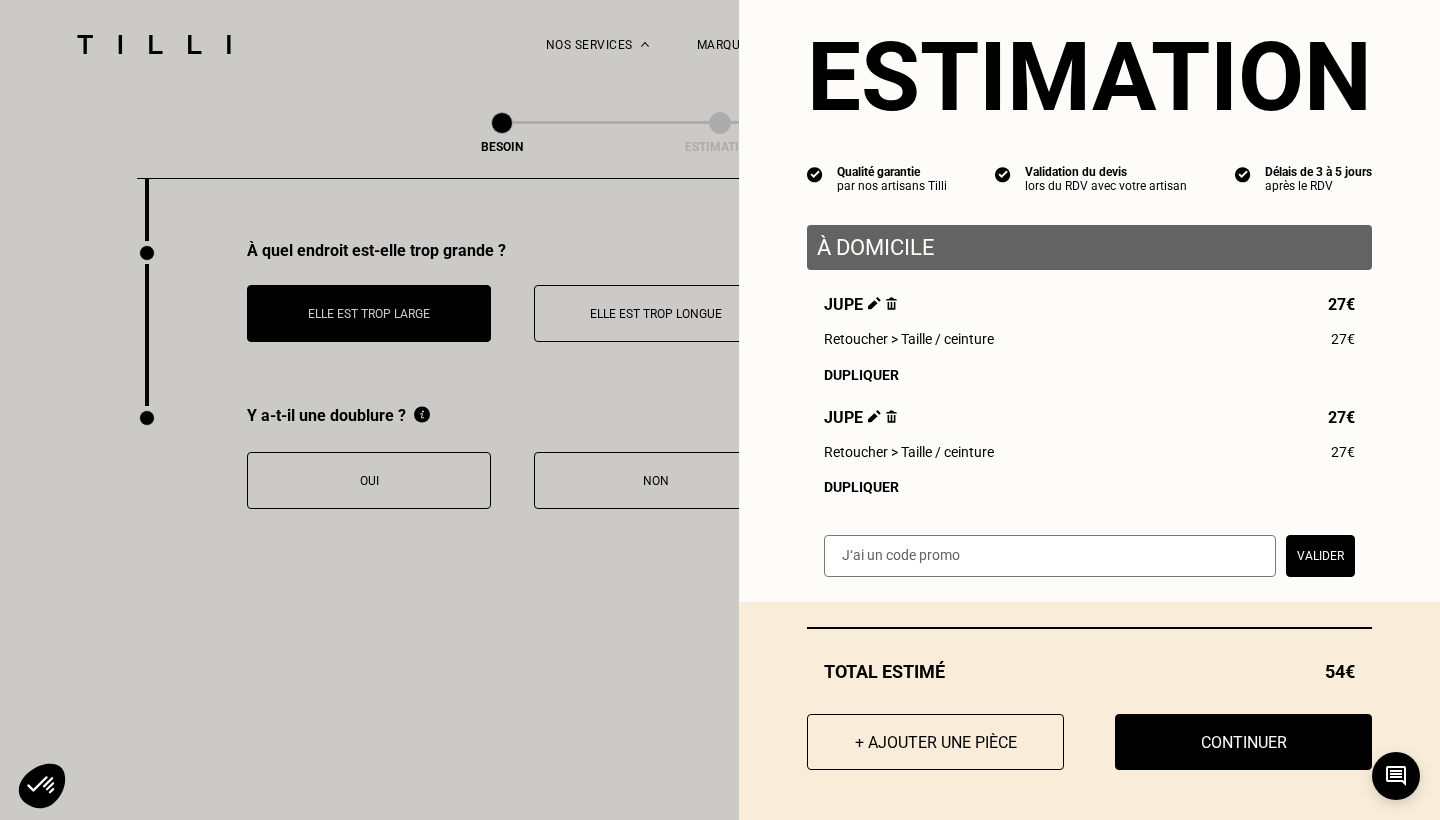 scroll, scrollTop: 42, scrollLeft: 0, axis: vertical 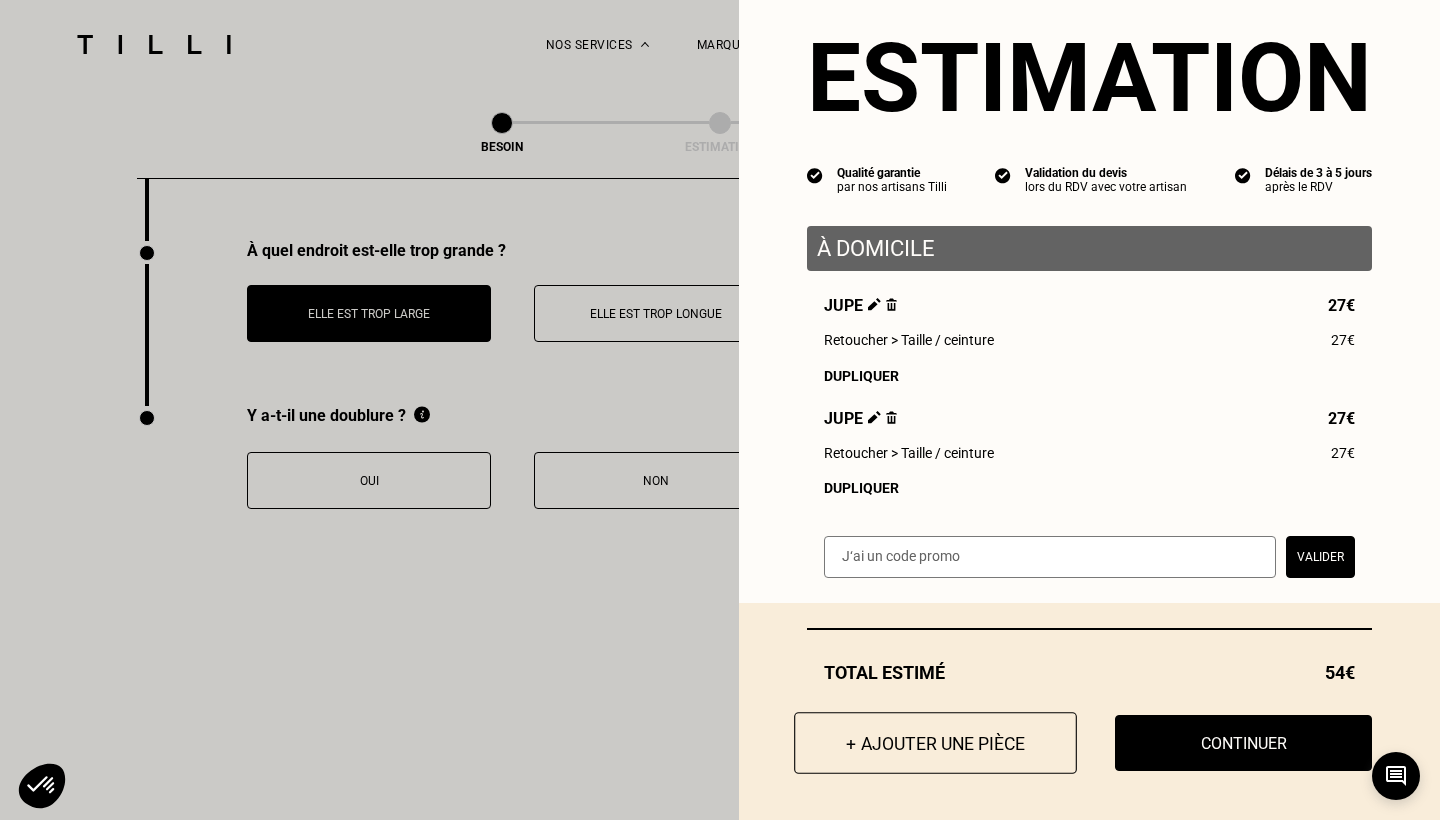 click on "+ Ajouter une pièce" at bounding box center [935, 743] 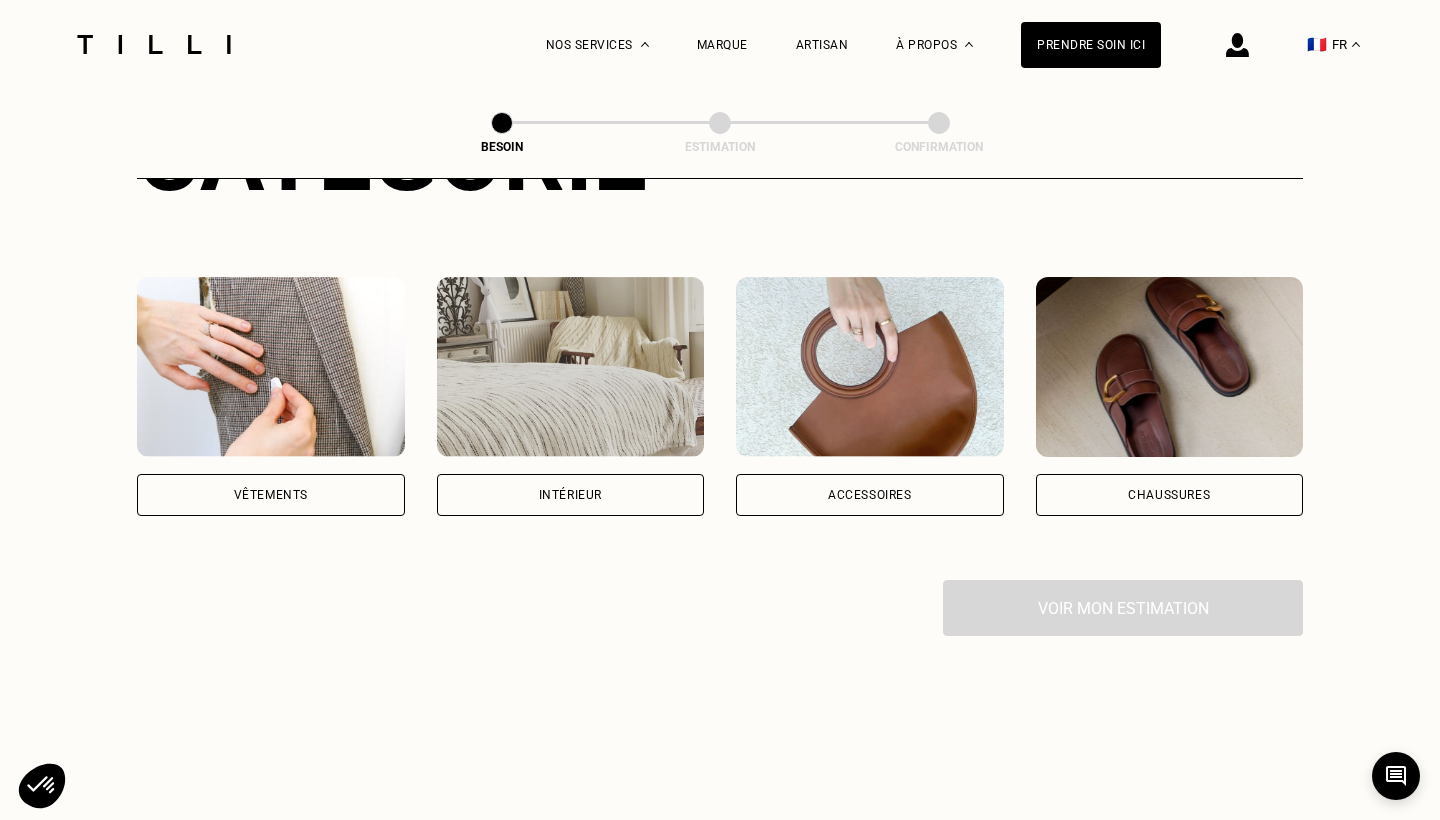 scroll, scrollTop: 321, scrollLeft: 0, axis: vertical 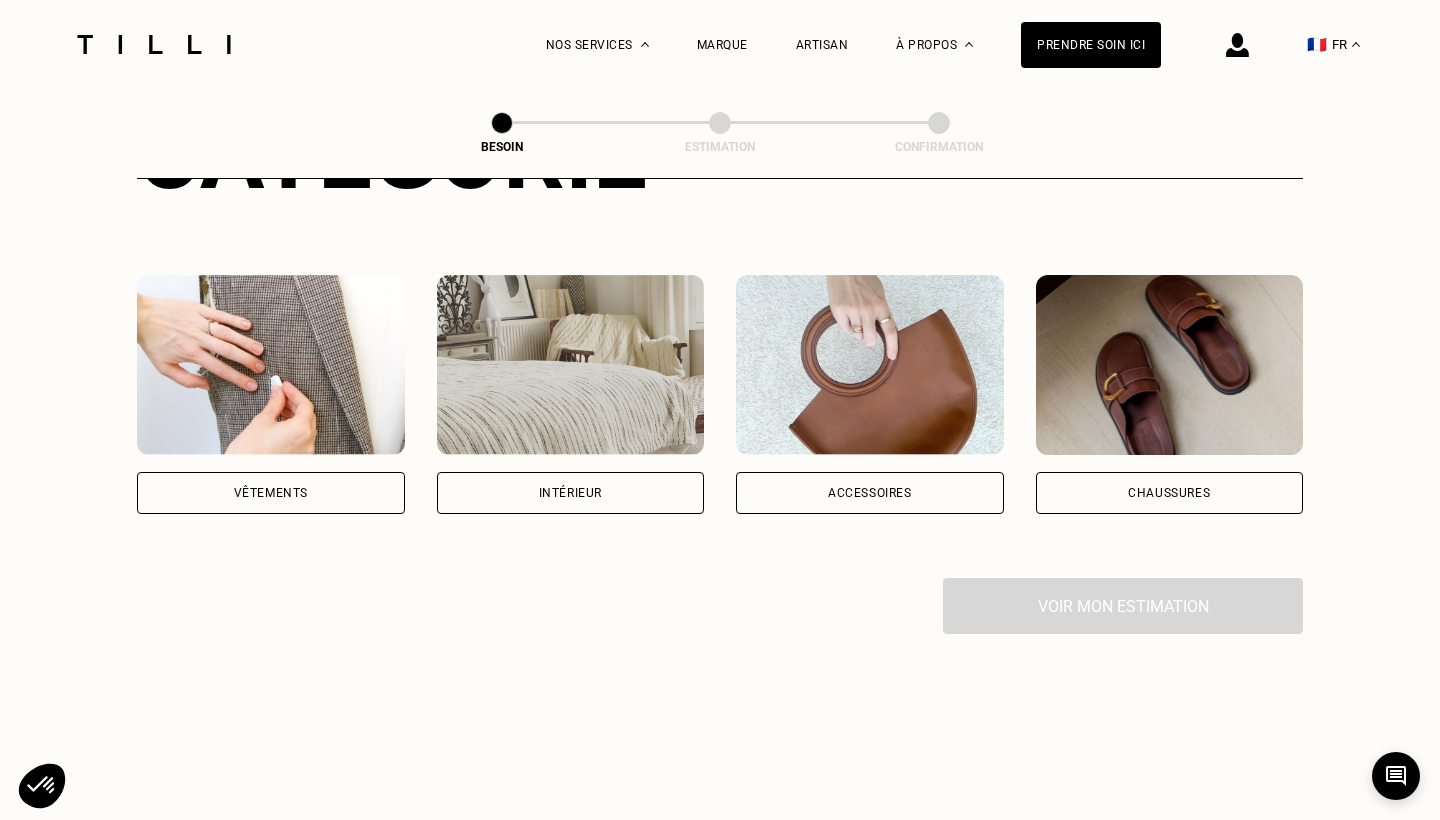 click on "Vêtements" at bounding box center [271, 493] 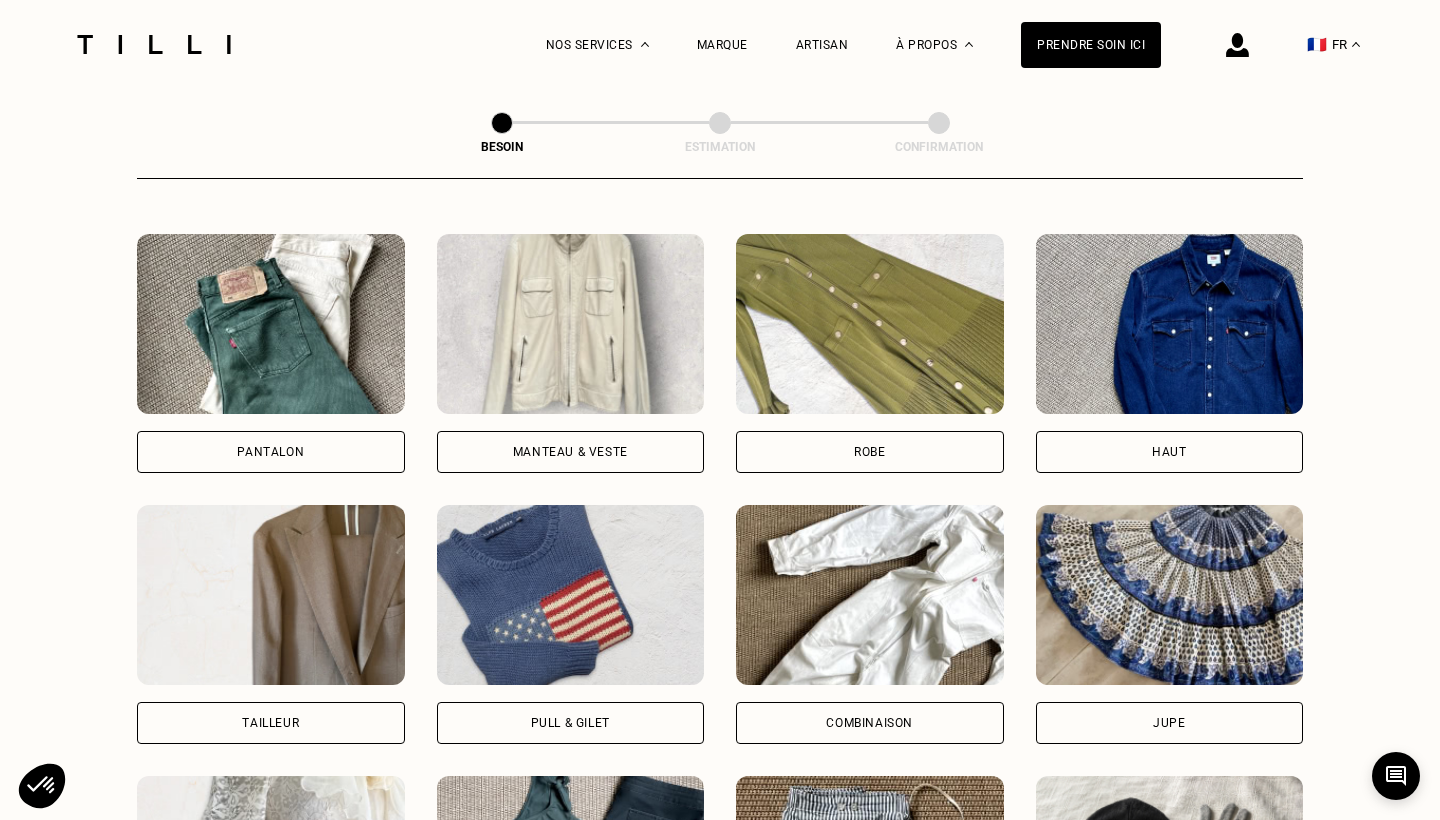 scroll, scrollTop: 959, scrollLeft: 0, axis: vertical 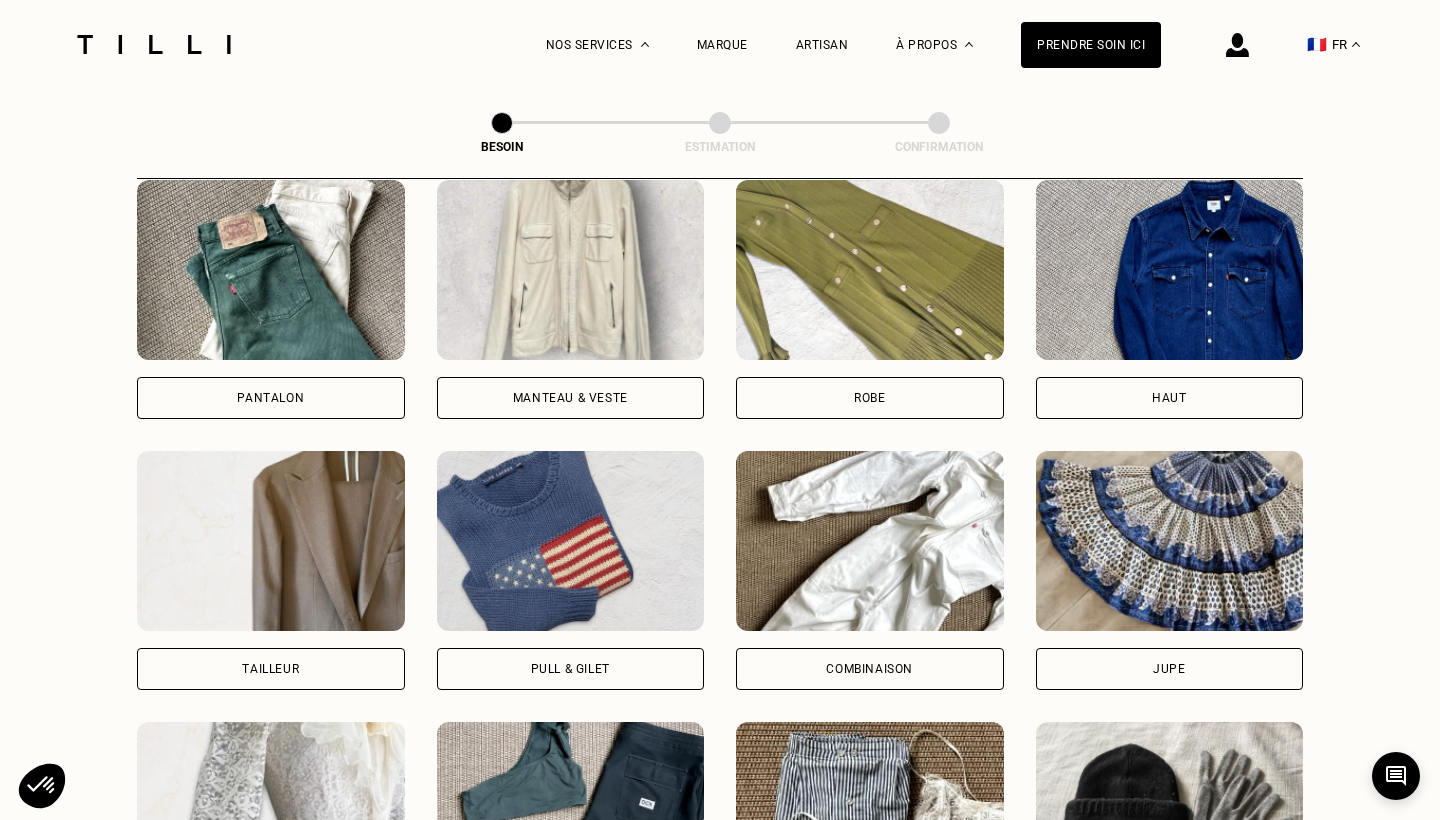 click on "Jupe" at bounding box center [1170, 669] 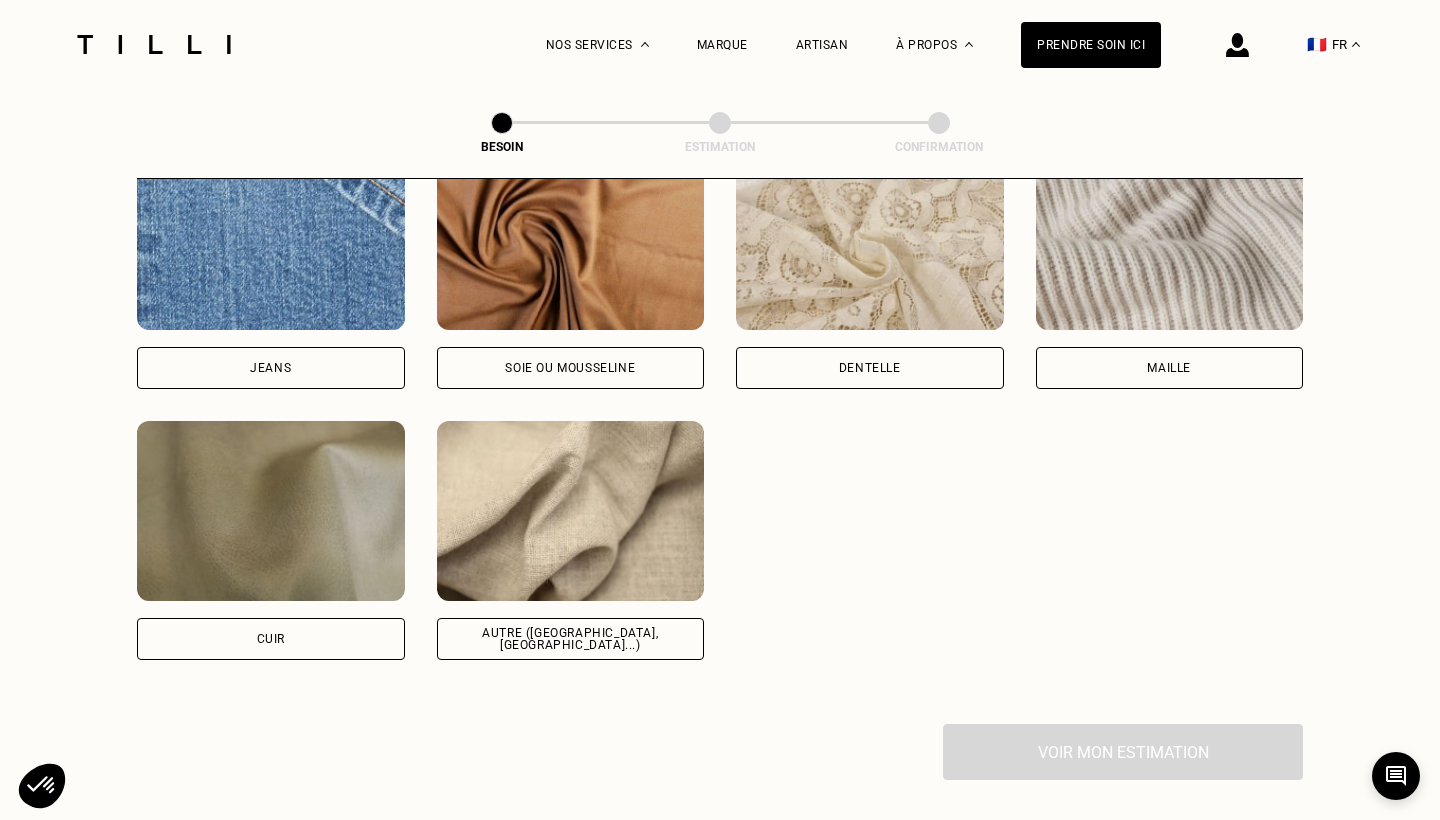 scroll, scrollTop: 2196, scrollLeft: 0, axis: vertical 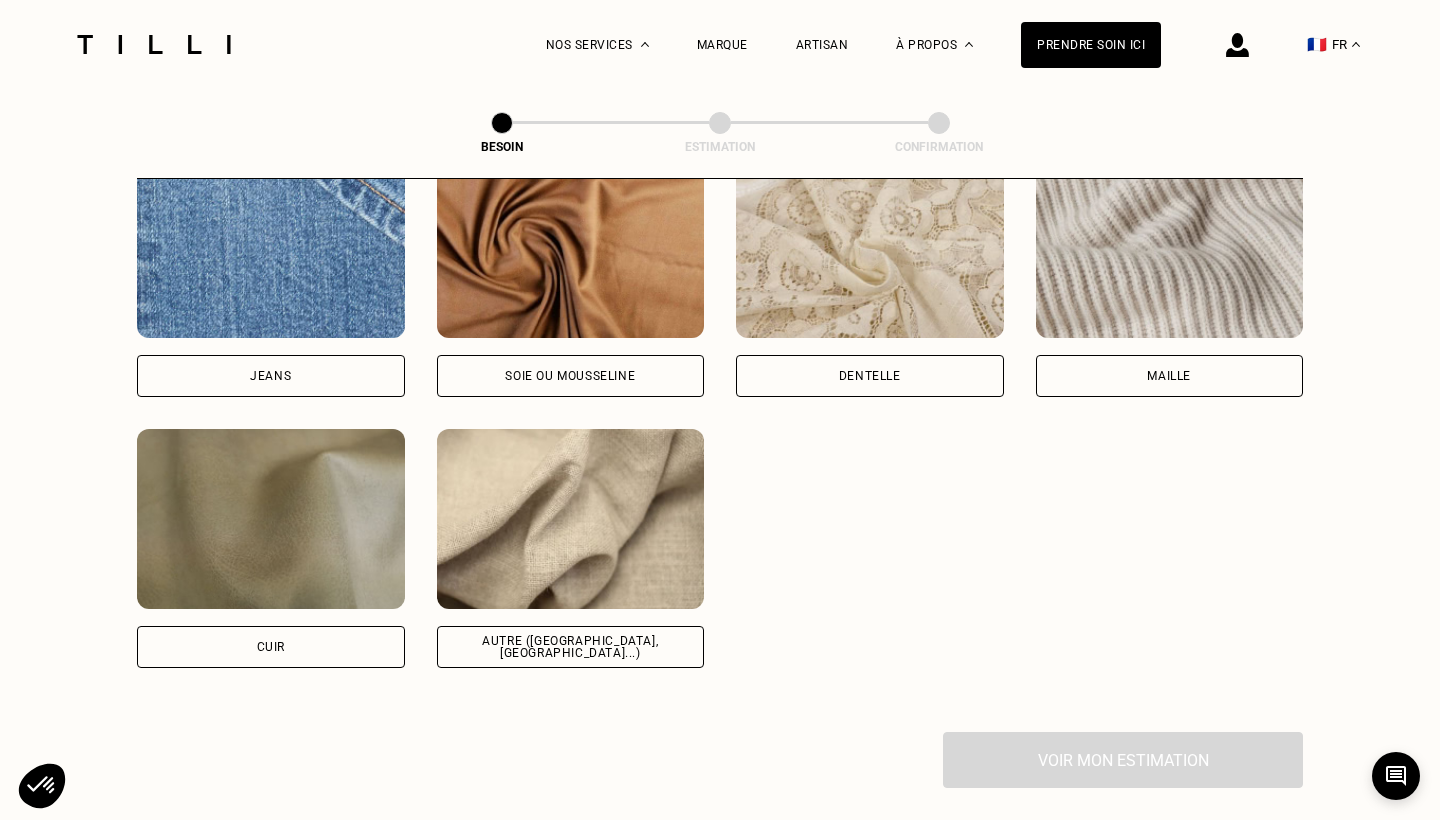 click on "Autre ([GEOGRAPHIC_DATA], [GEOGRAPHIC_DATA]...)" at bounding box center (571, 647) 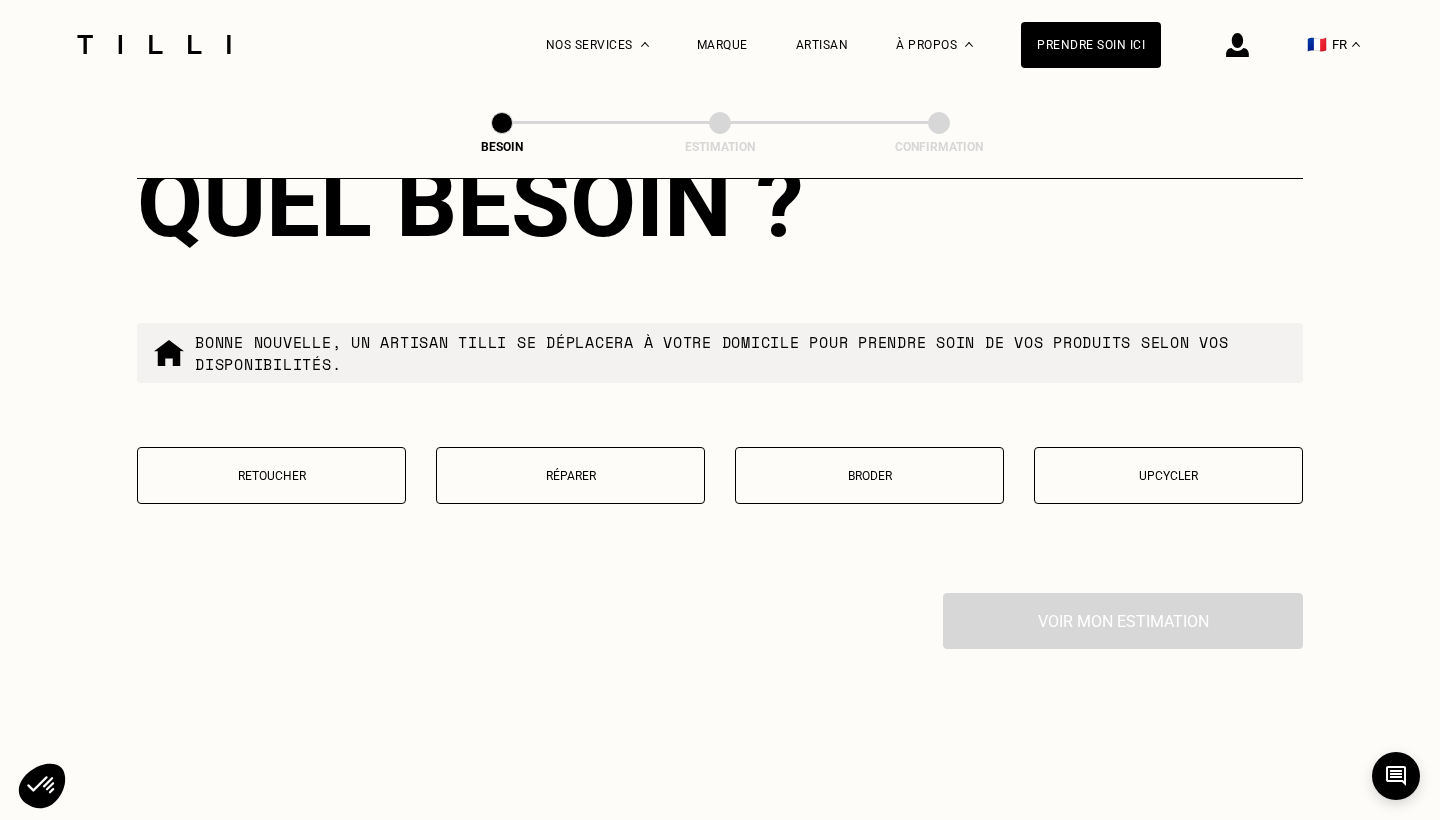 scroll, scrollTop: 3351, scrollLeft: 0, axis: vertical 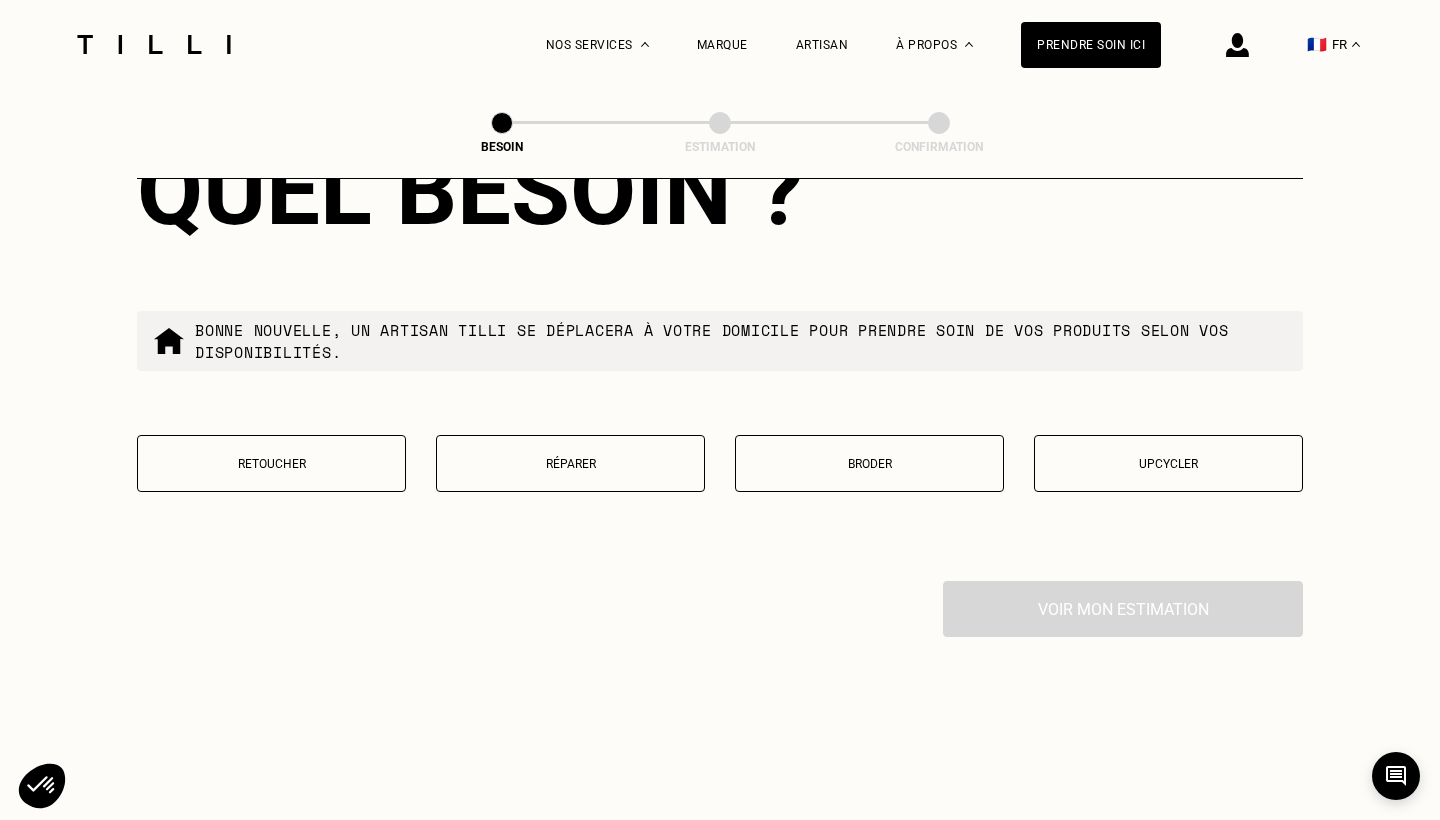 click on "Retoucher" at bounding box center [271, 463] 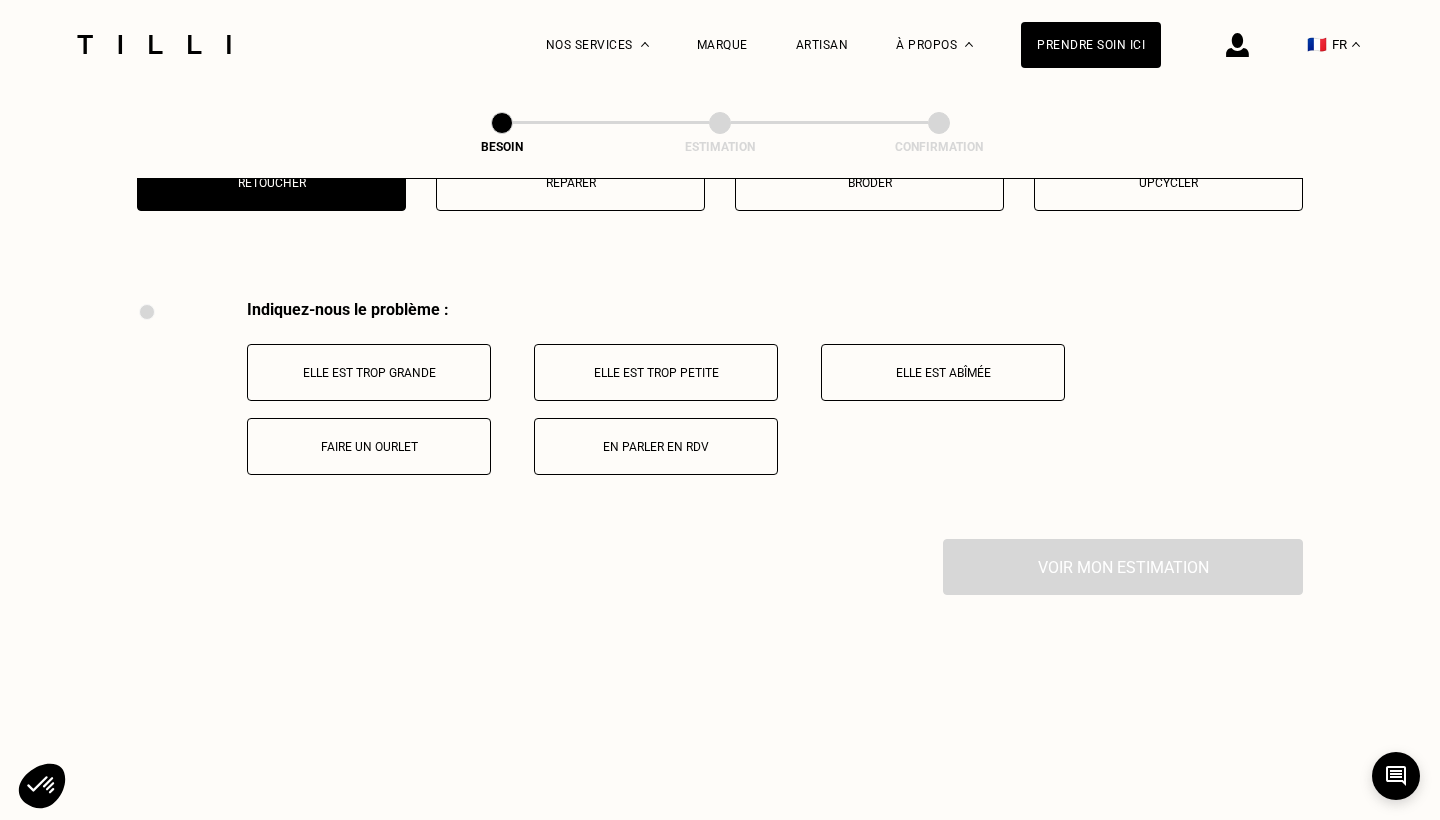 scroll, scrollTop: 3691, scrollLeft: 0, axis: vertical 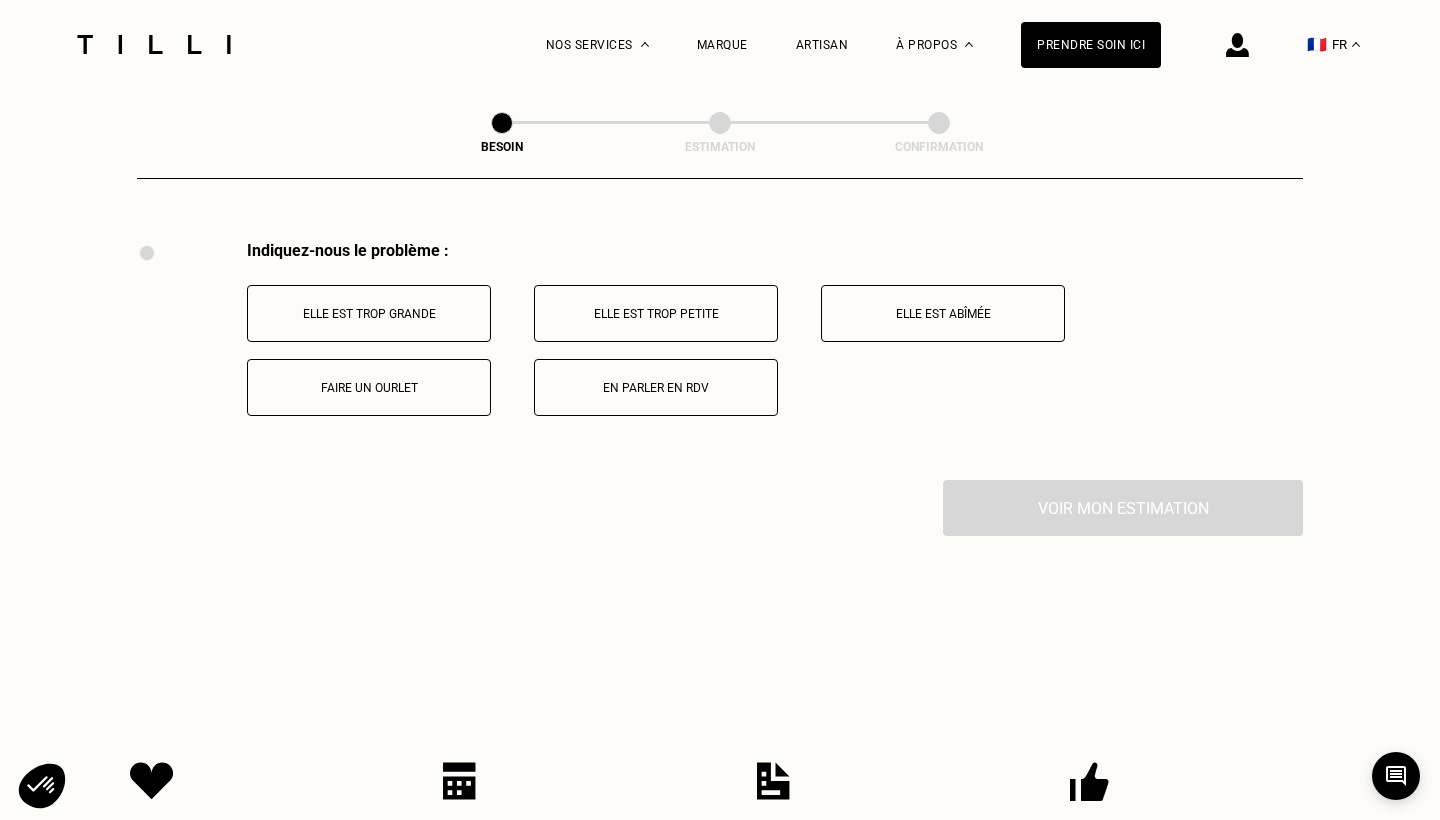 click on "Elle est trop grande" at bounding box center (369, 313) 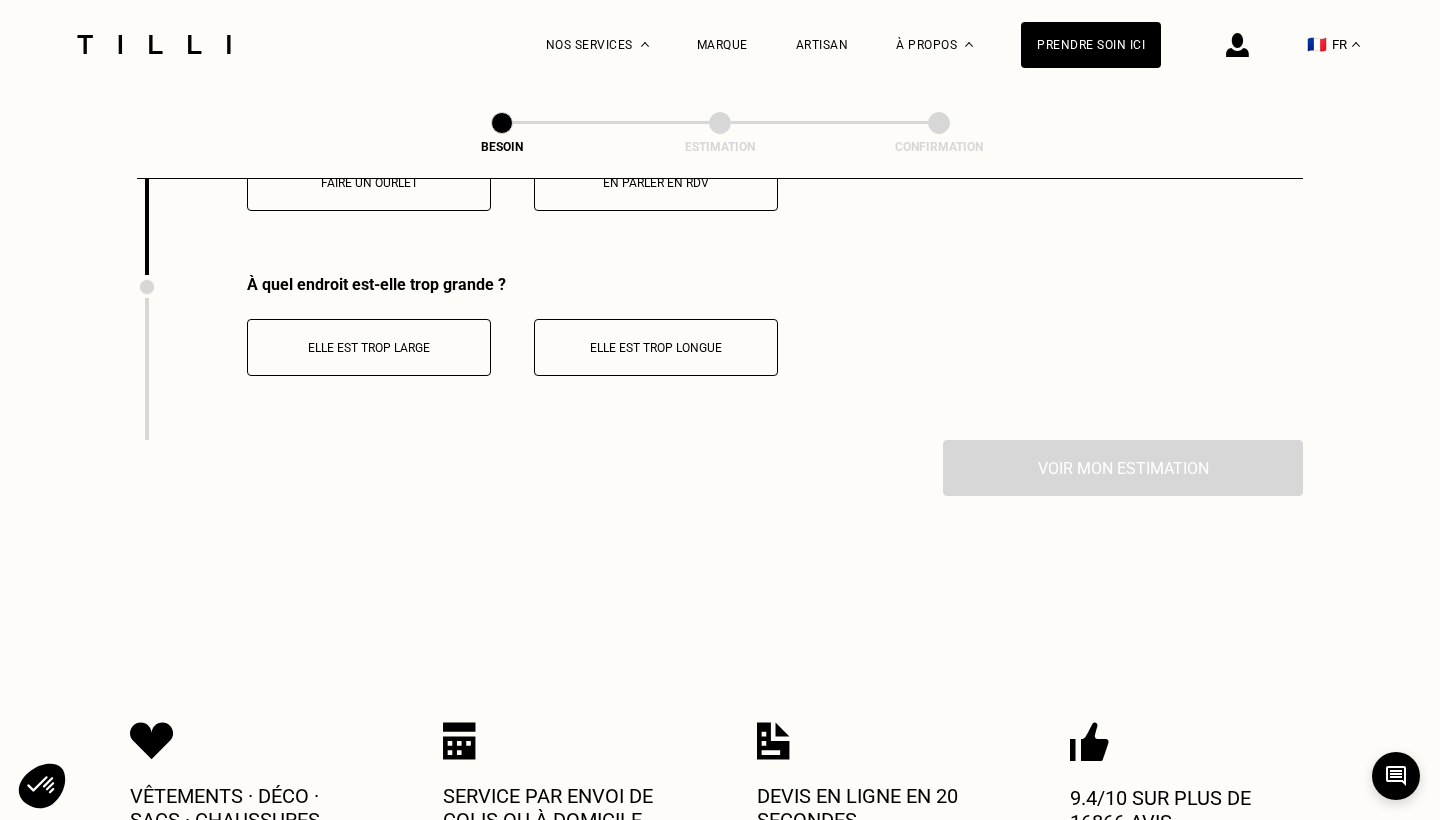 scroll, scrollTop: 3930, scrollLeft: 0, axis: vertical 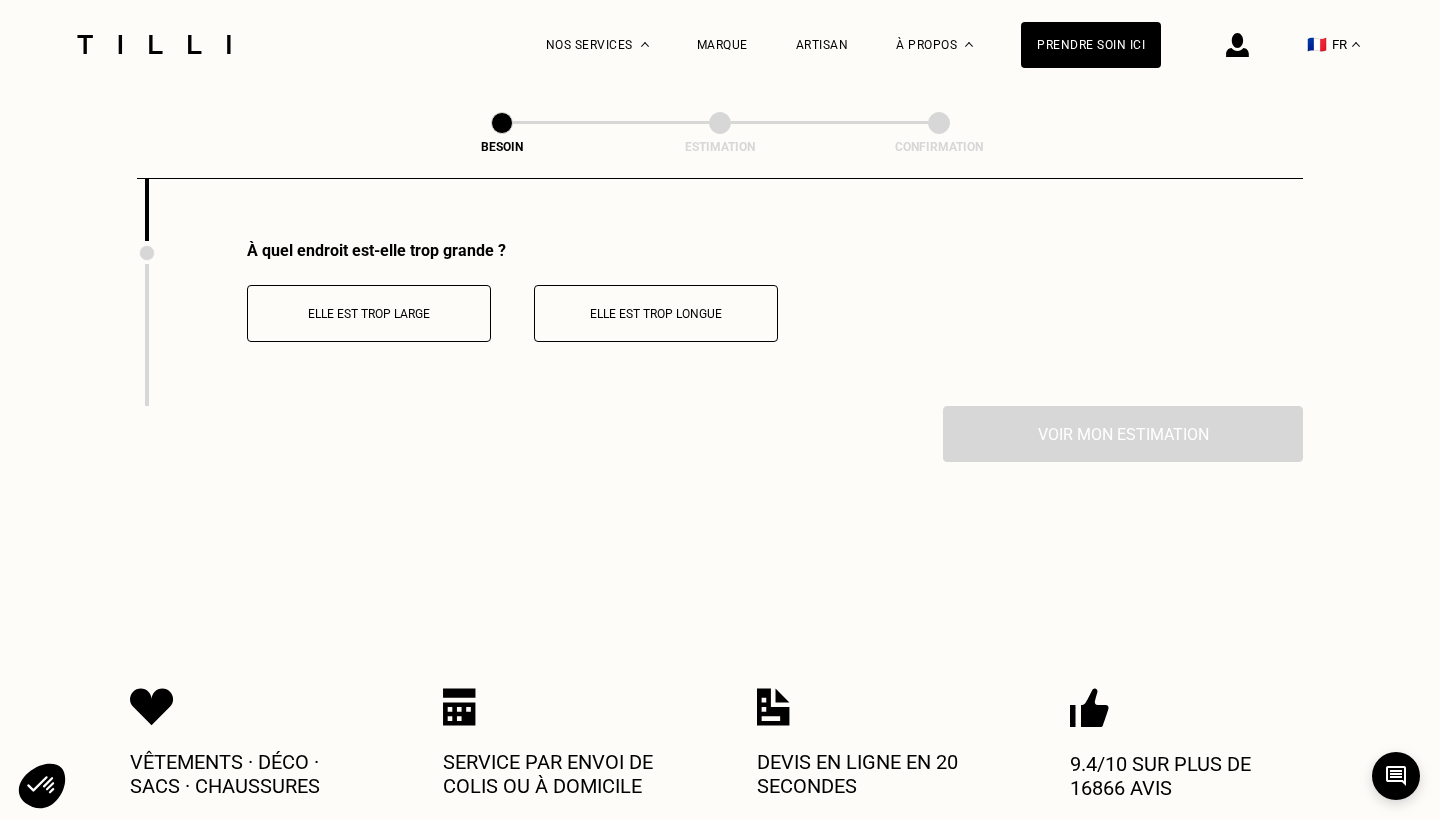click on "Elle est trop large" at bounding box center (369, 313) 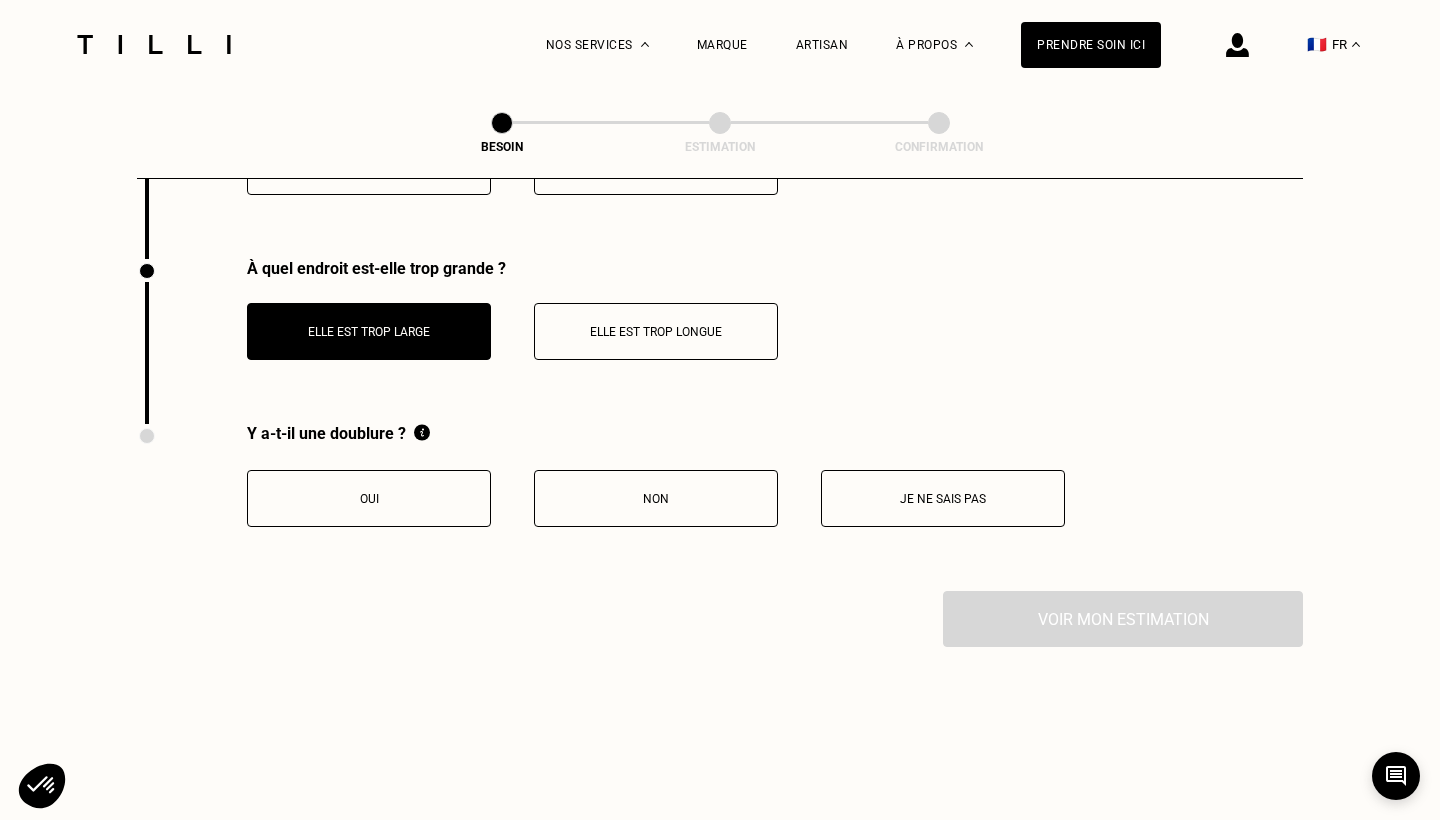 scroll, scrollTop: 3999, scrollLeft: 0, axis: vertical 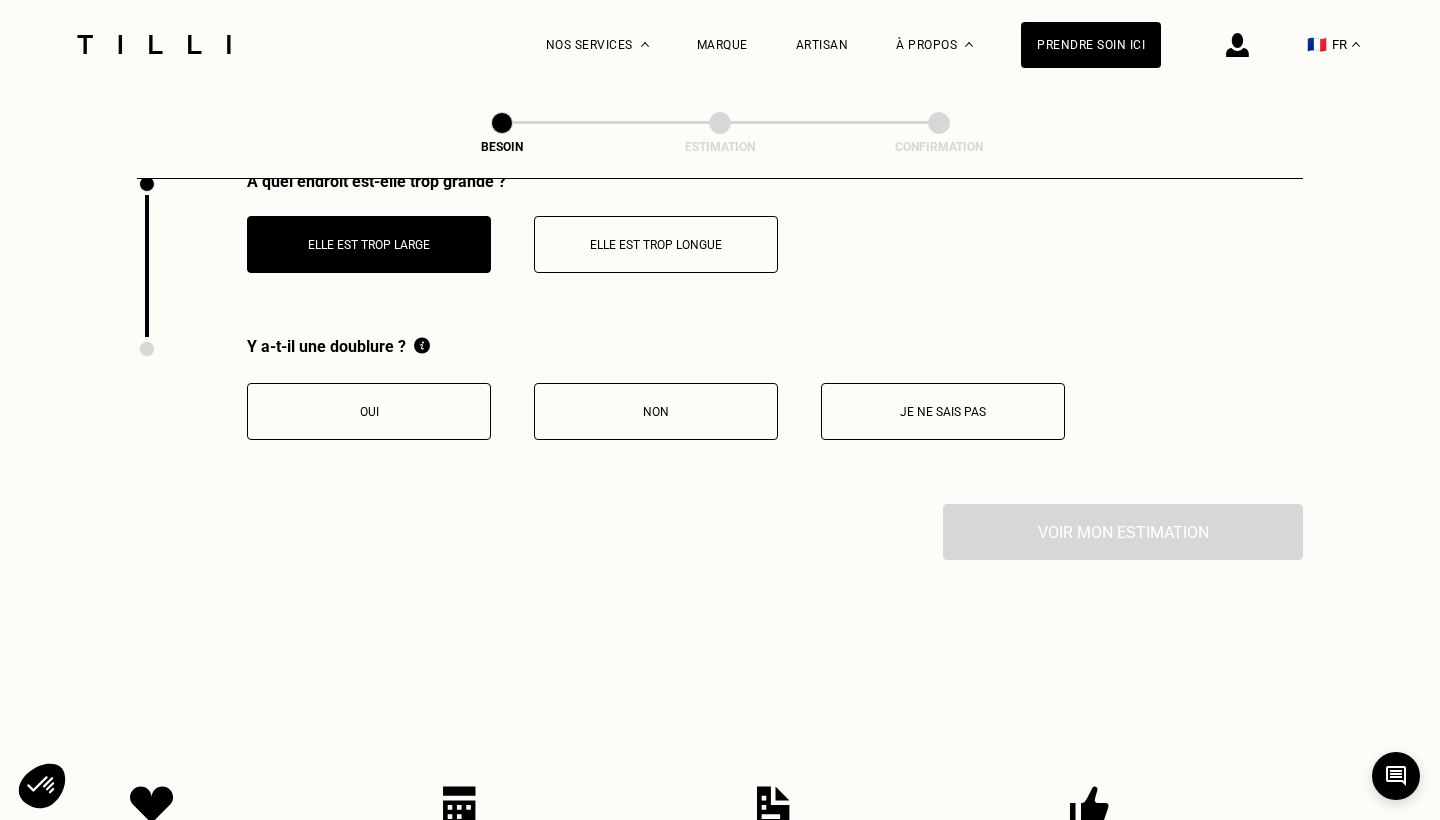 click on "Je ne sais pas" at bounding box center [943, 412] 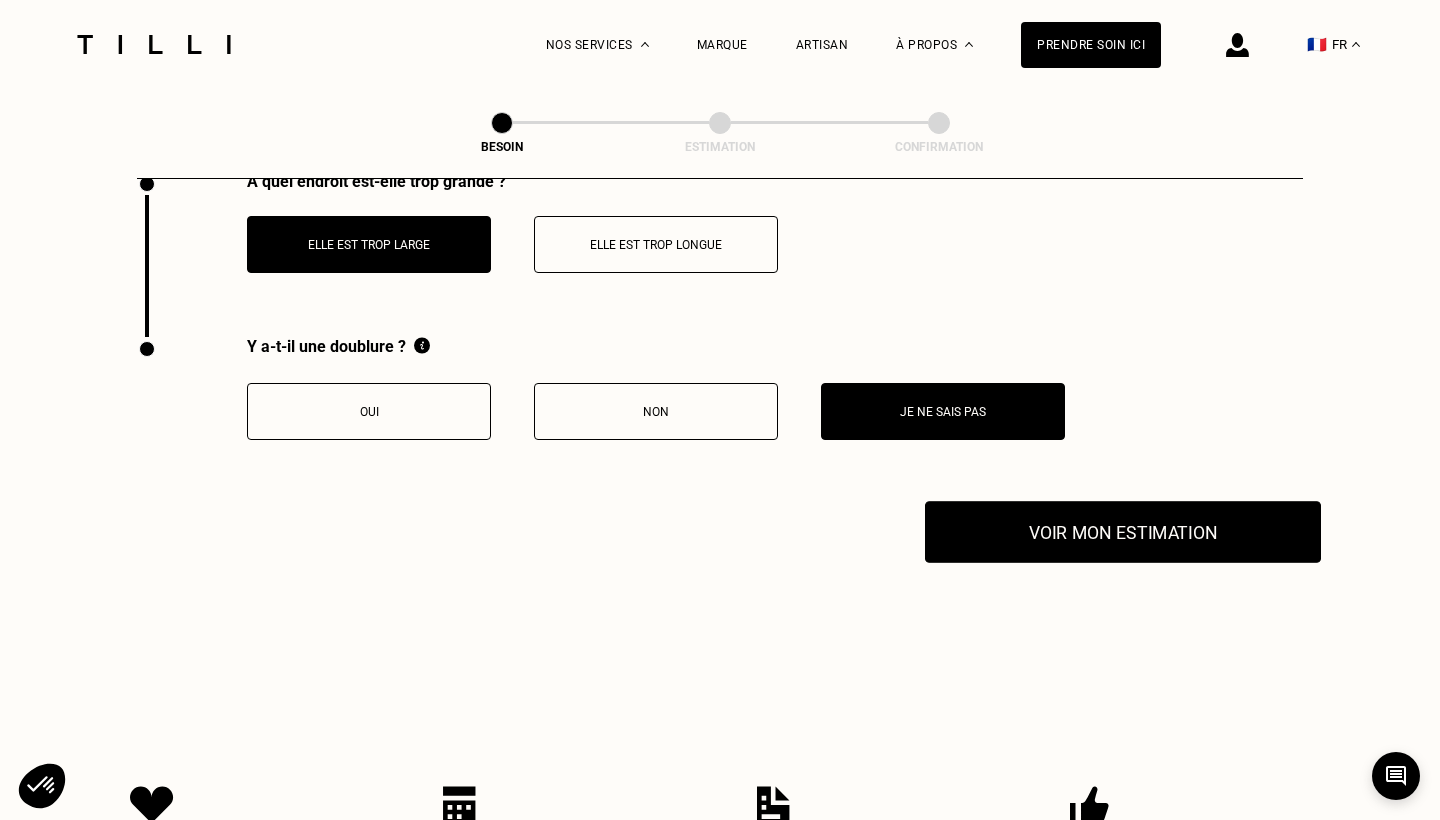 click on "Voir mon estimation" at bounding box center (1123, 532) 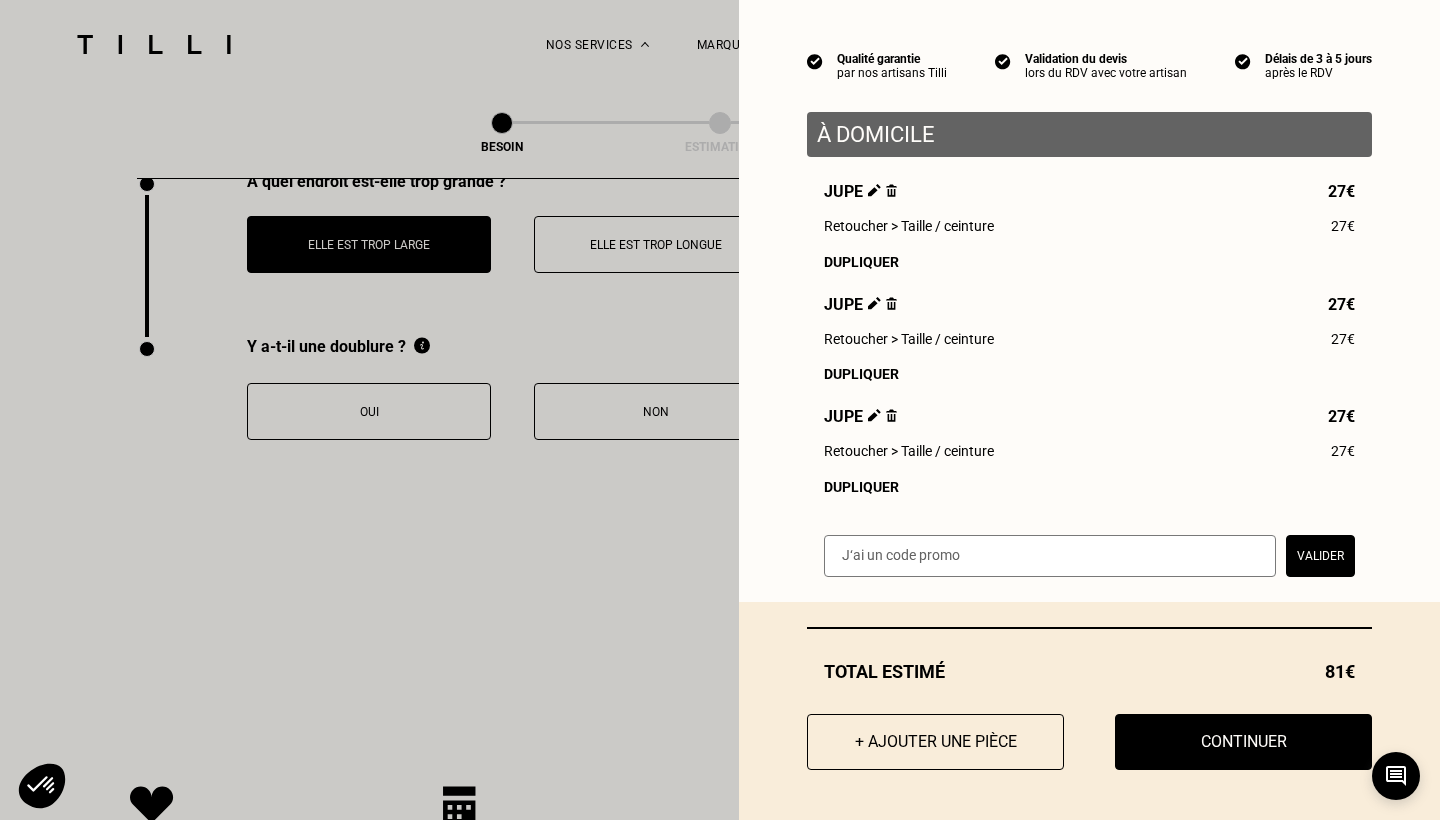 scroll, scrollTop: 155, scrollLeft: 0, axis: vertical 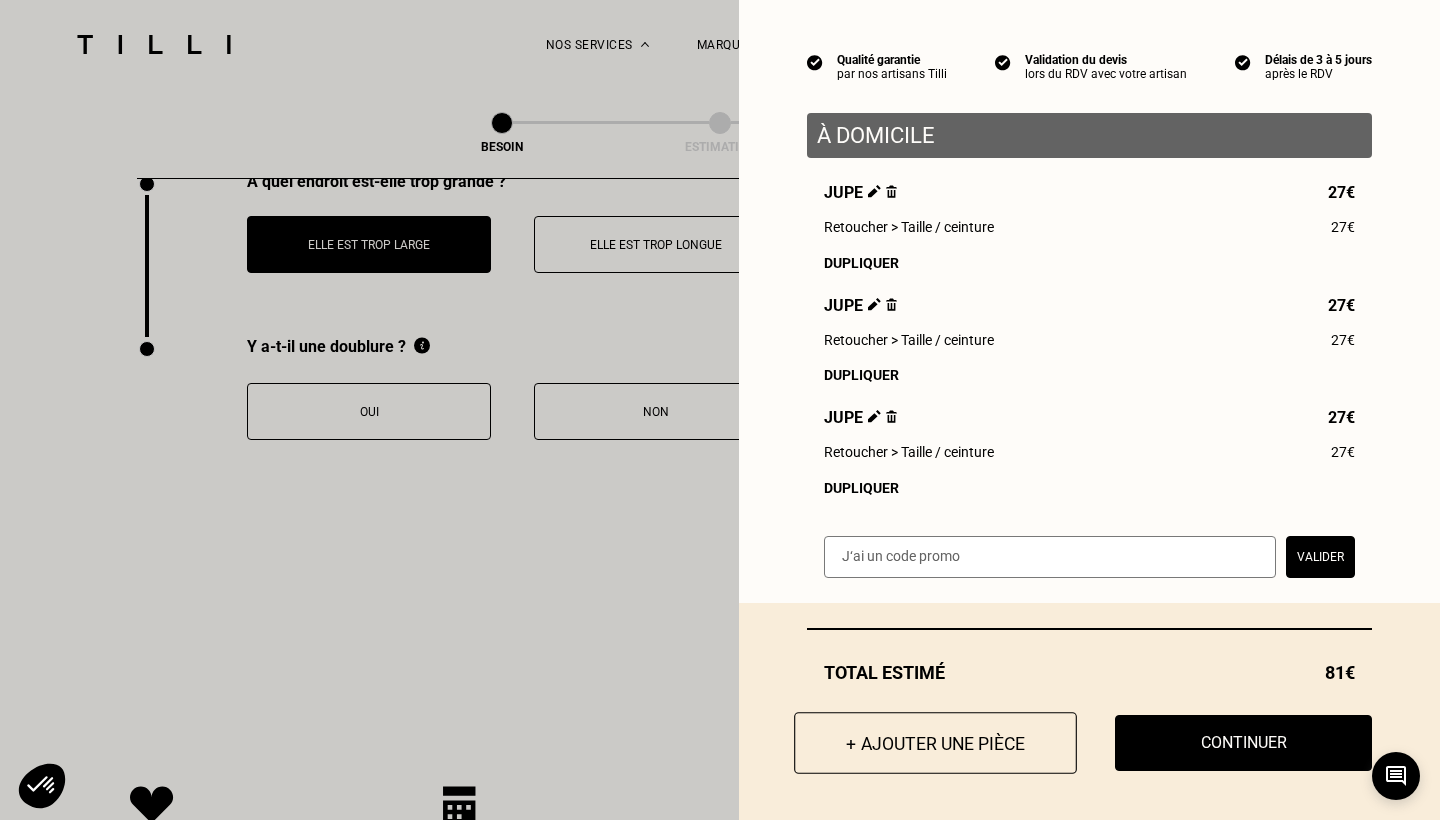 click on "+ Ajouter une pièce" at bounding box center (935, 743) 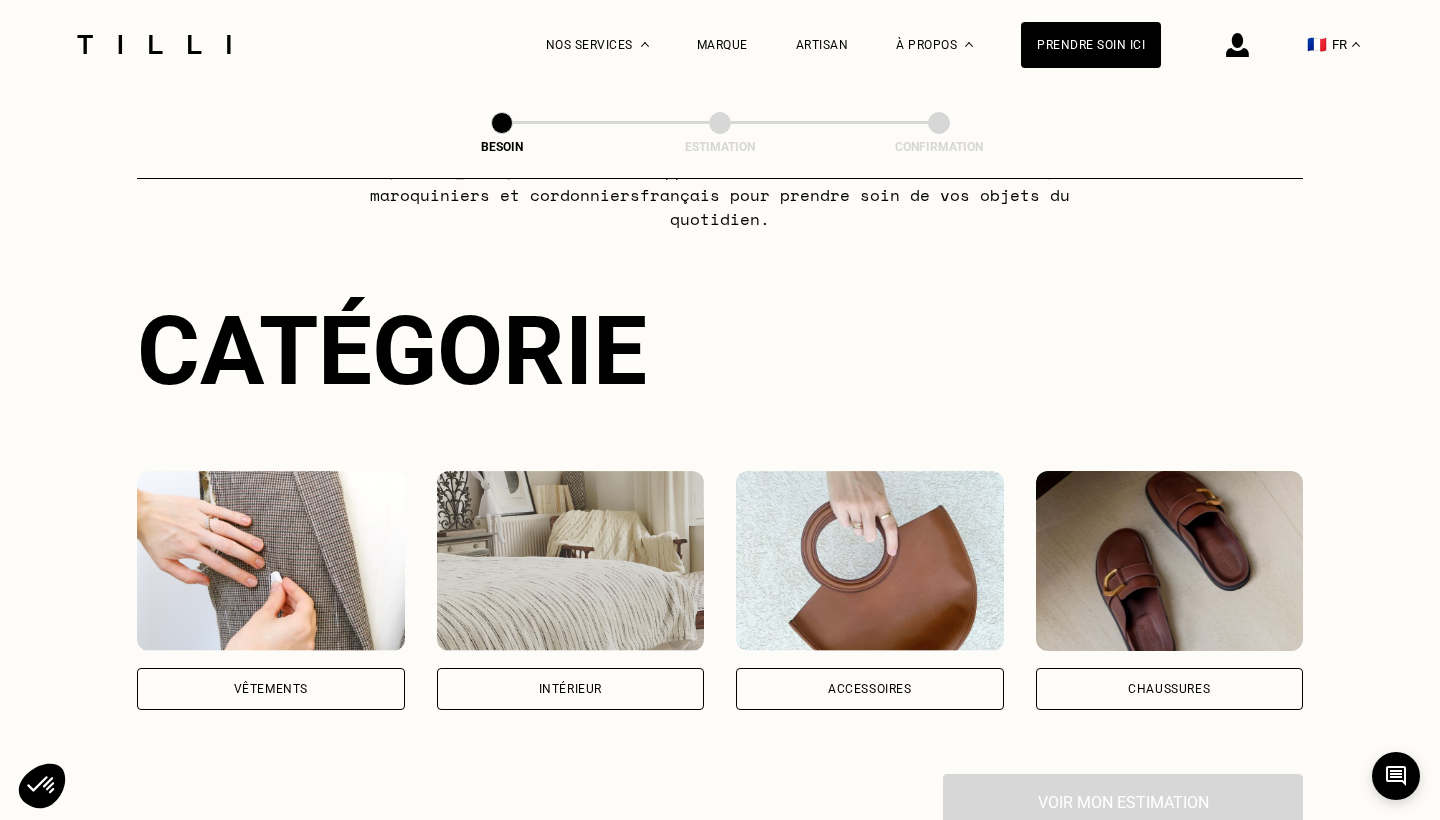 scroll, scrollTop: 266, scrollLeft: 0, axis: vertical 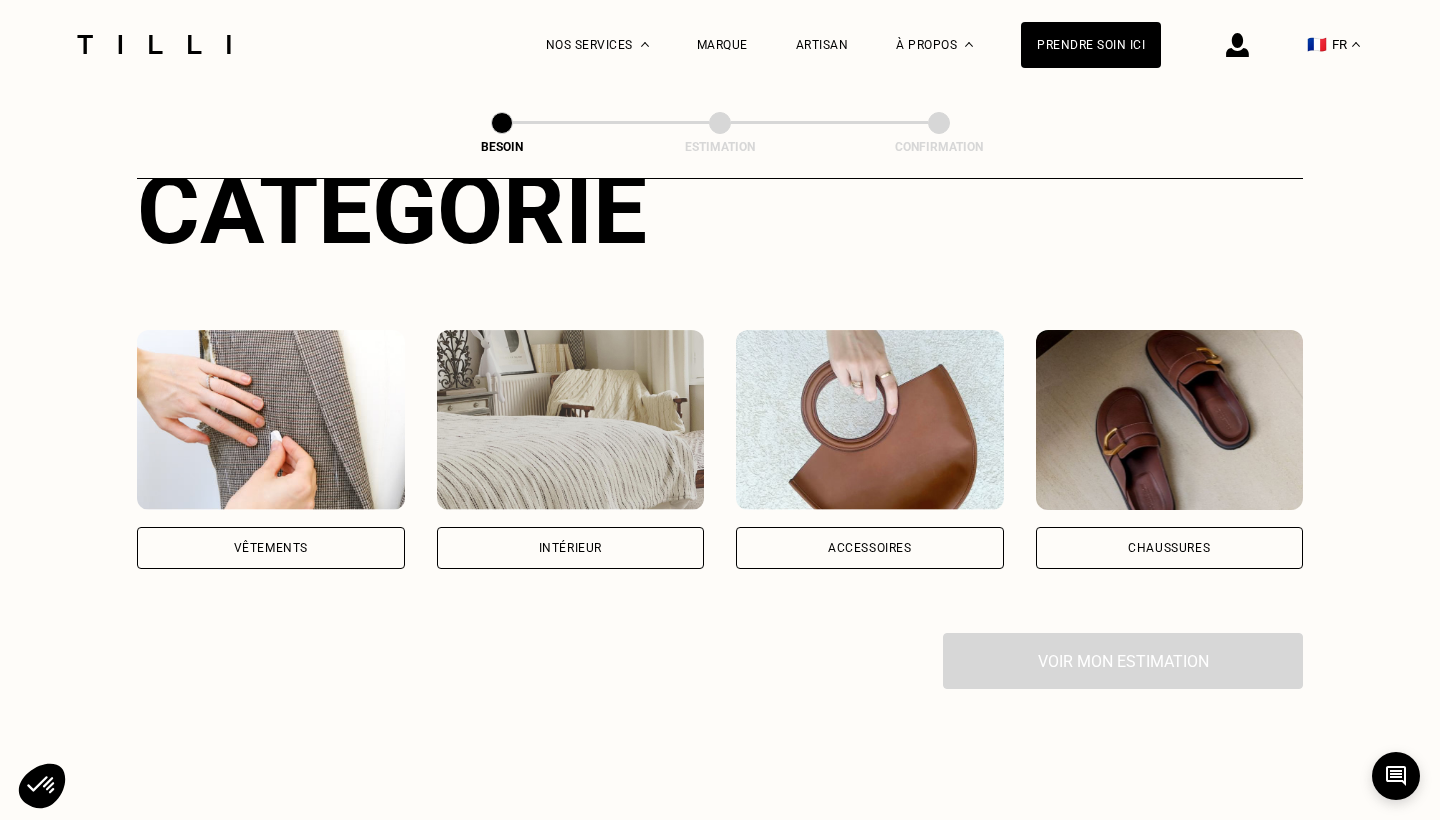 click on "Vêtements" at bounding box center (271, 548) 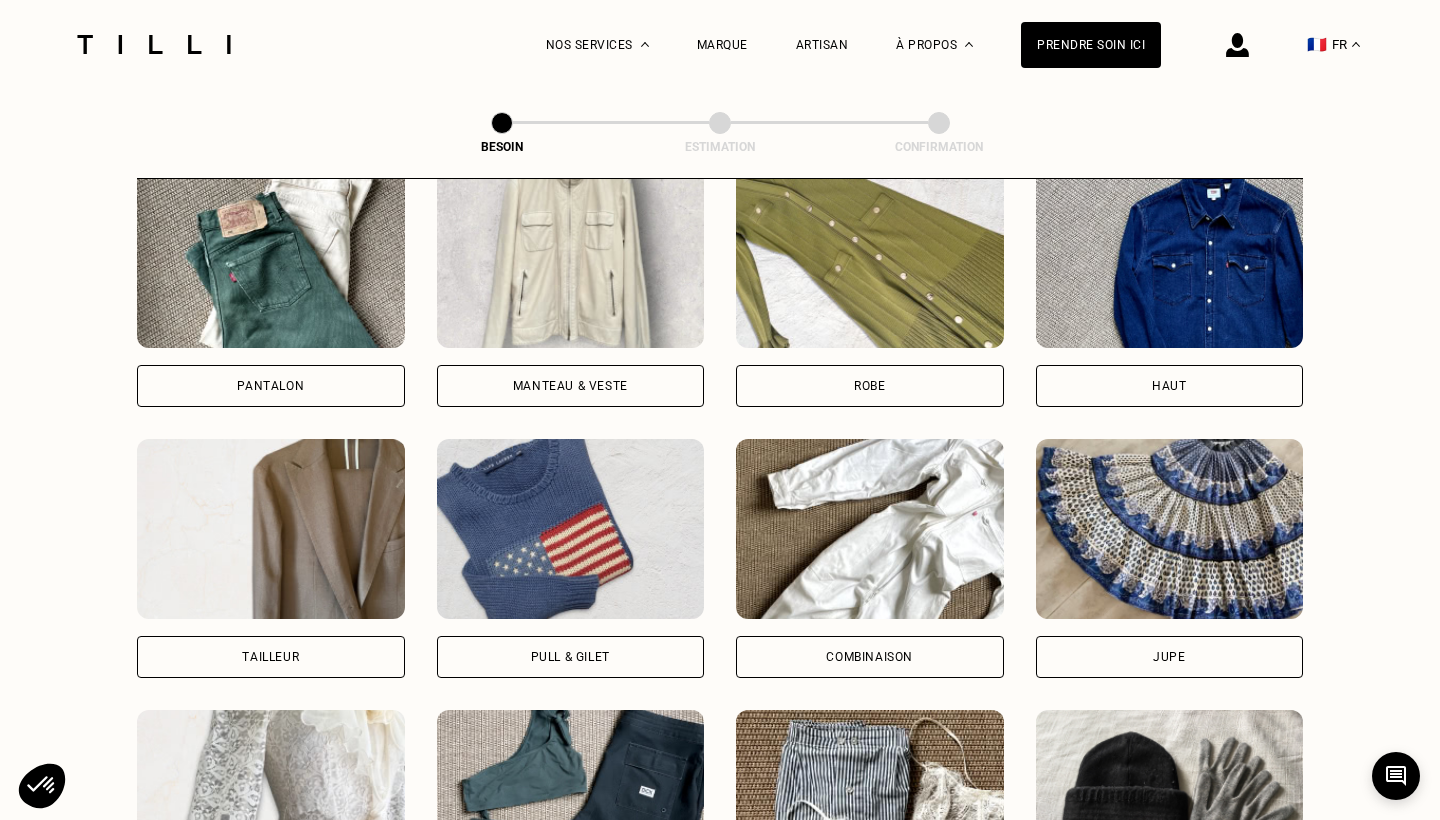 scroll, scrollTop: 1143, scrollLeft: 0, axis: vertical 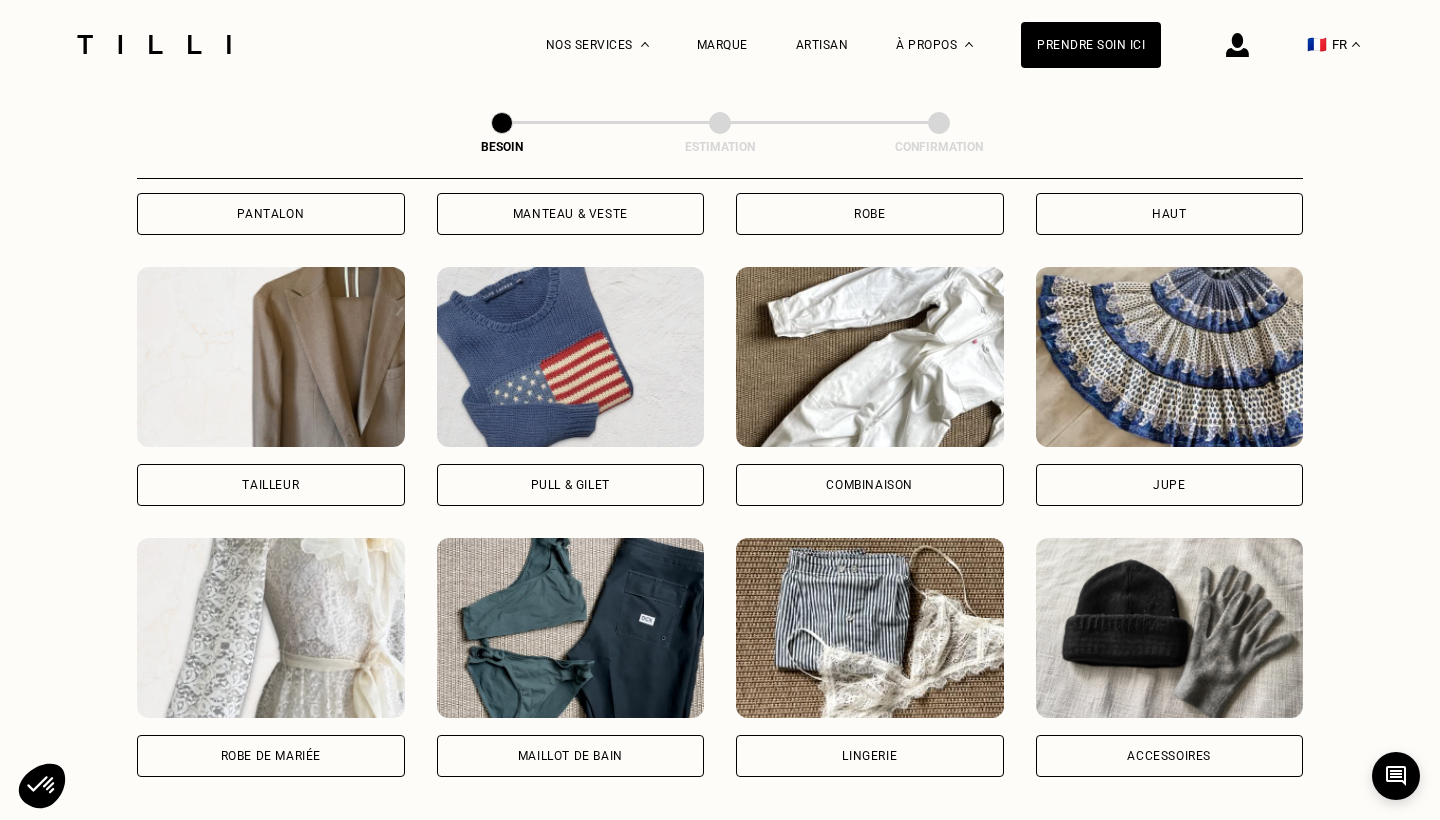 click on "Jupe" at bounding box center (1170, 485) 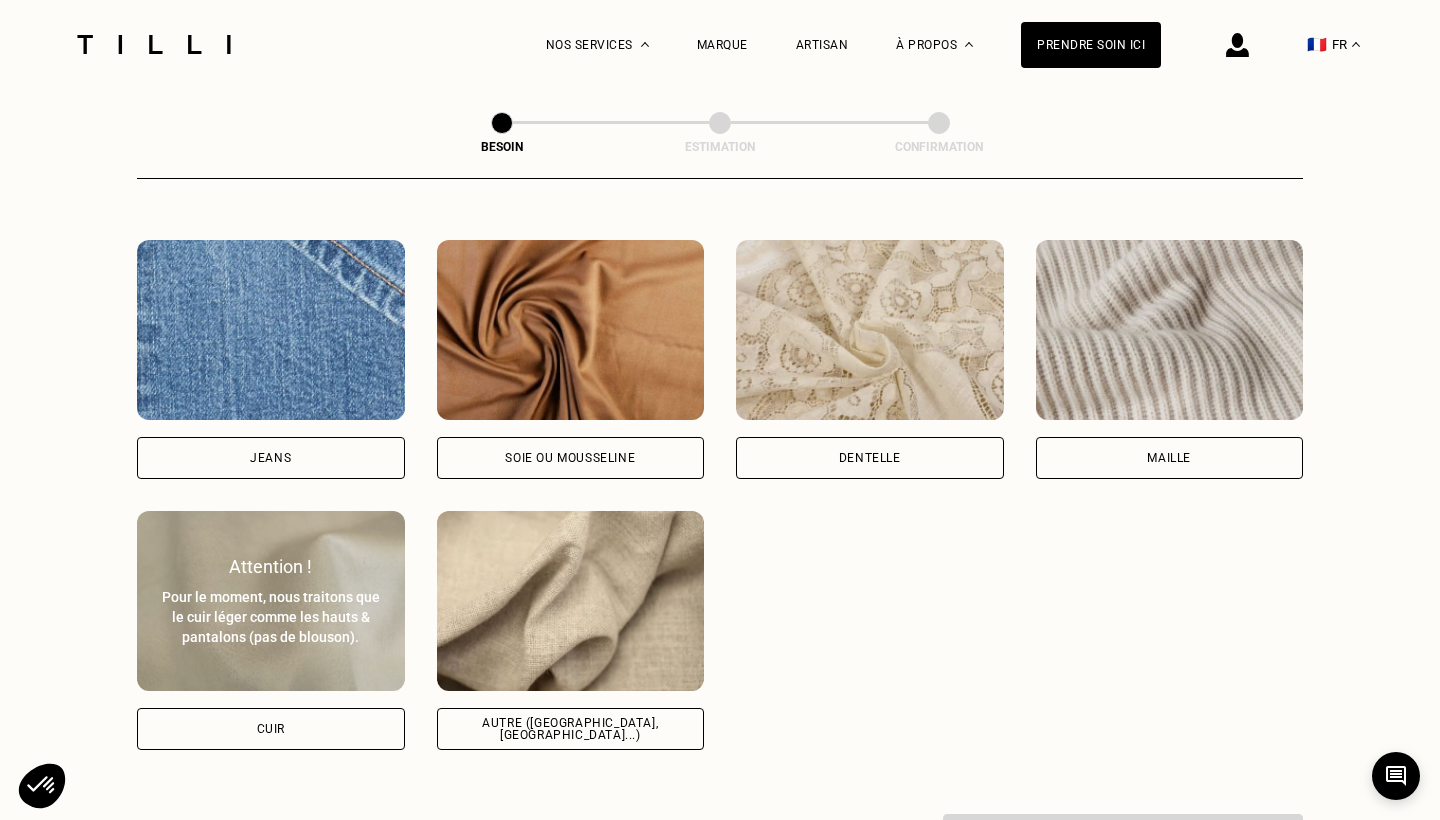 scroll, scrollTop: 2153, scrollLeft: 0, axis: vertical 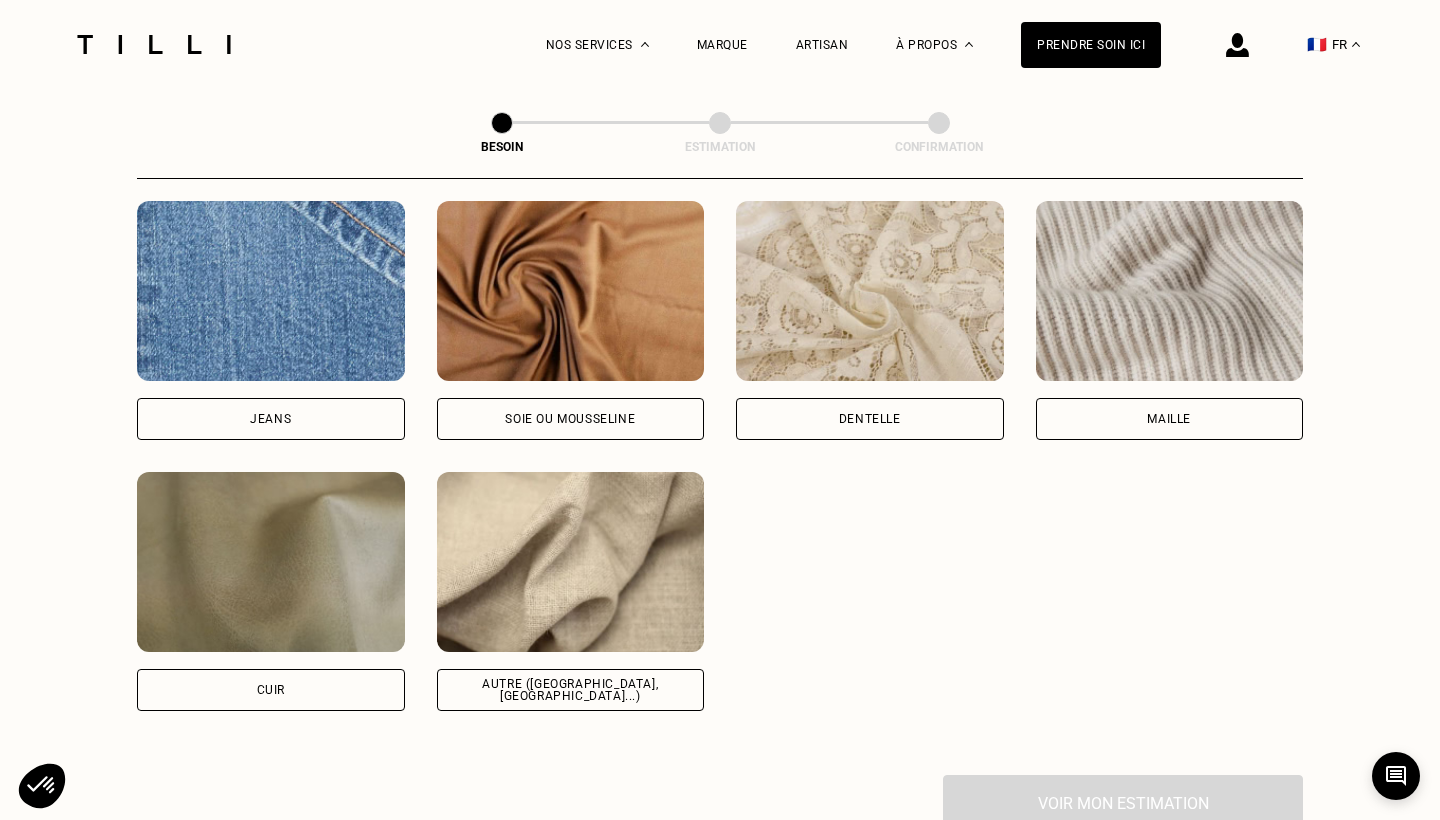 click at bounding box center (271, 291) 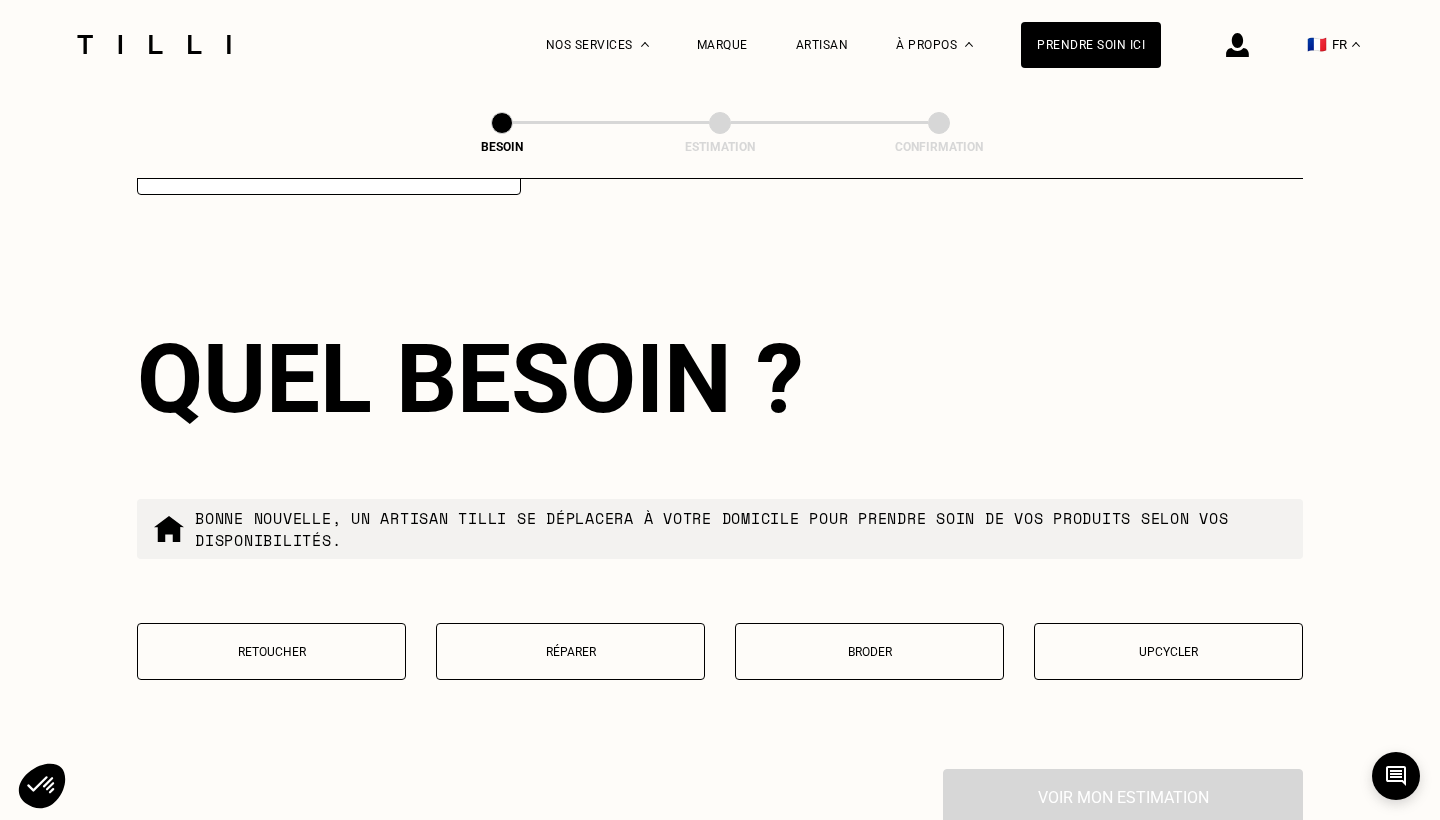 scroll, scrollTop: 3342, scrollLeft: 0, axis: vertical 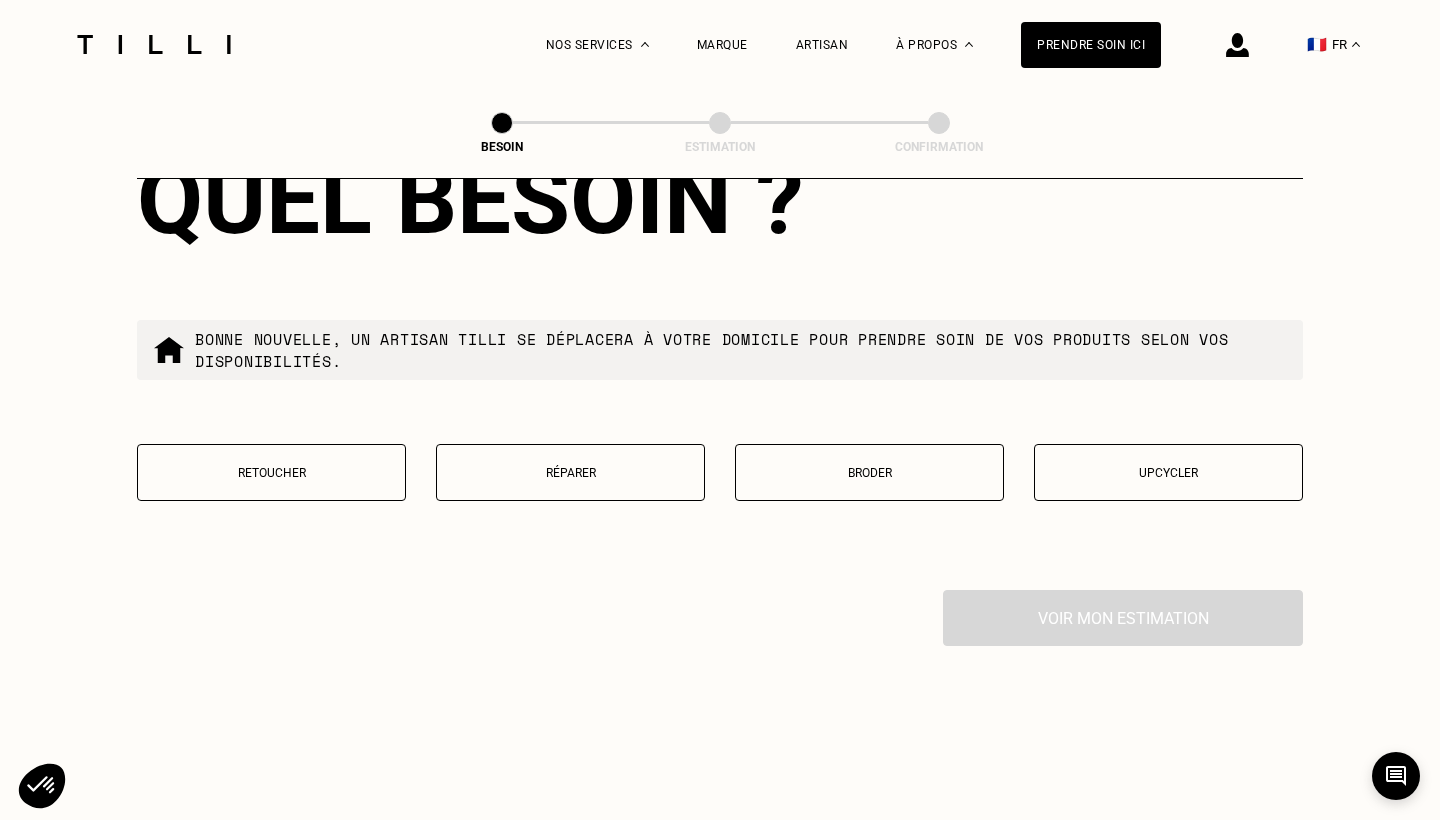 click on "Retoucher" at bounding box center [271, 472] 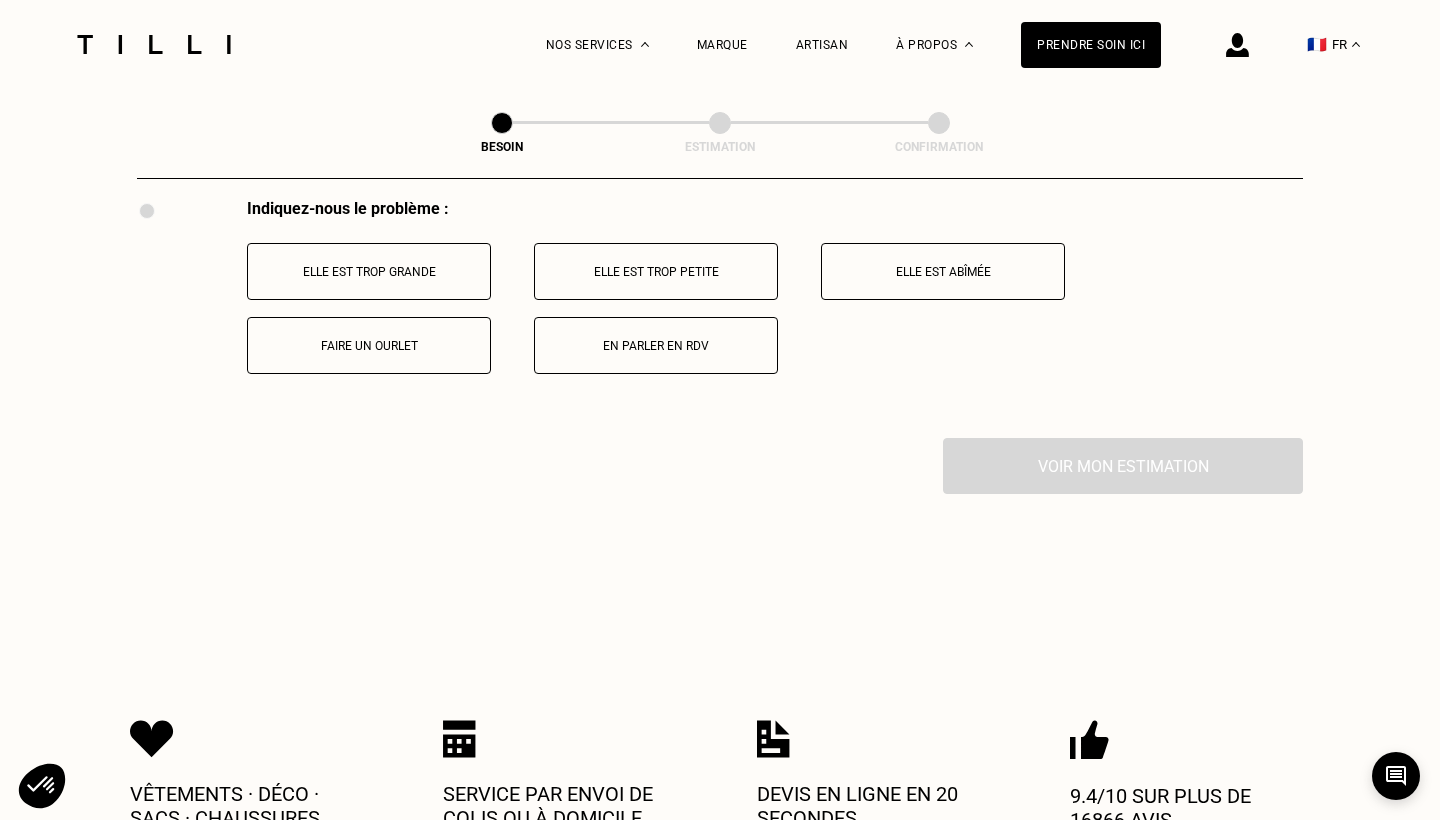scroll, scrollTop: 3704, scrollLeft: 0, axis: vertical 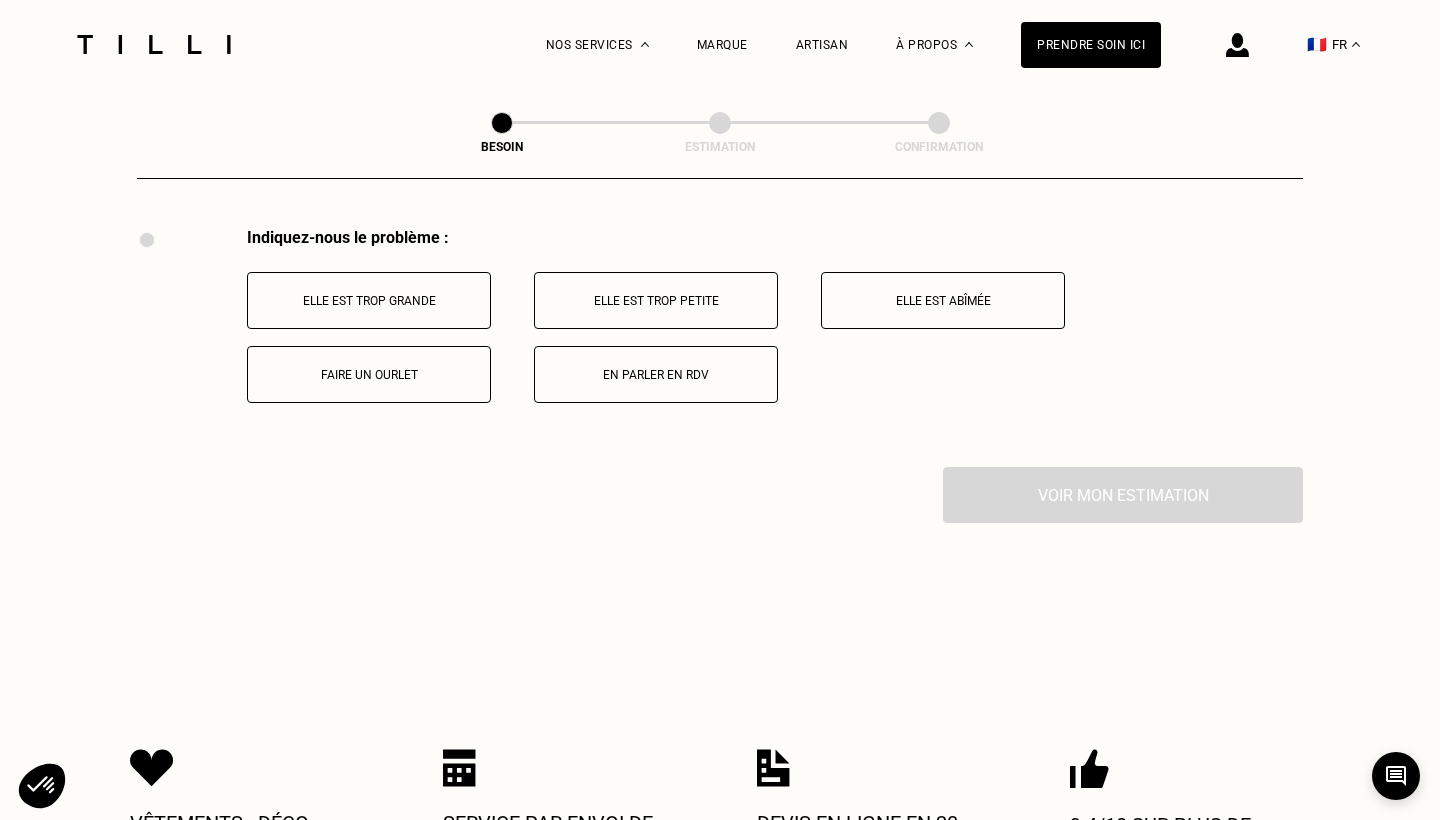 click on "Elle est trop grande" at bounding box center (369, 300) 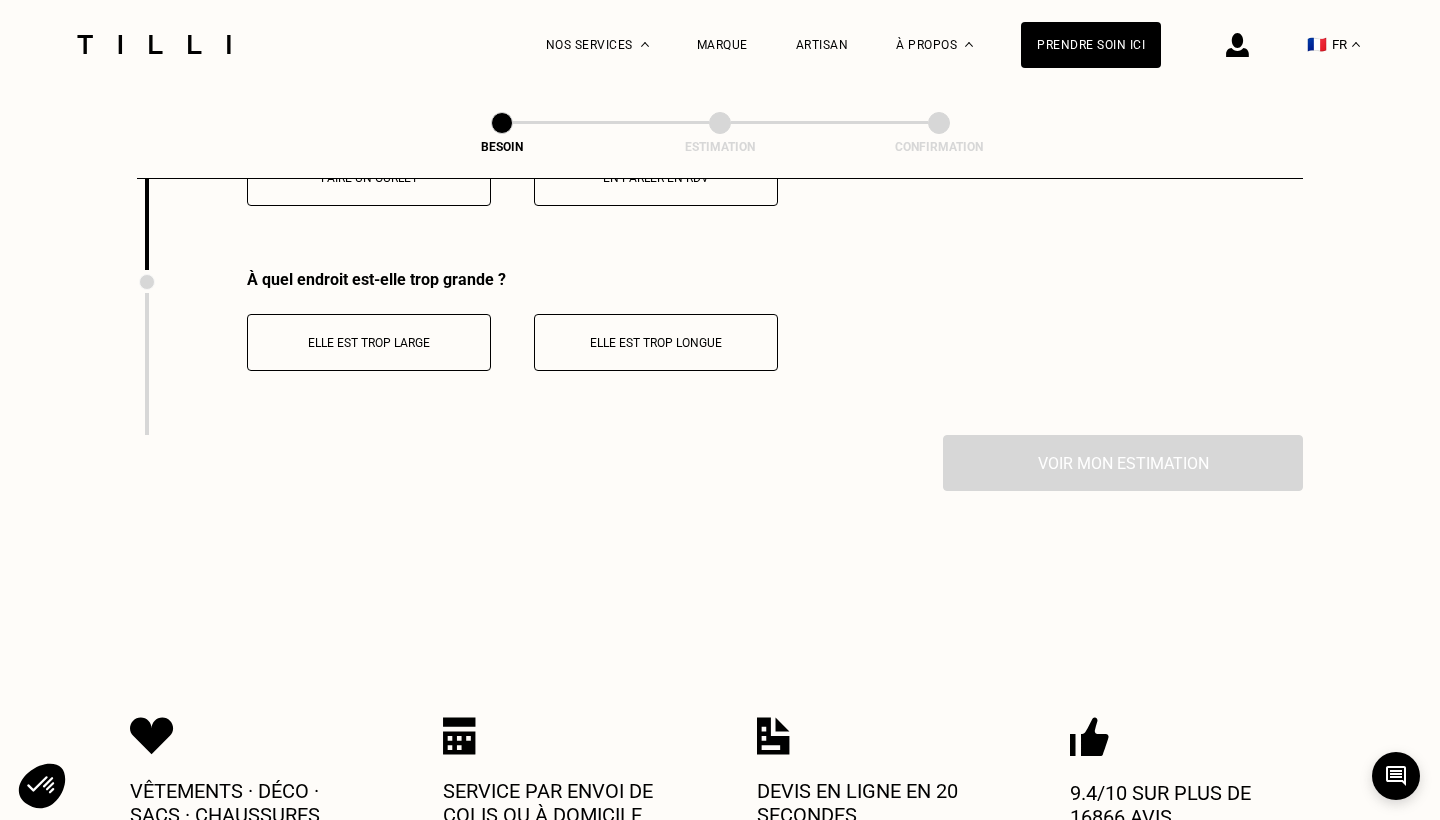 scroll, scrollTop: 3930, scrollLeft: 0, axis: vertical 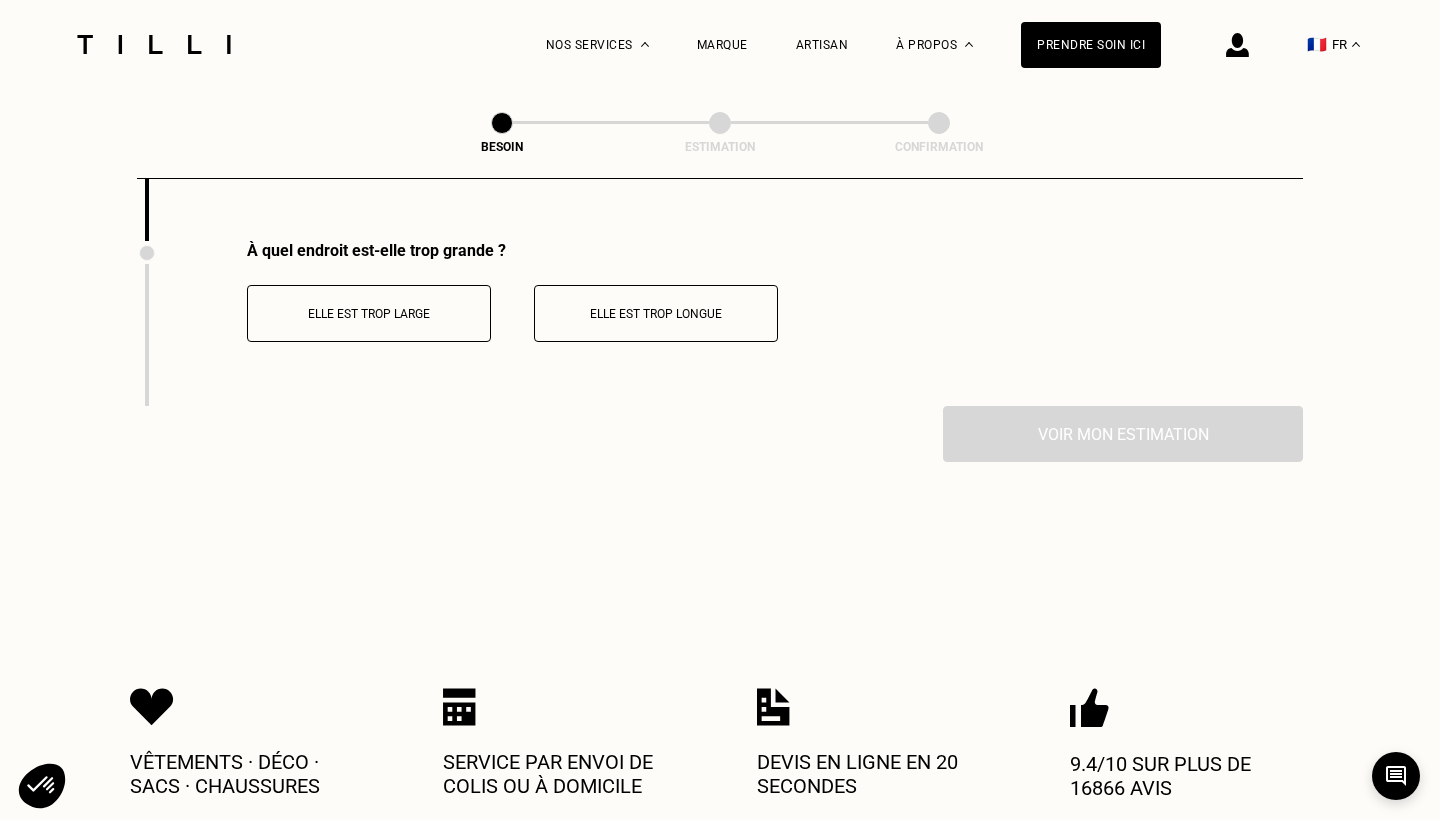 click on "Elle est trop large" at bounding box center (369, 313) 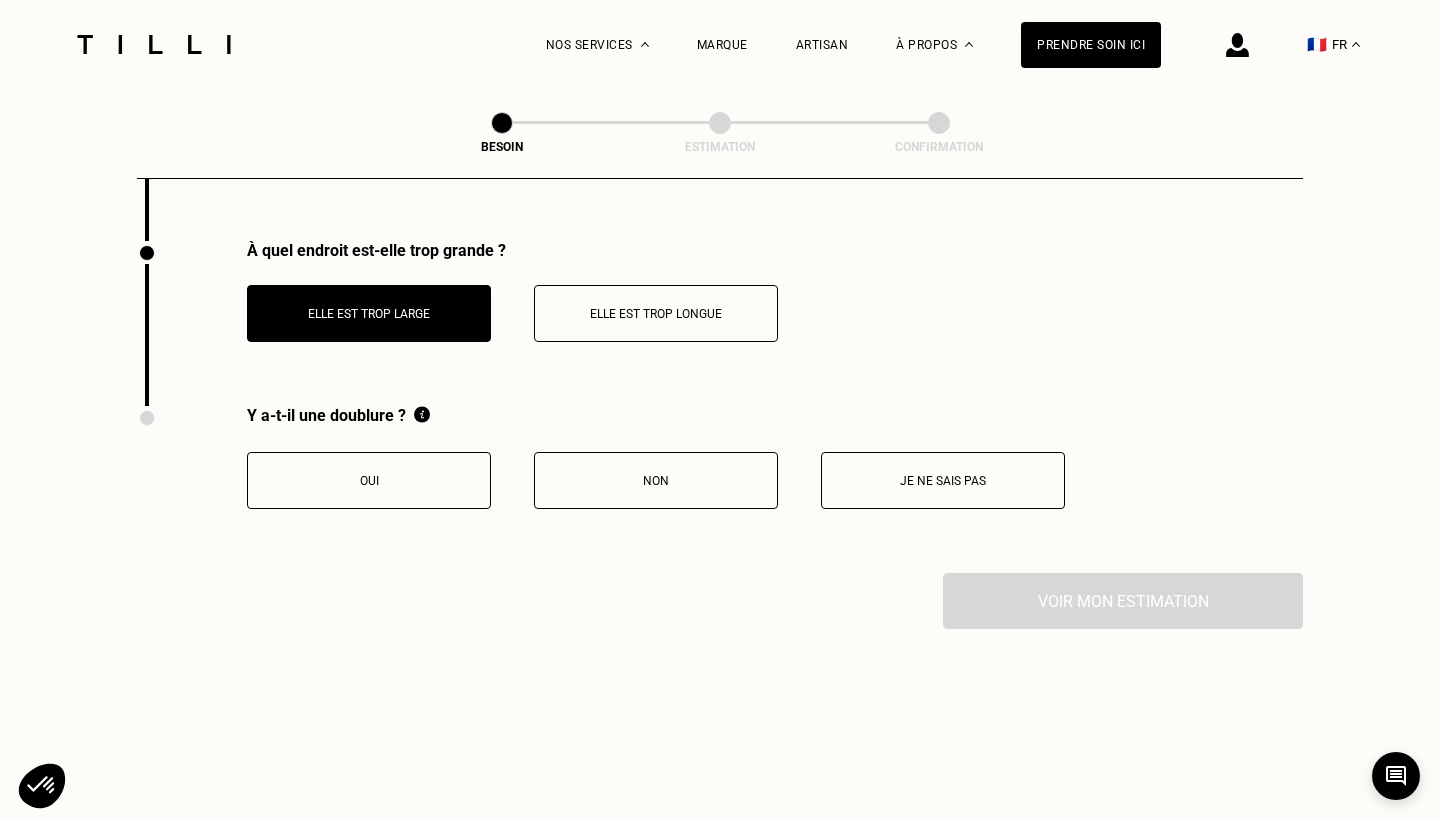 click on "Je ne sais pas" at bounding box center (943, 480) 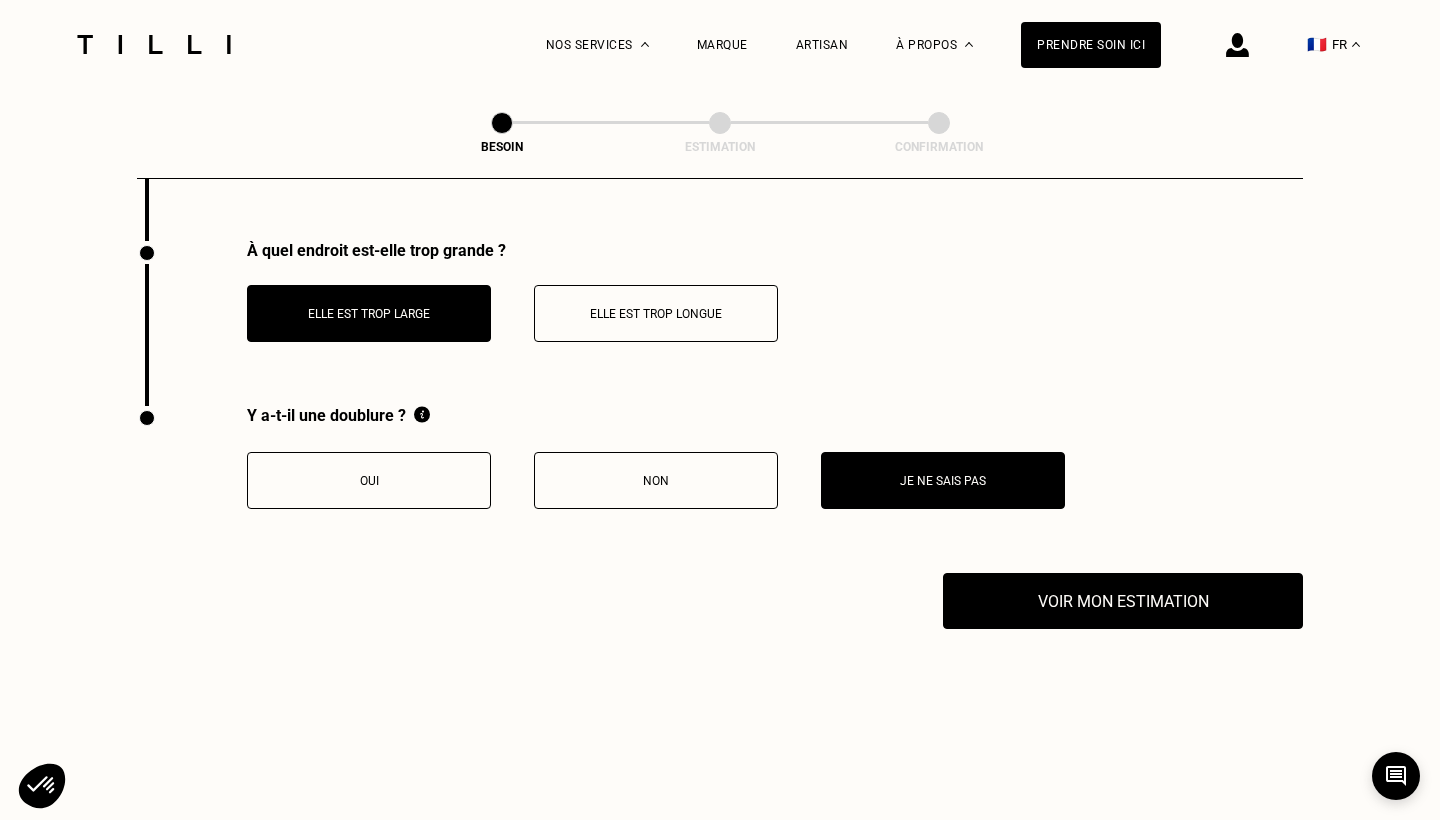 scroll, scrollTop: 3963, scrollLeft: 0, axis: vertical 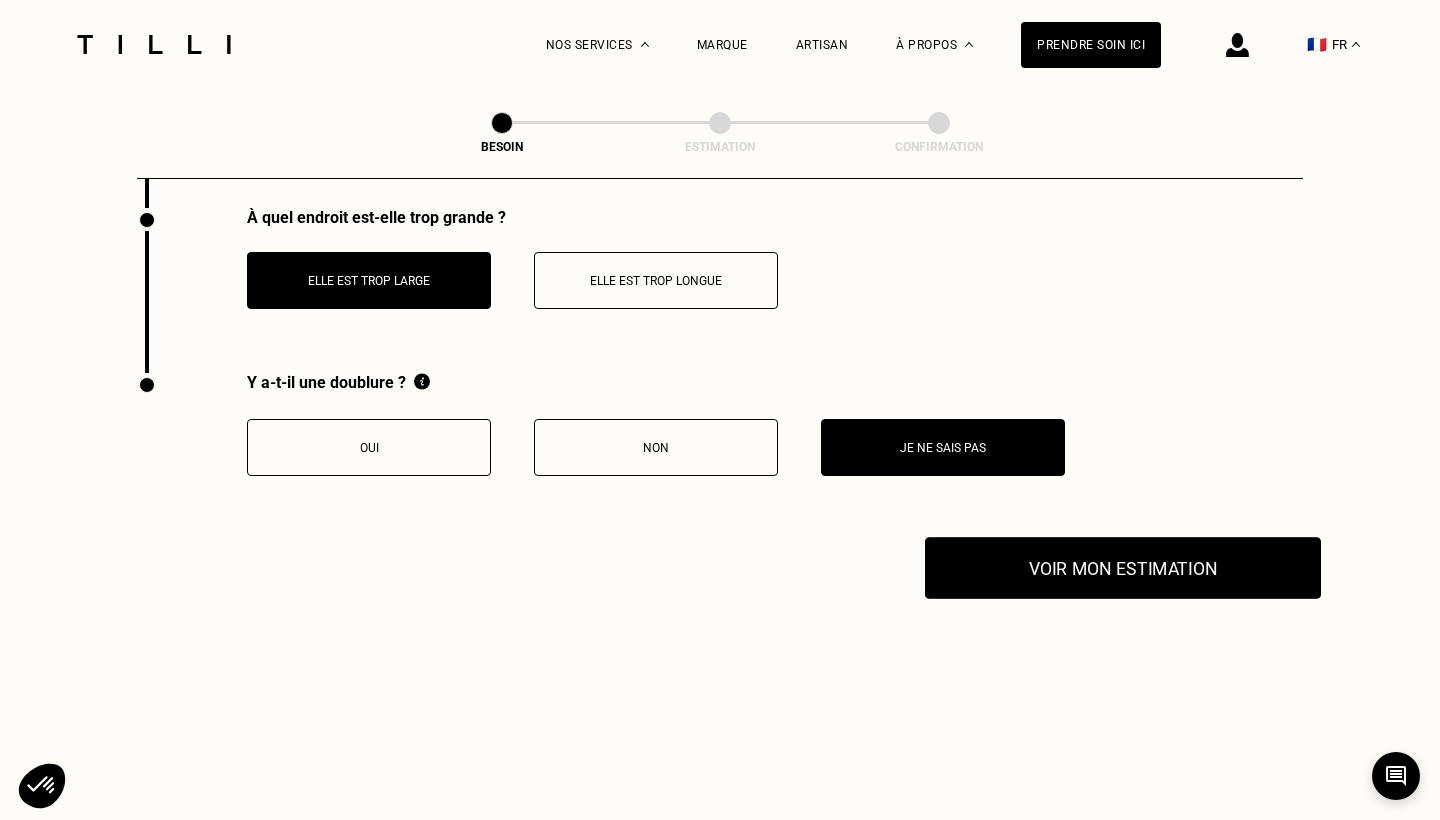 click on "Voir mon estimation" at bounding box center [1123, 568] 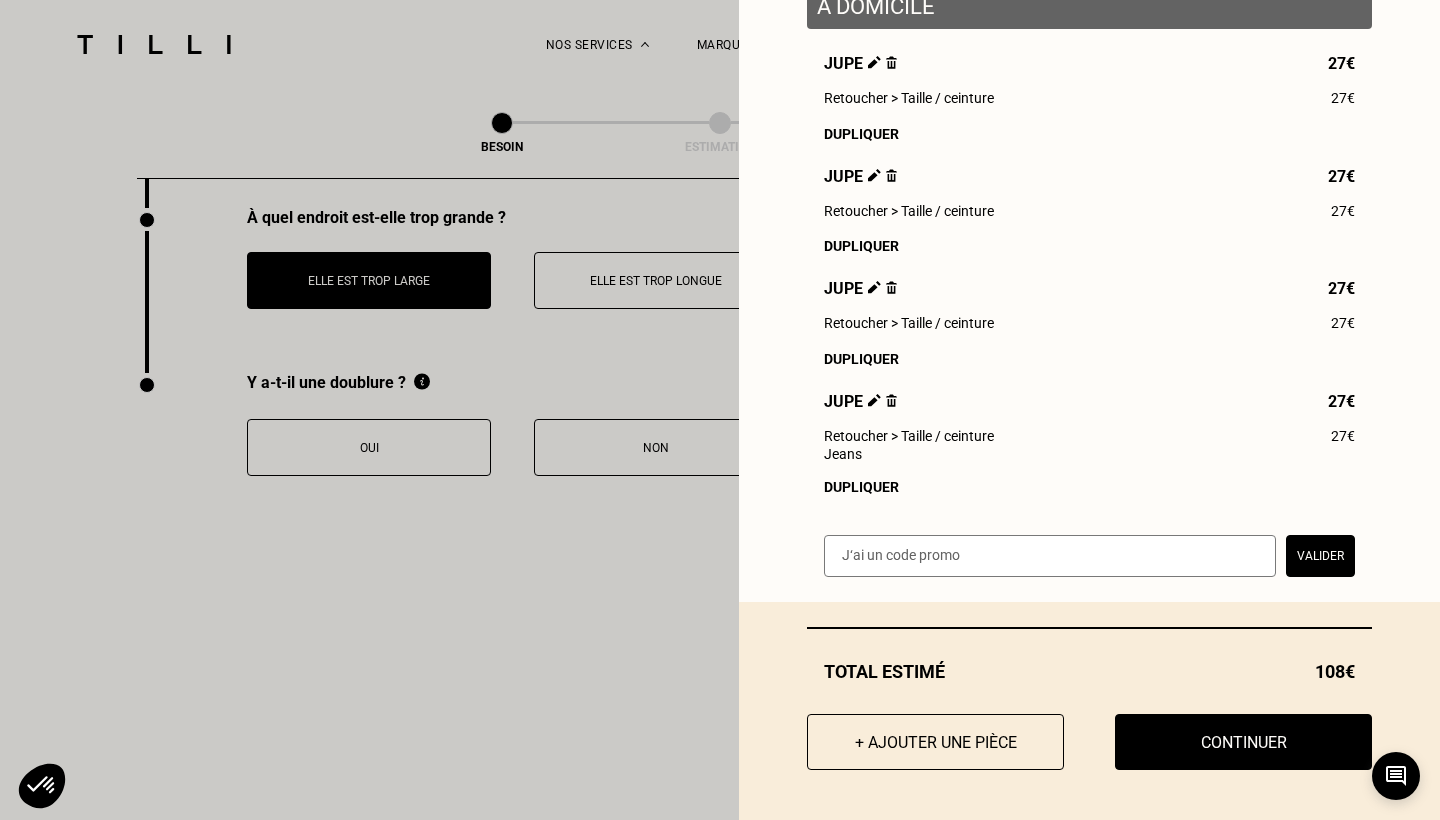 scroll, scrollTop: 283, scrollLeft: 0, axis: vertical 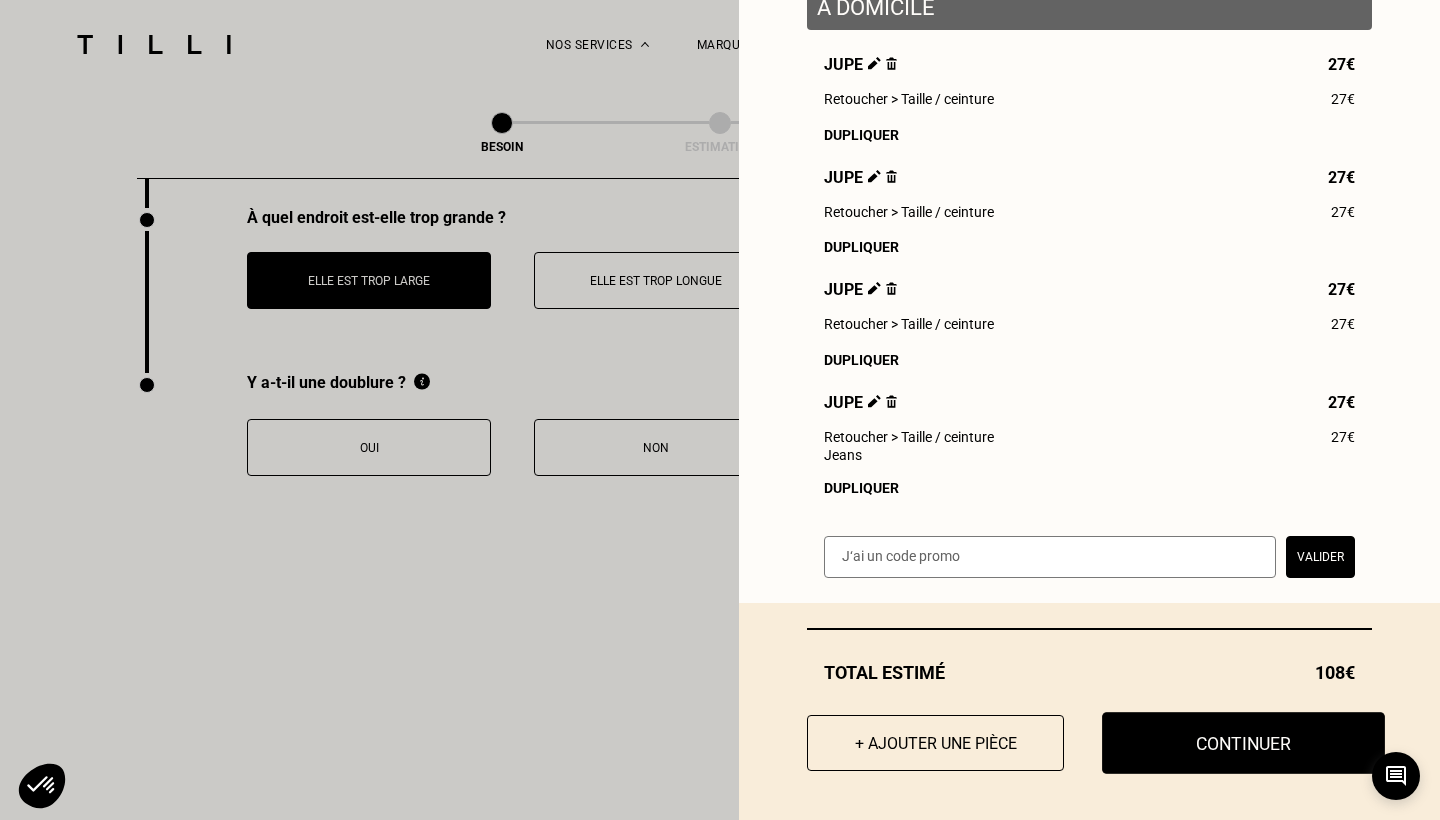 click on "Continuer" at bounding box center (1243, 743) 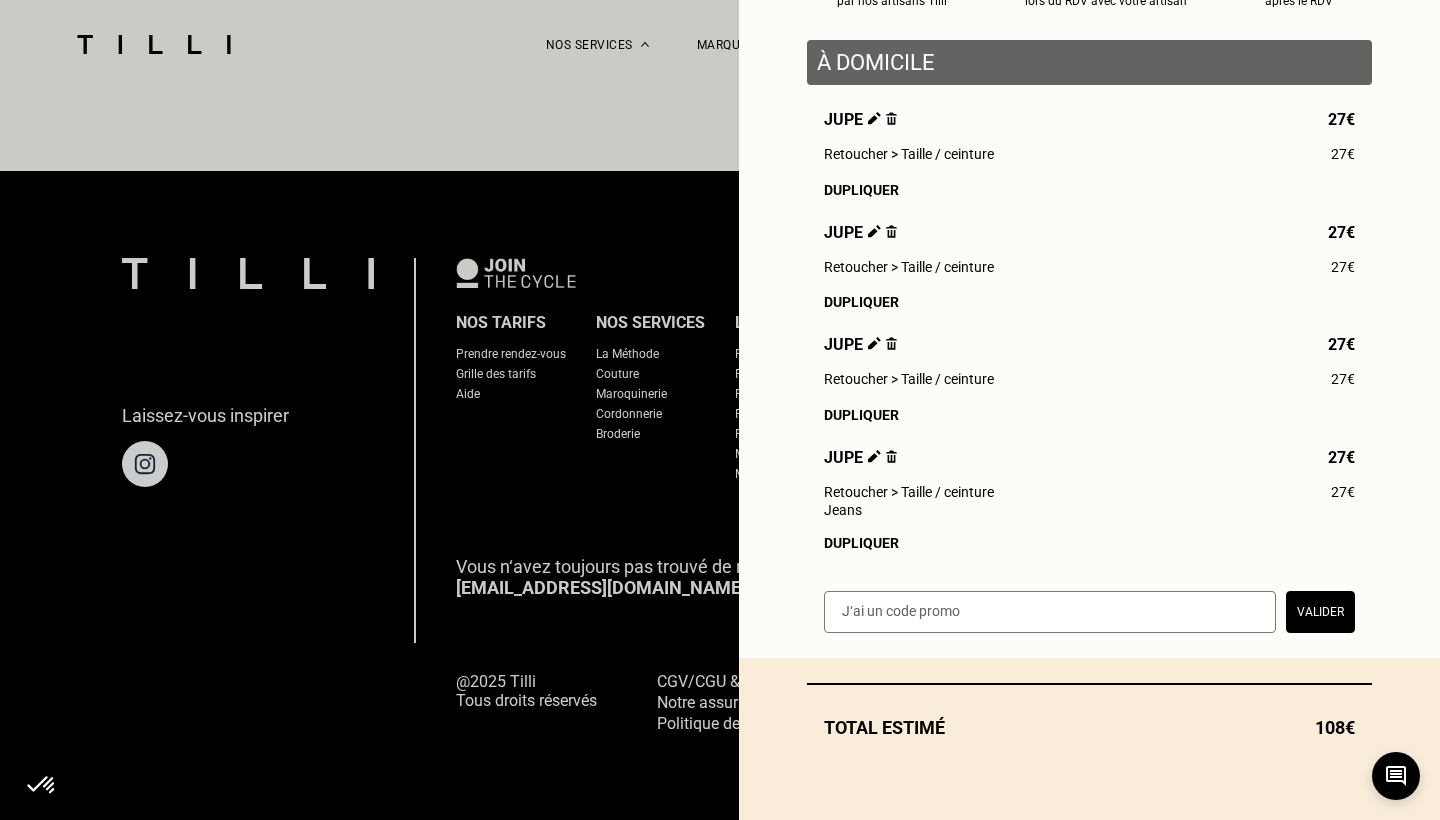 scroll, scrollTop: 1202, scrollLeft: 0, axis: vertical 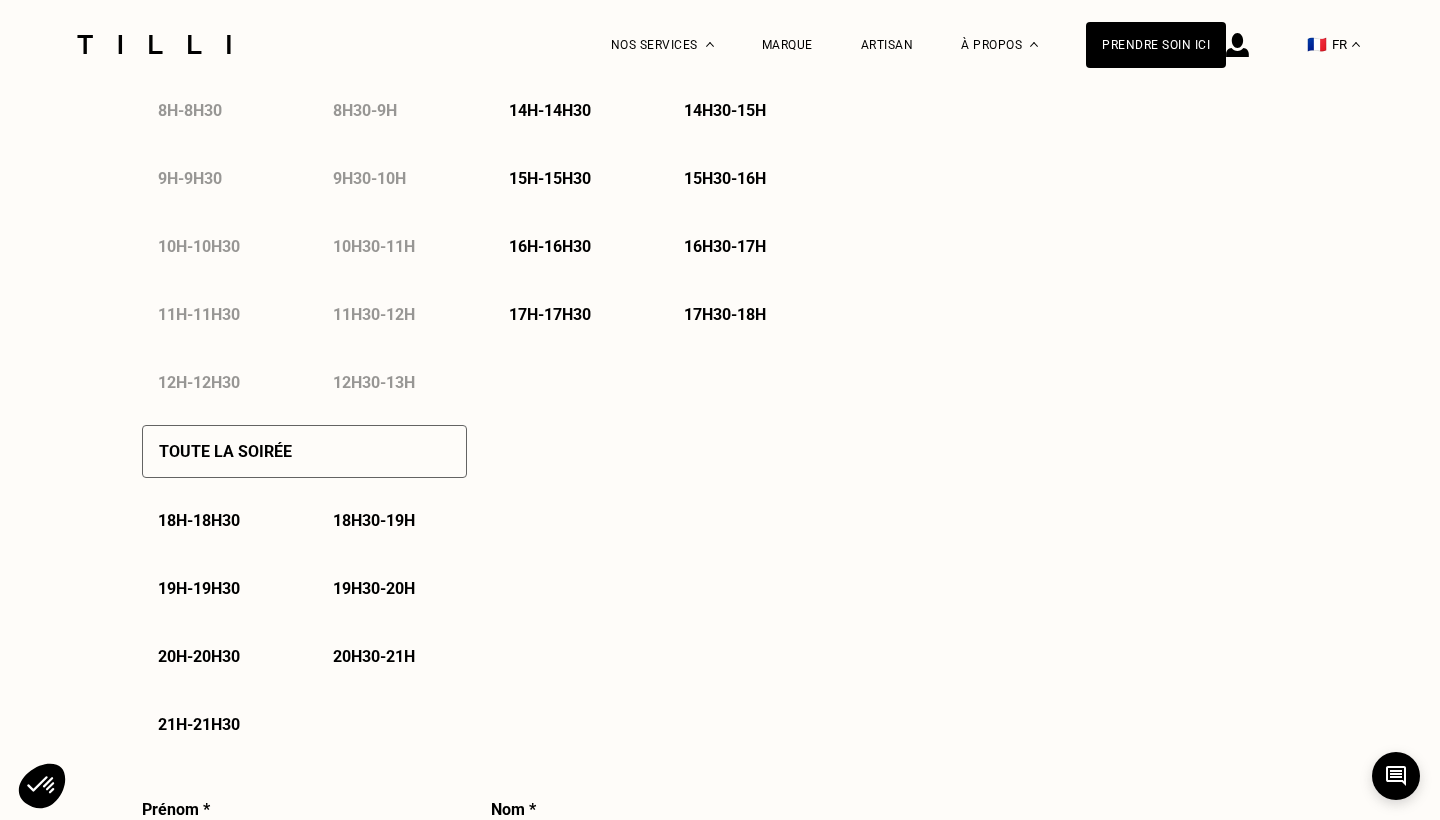 select on "FR" 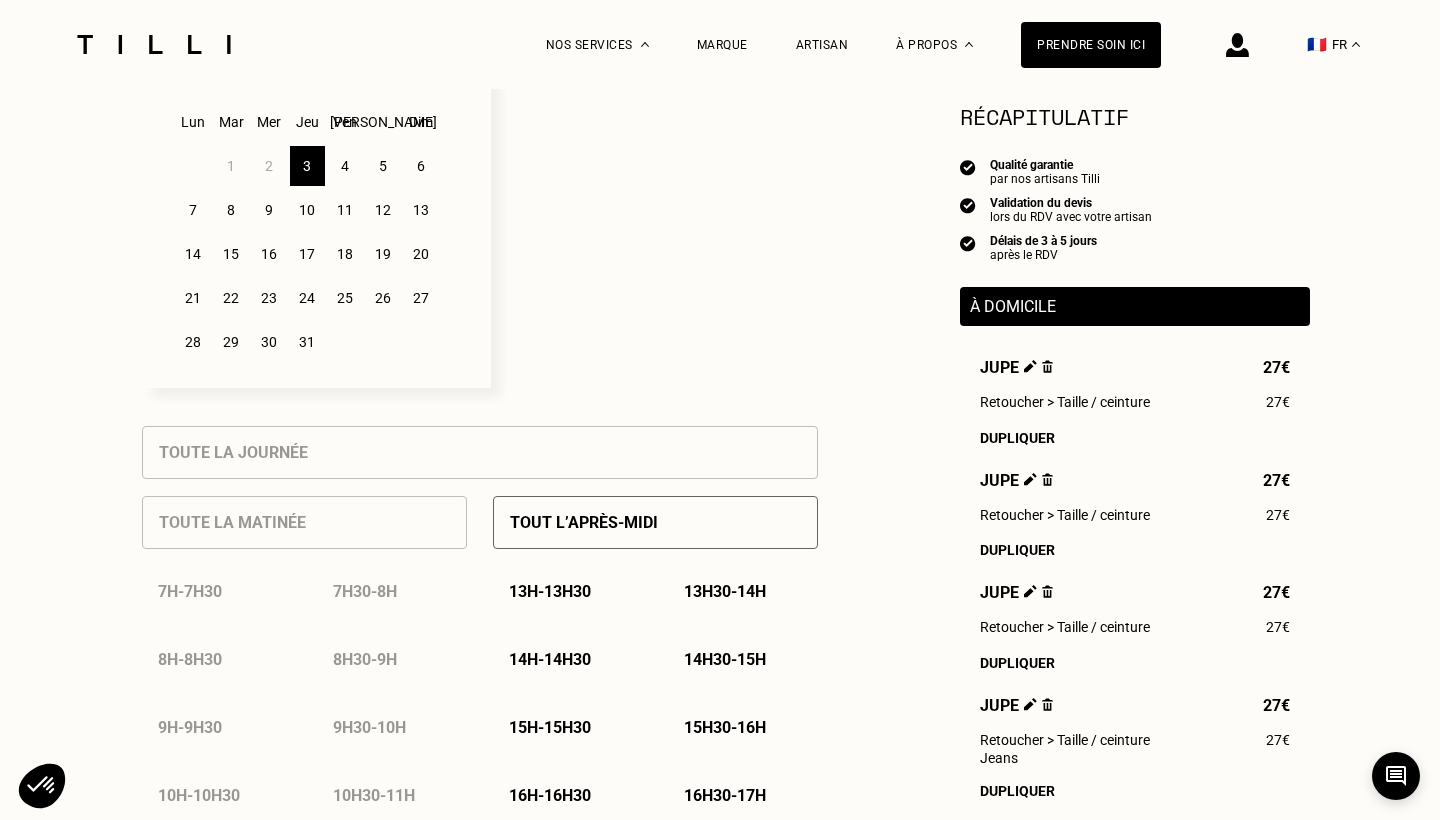scroll, scrollTop: 535, scrollLeft: 0, axis: vertical 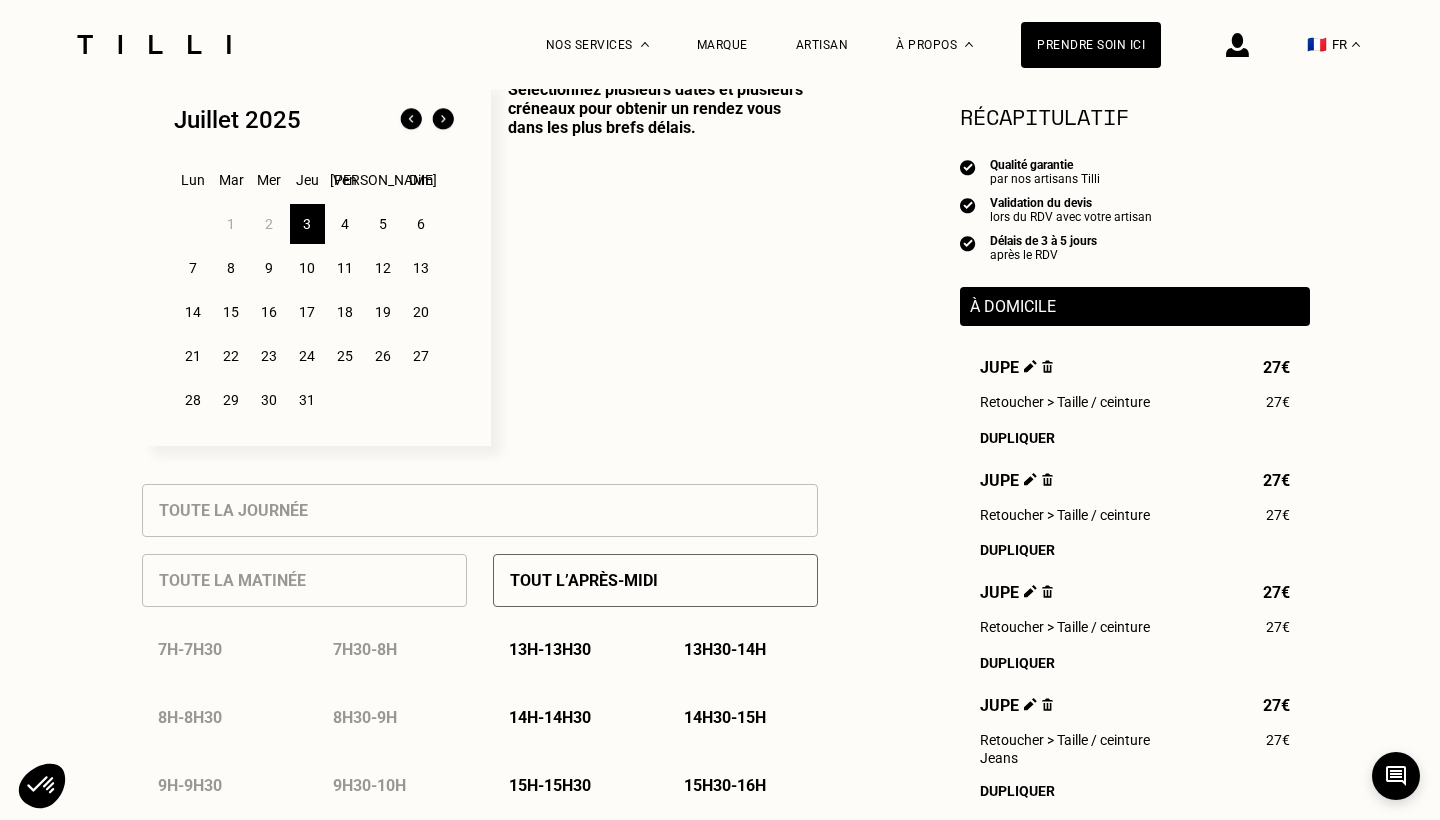 click on "5" at bounding box center [383, 224] 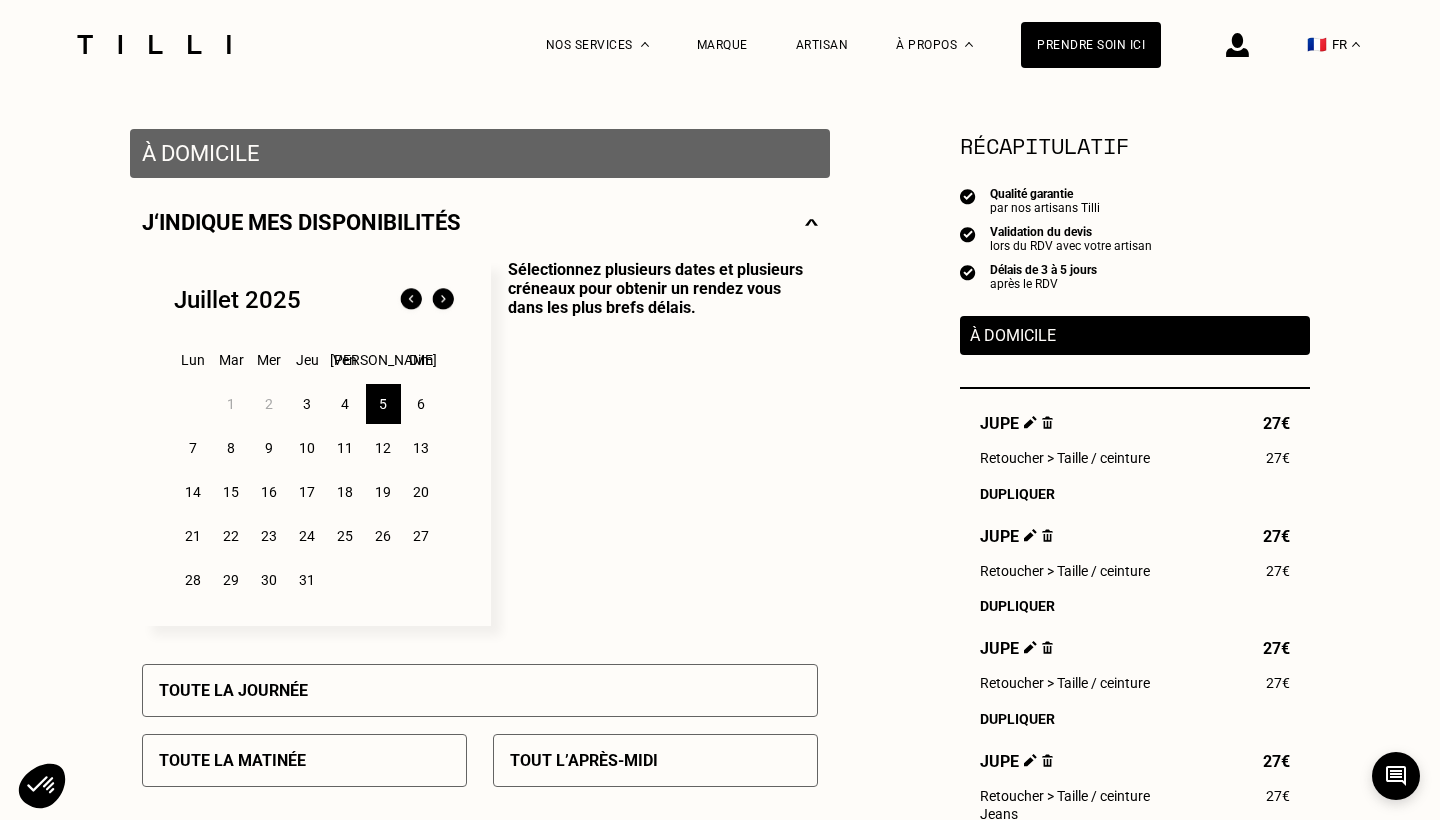 scroll, scrollTop: 367, scrollLeft: 0, axis: vertical 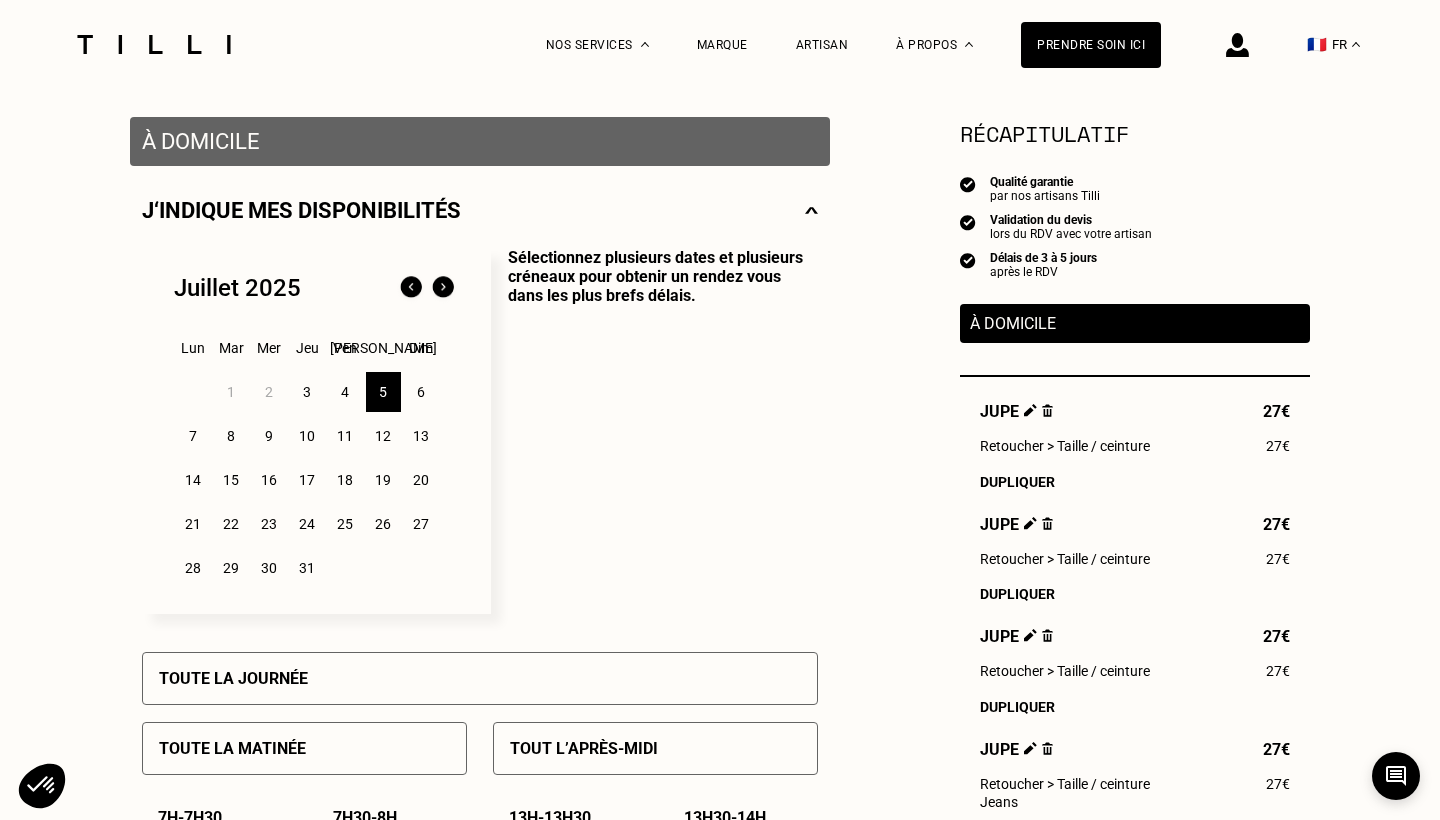 click on "6" at bounding box center (421, 392) 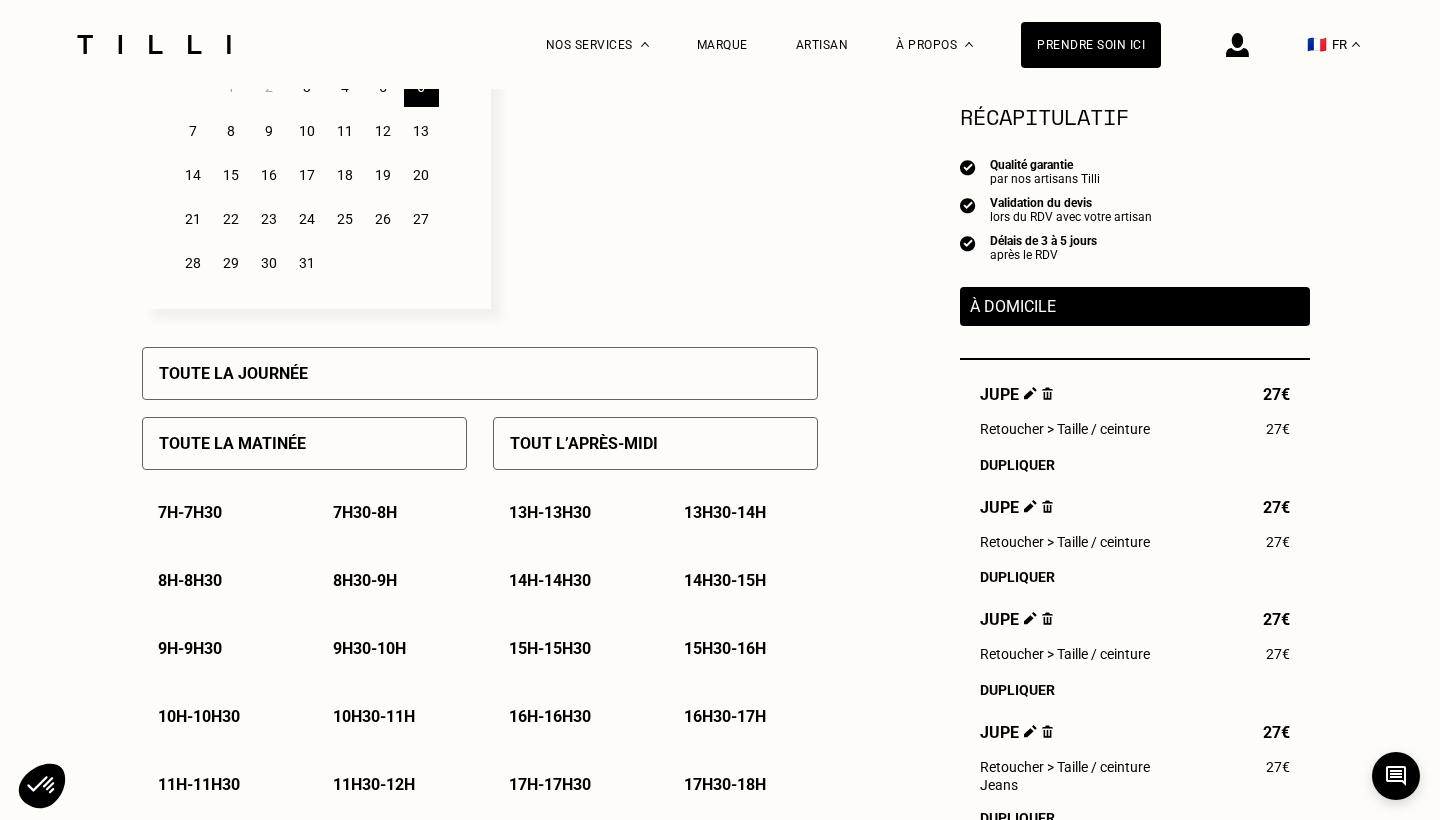 scroll, scrollTop: 502, scrollLeft: 0, axis: vertical 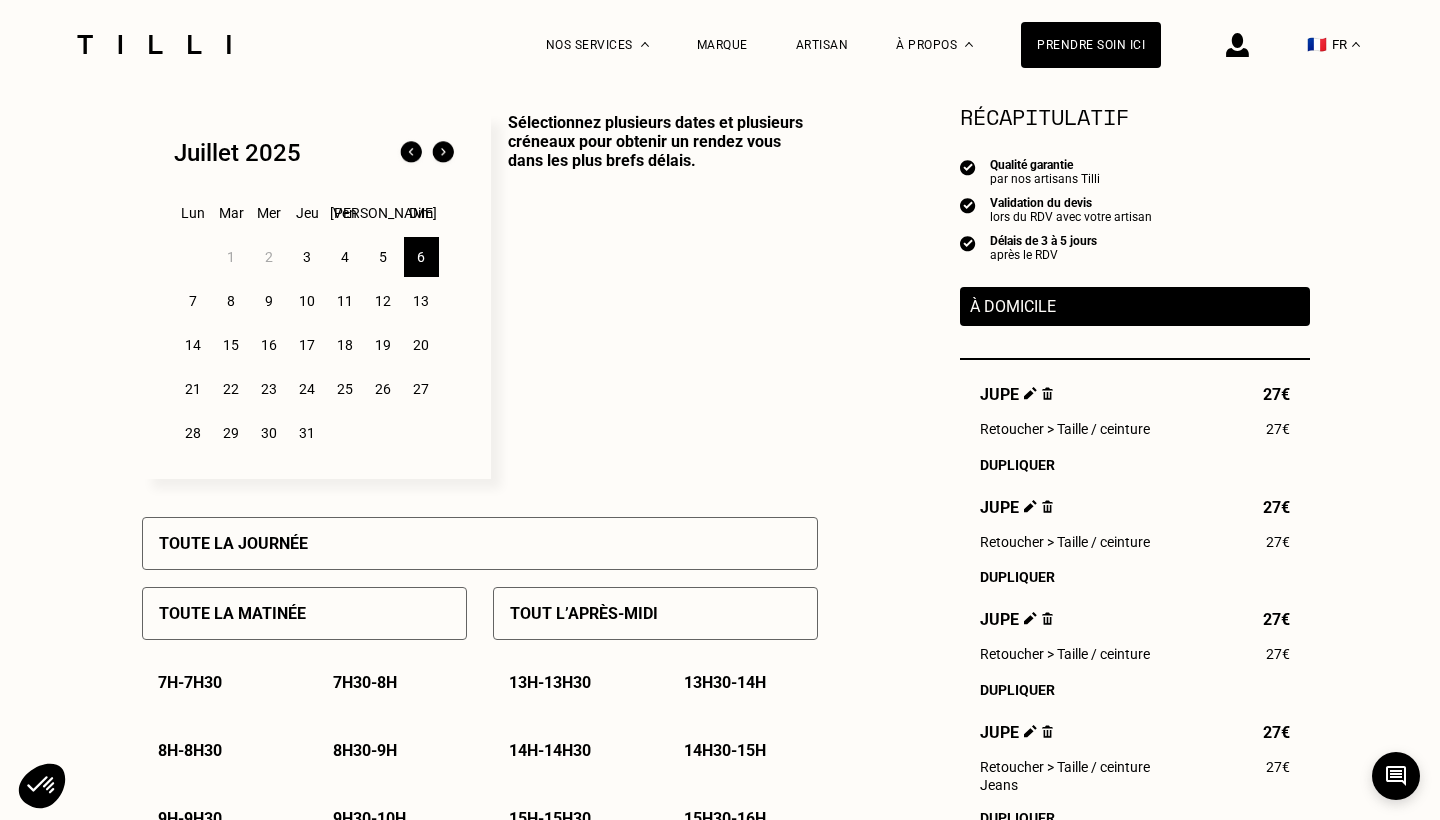 click on "Toute la journée" at bounding box center [480, 543] 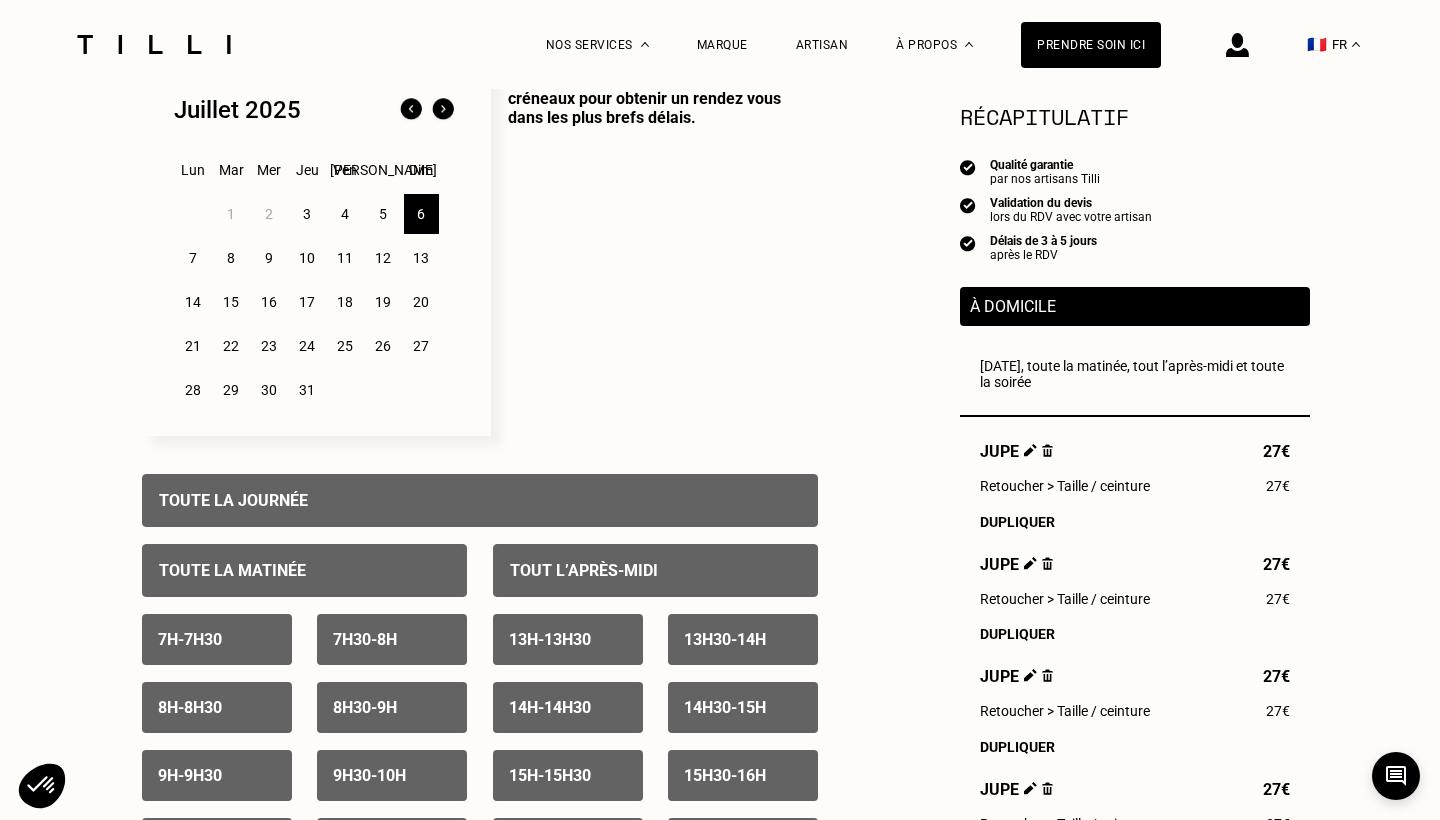 scroll, scrollTop: 558, scrollLeft: 0, axis: vertical 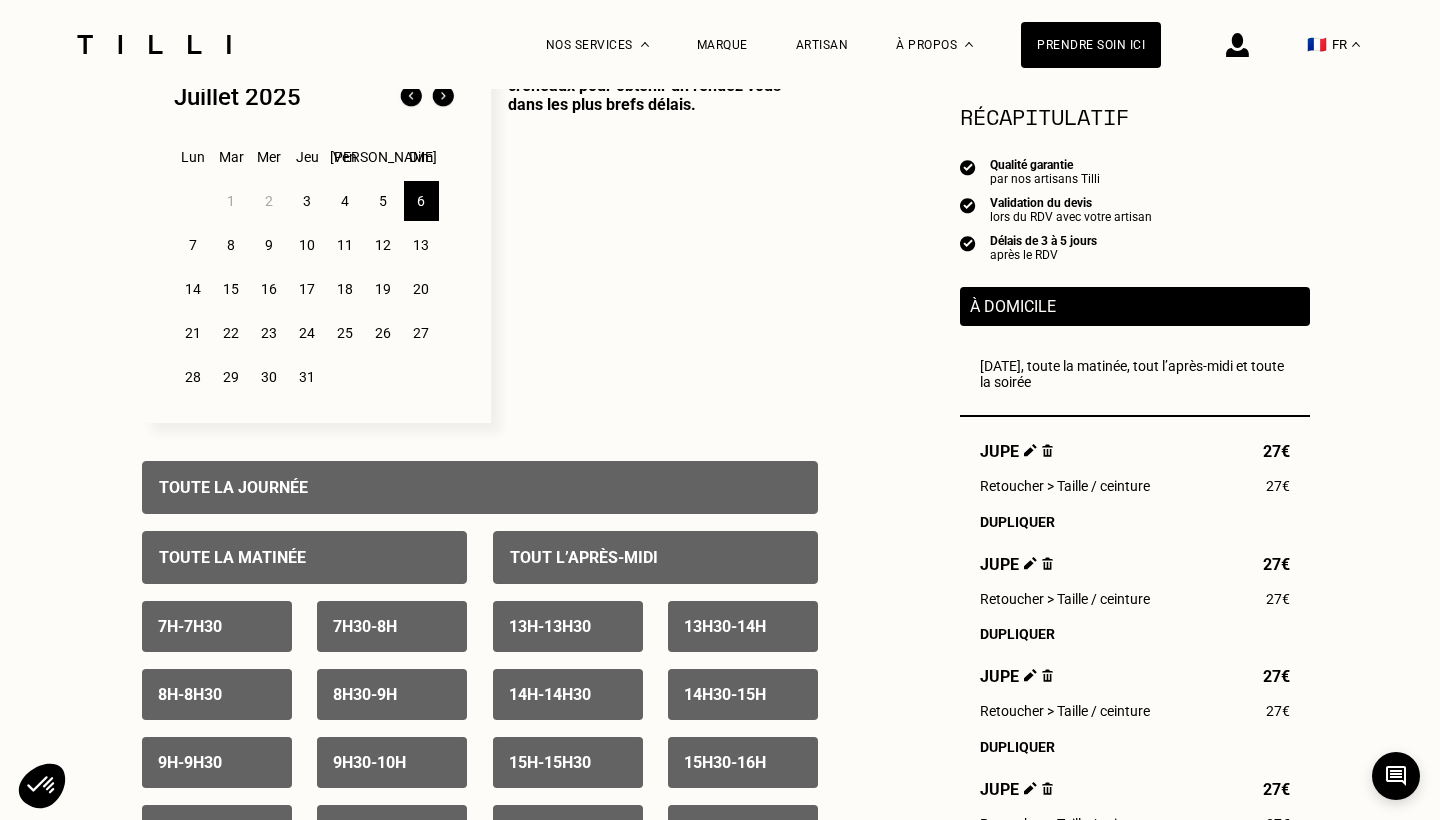 click on "7h30  -  8h" at bounding box center (392, 626) 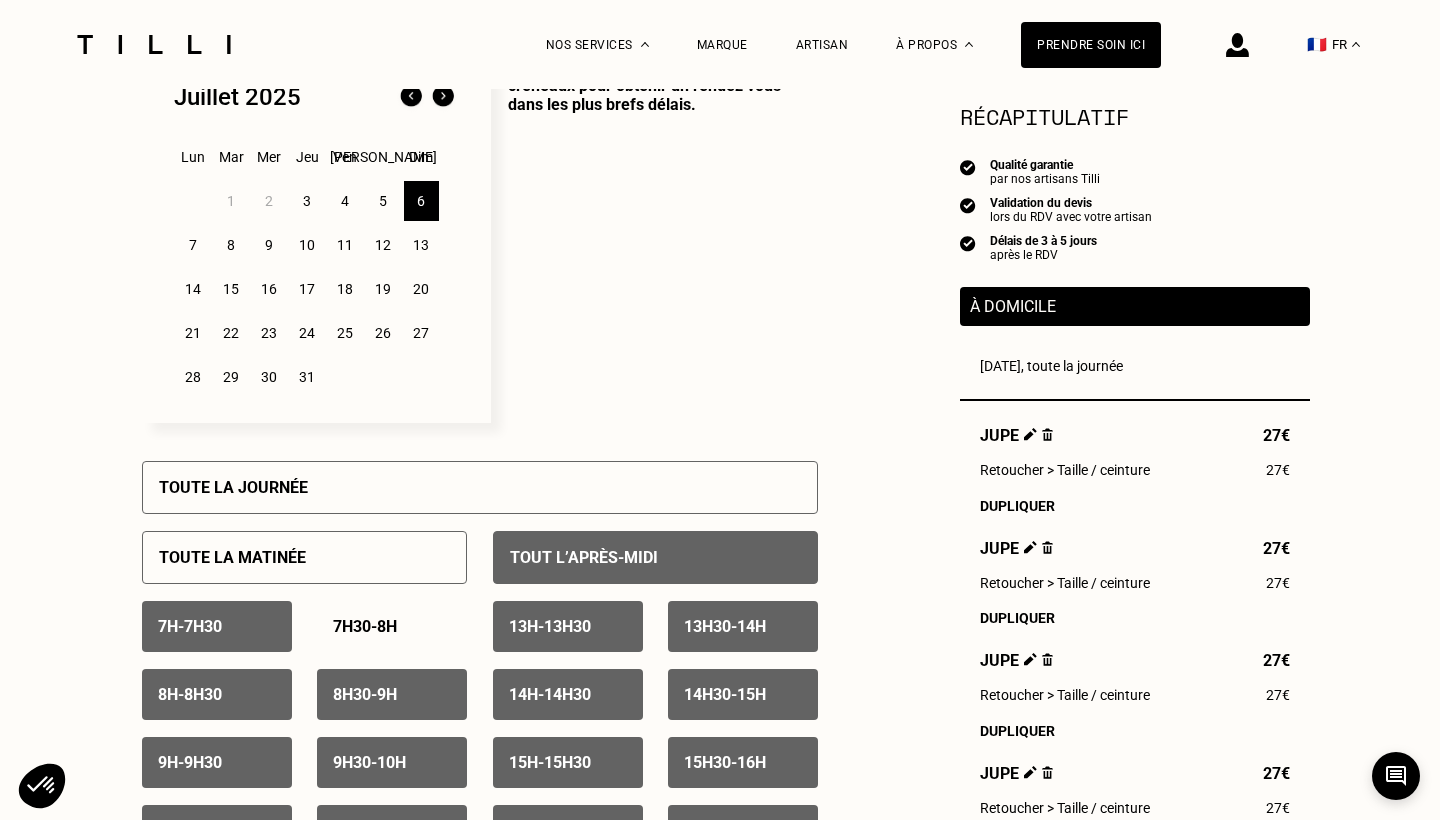 click on "13h  -  13h30" at bounding box center (550, 626) 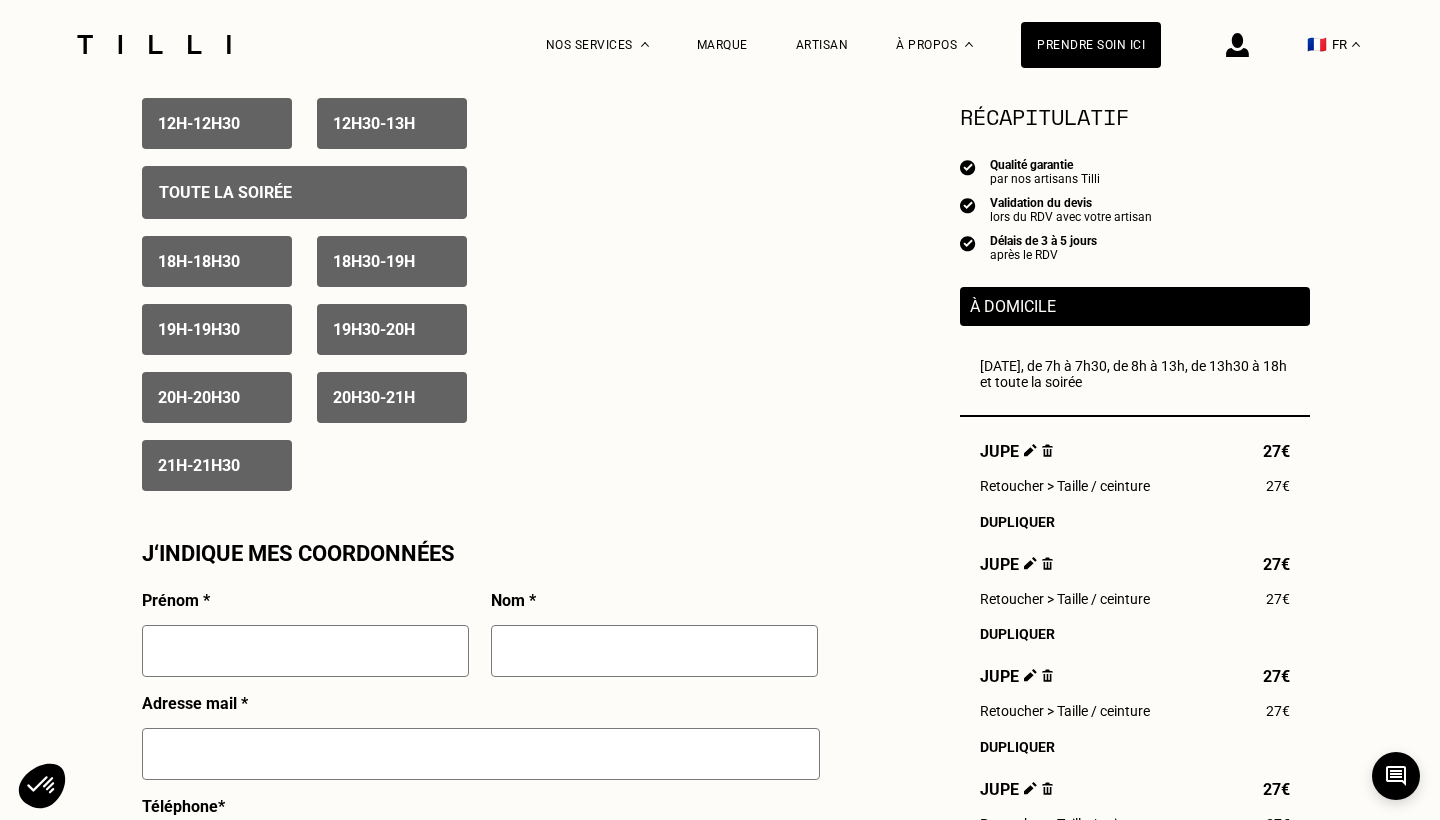 scroll, scrollTop: 1337, scrollLeft: 0, axis: vertical 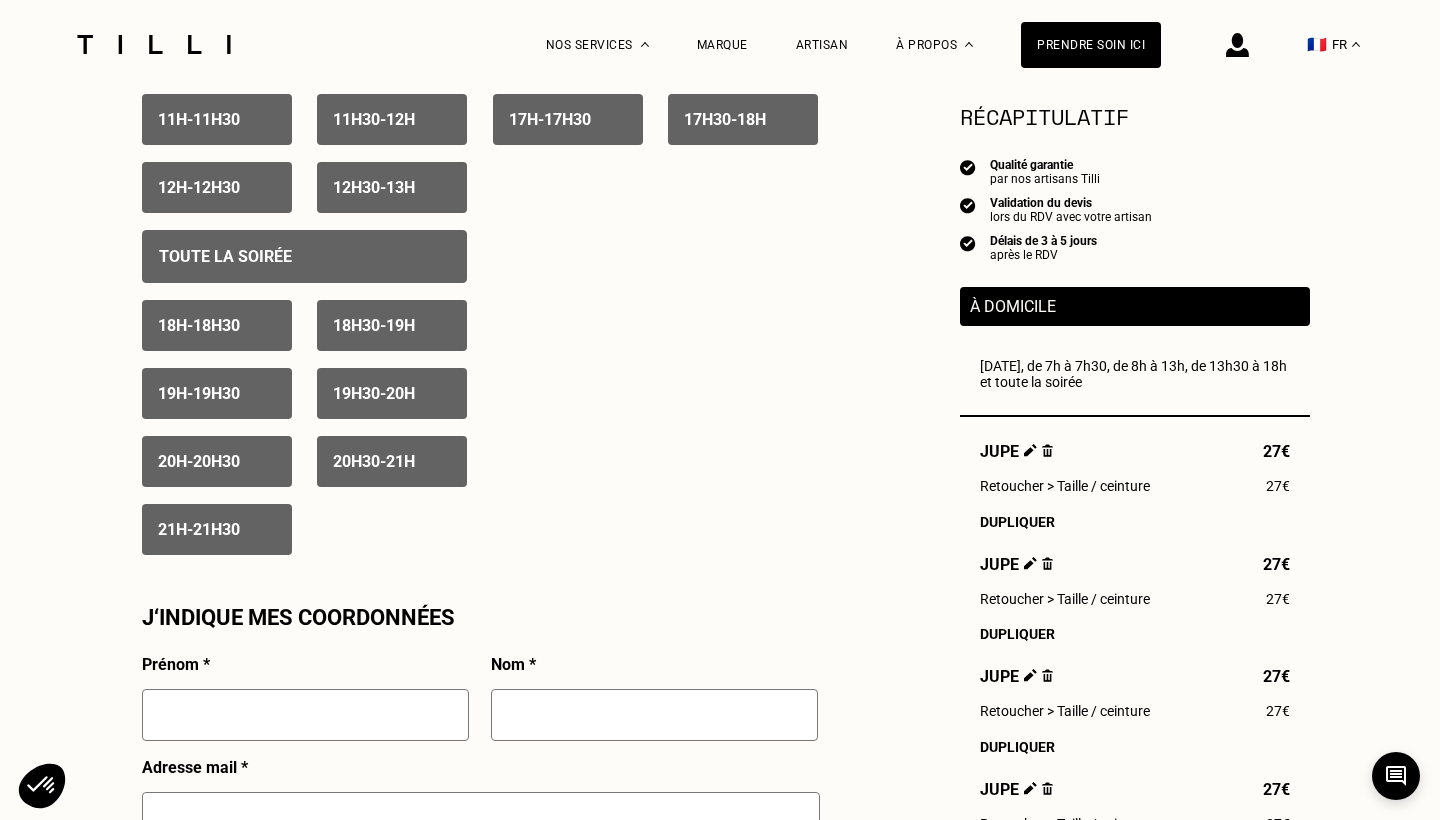 click on "21h  -  21h30" at bounding box center [217, 529] 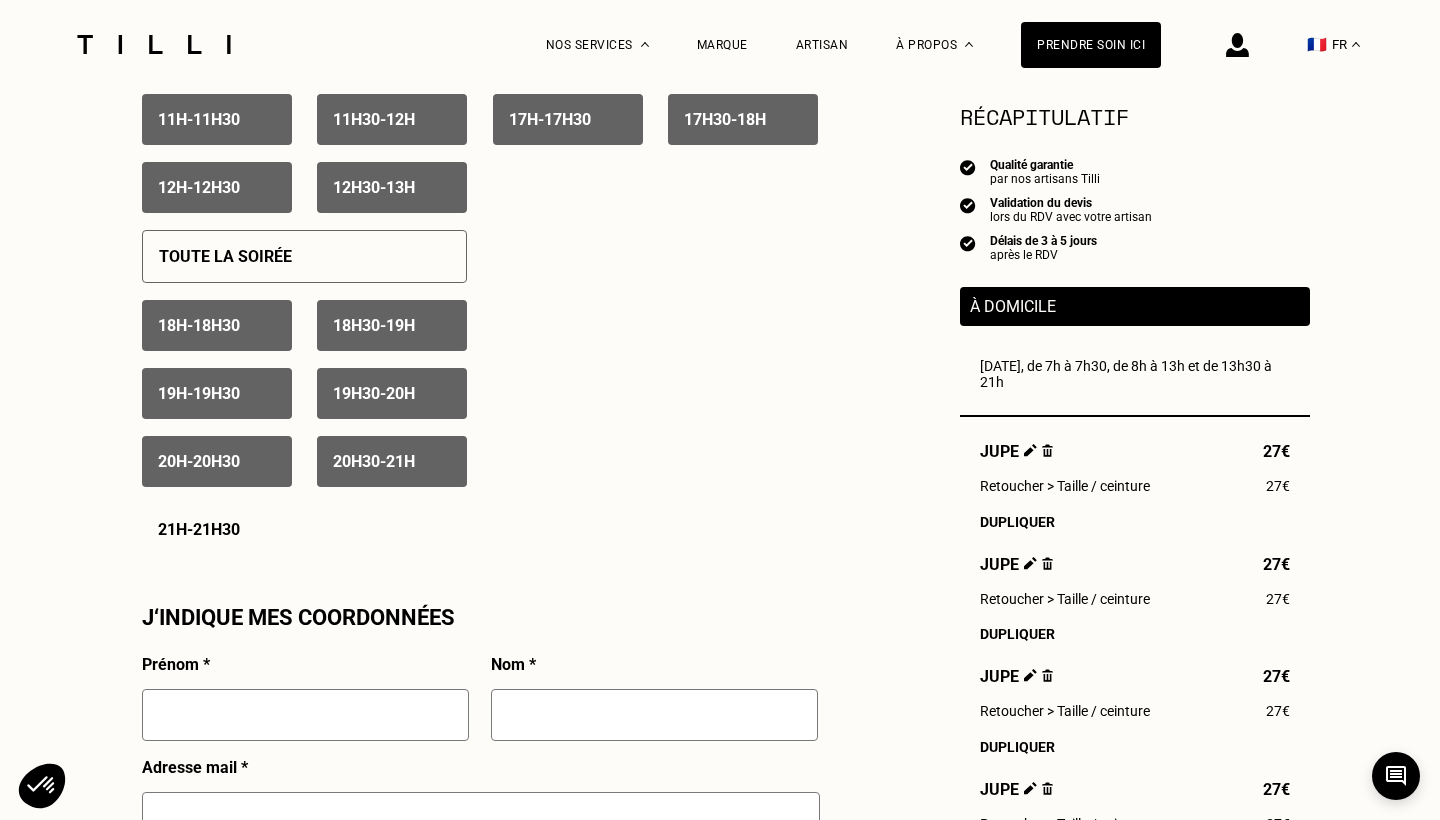 click on "20h  -  20h30" at bounding box center (217, 461) 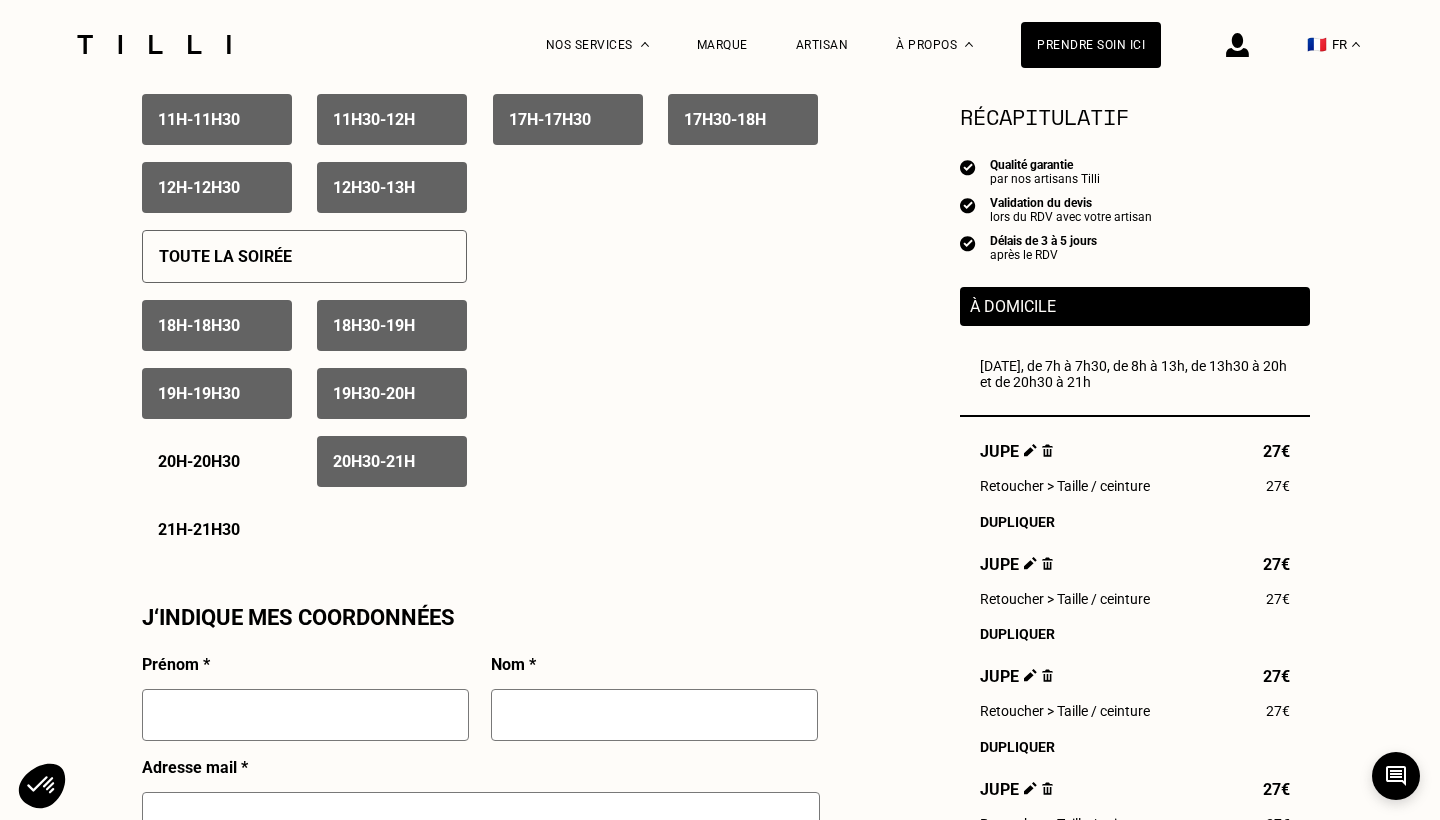 click on "20h30  -  21h" at bounding box center (392, 461) 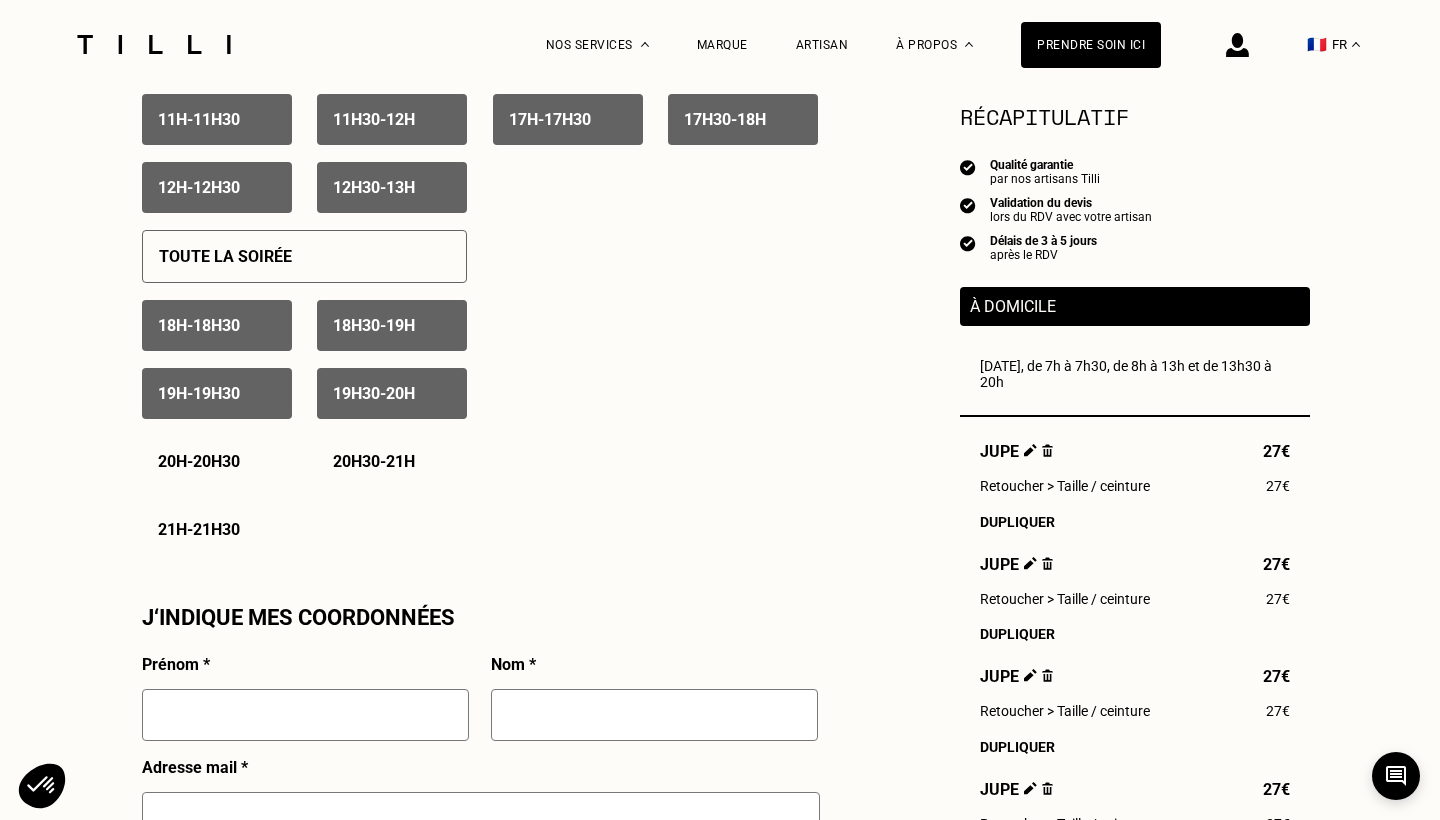 click on "19h30  -  20h" at bounding box center [392, 393] 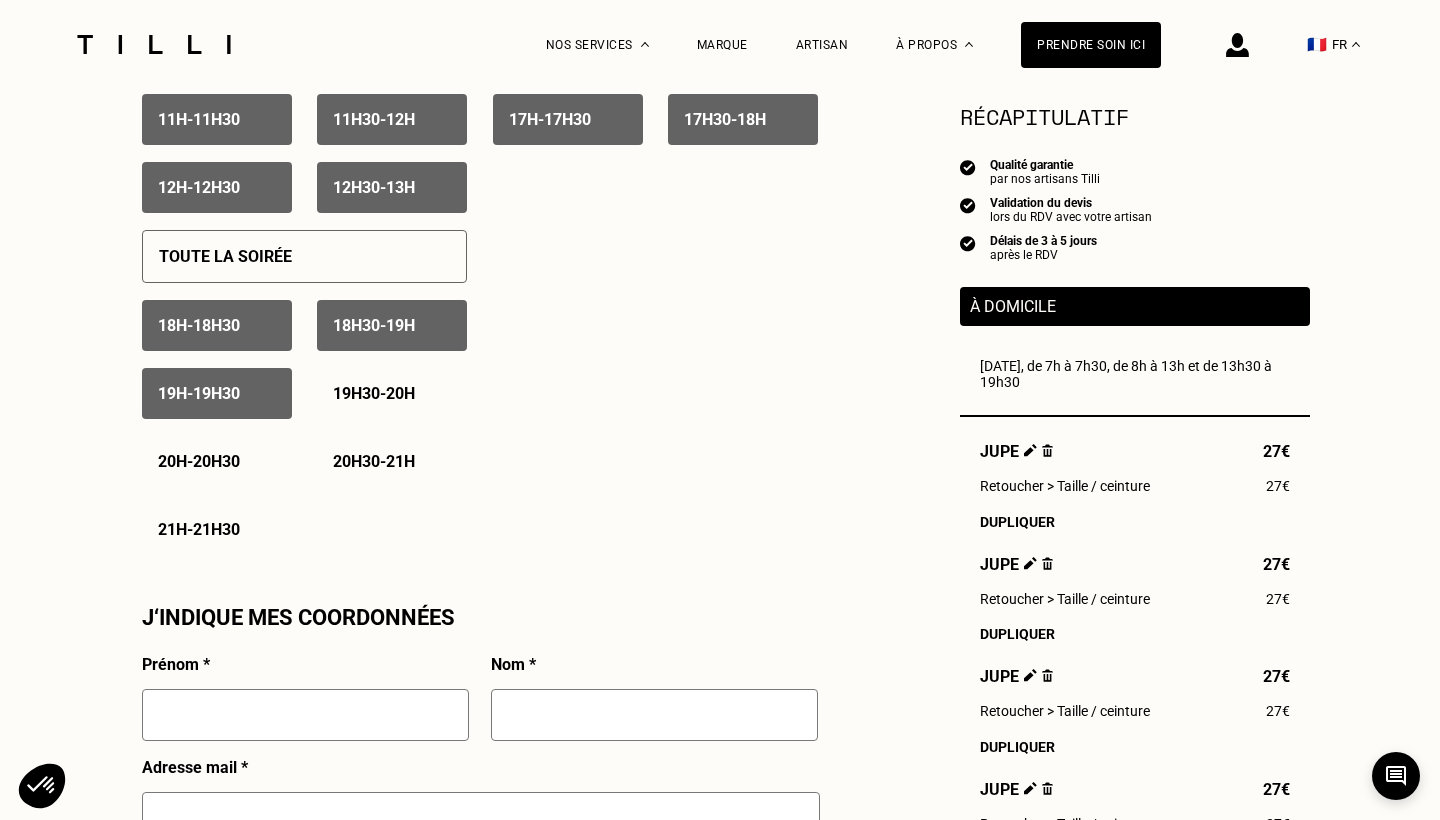 click on "19h  -  19h30" at bounding box center [217, 393] 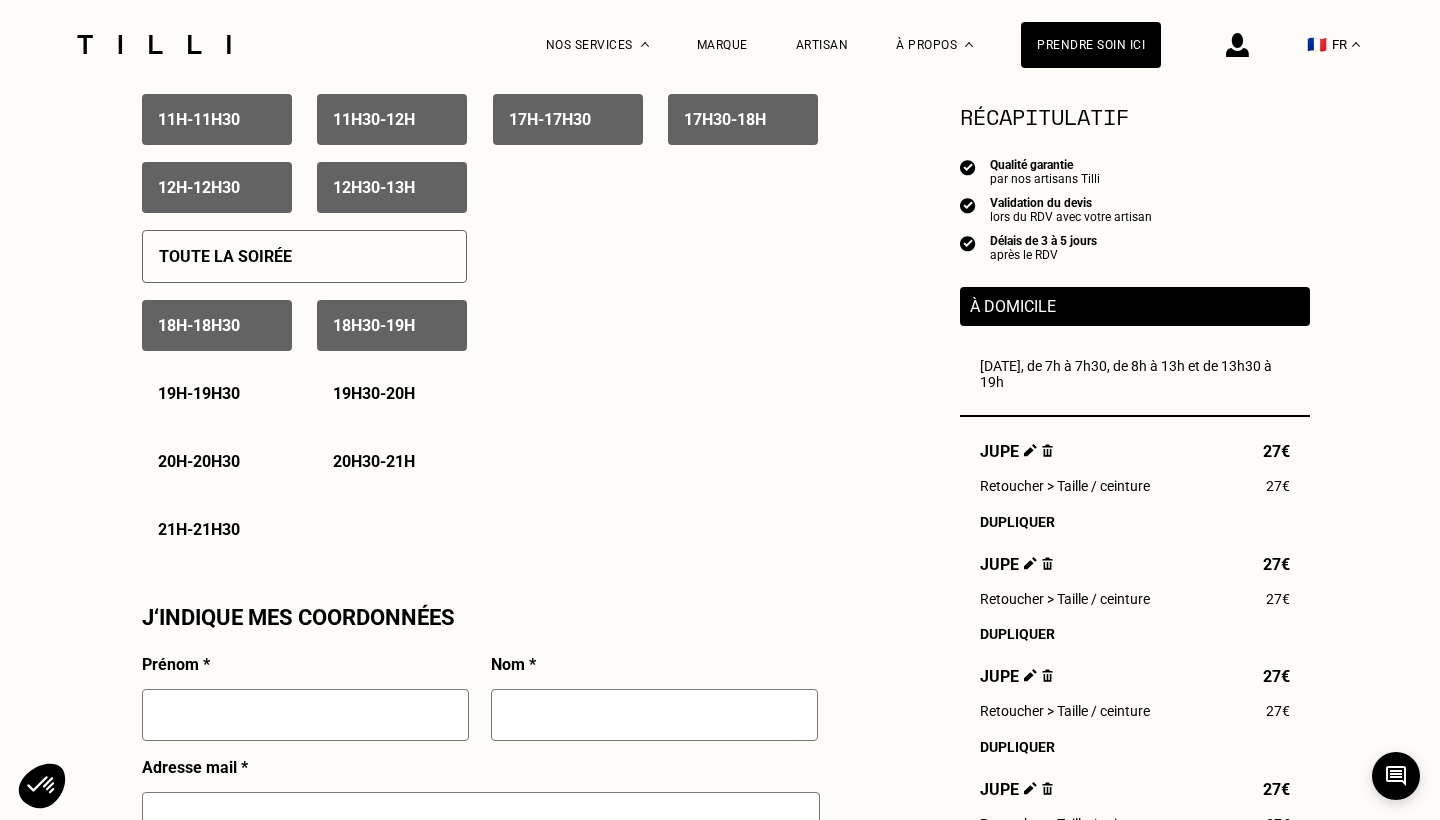 click on "18h  -  18h30" at bounding box center (217, 325) 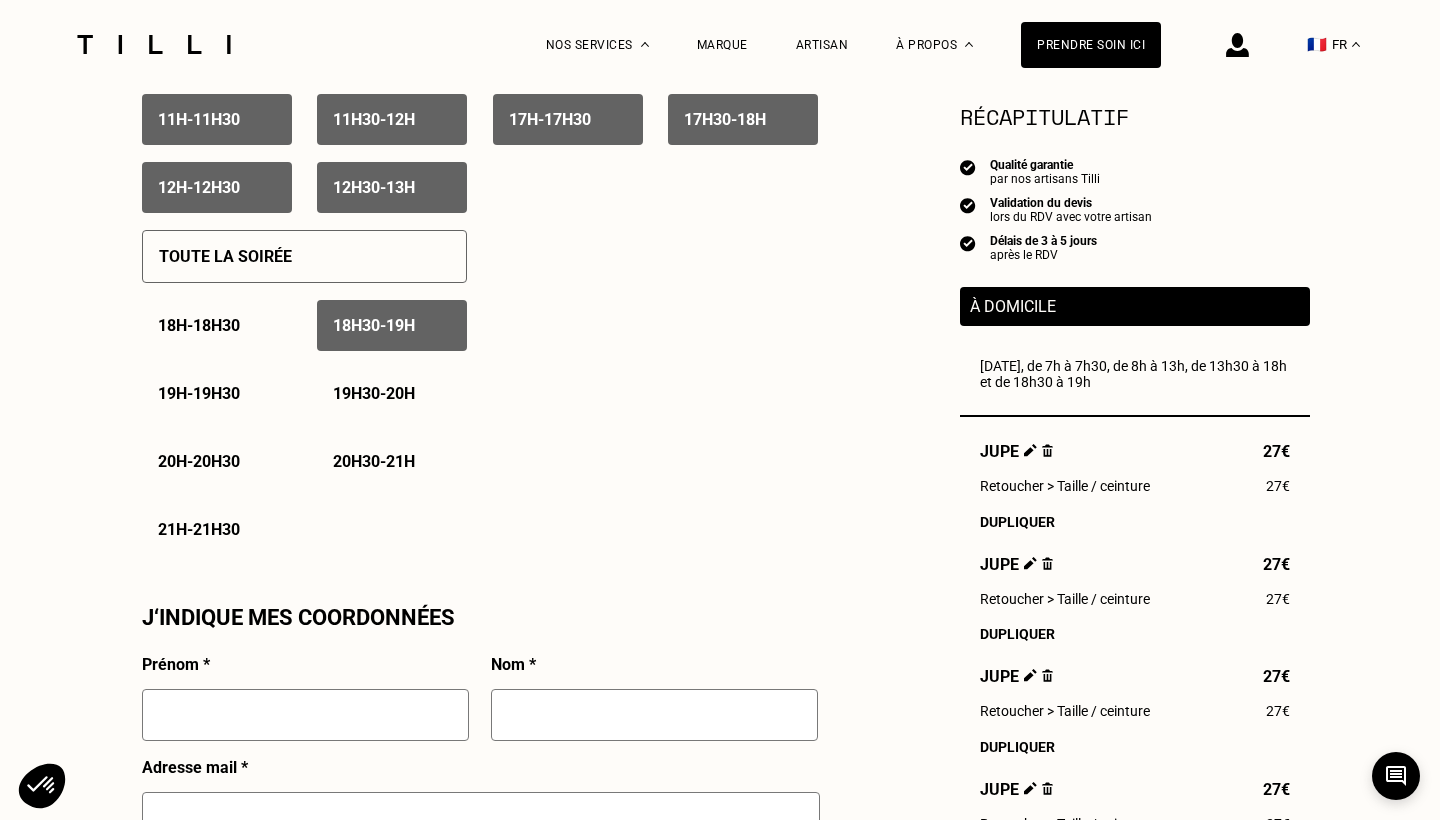 click on "18h30  -  19h" at bounding box center [392, 325] 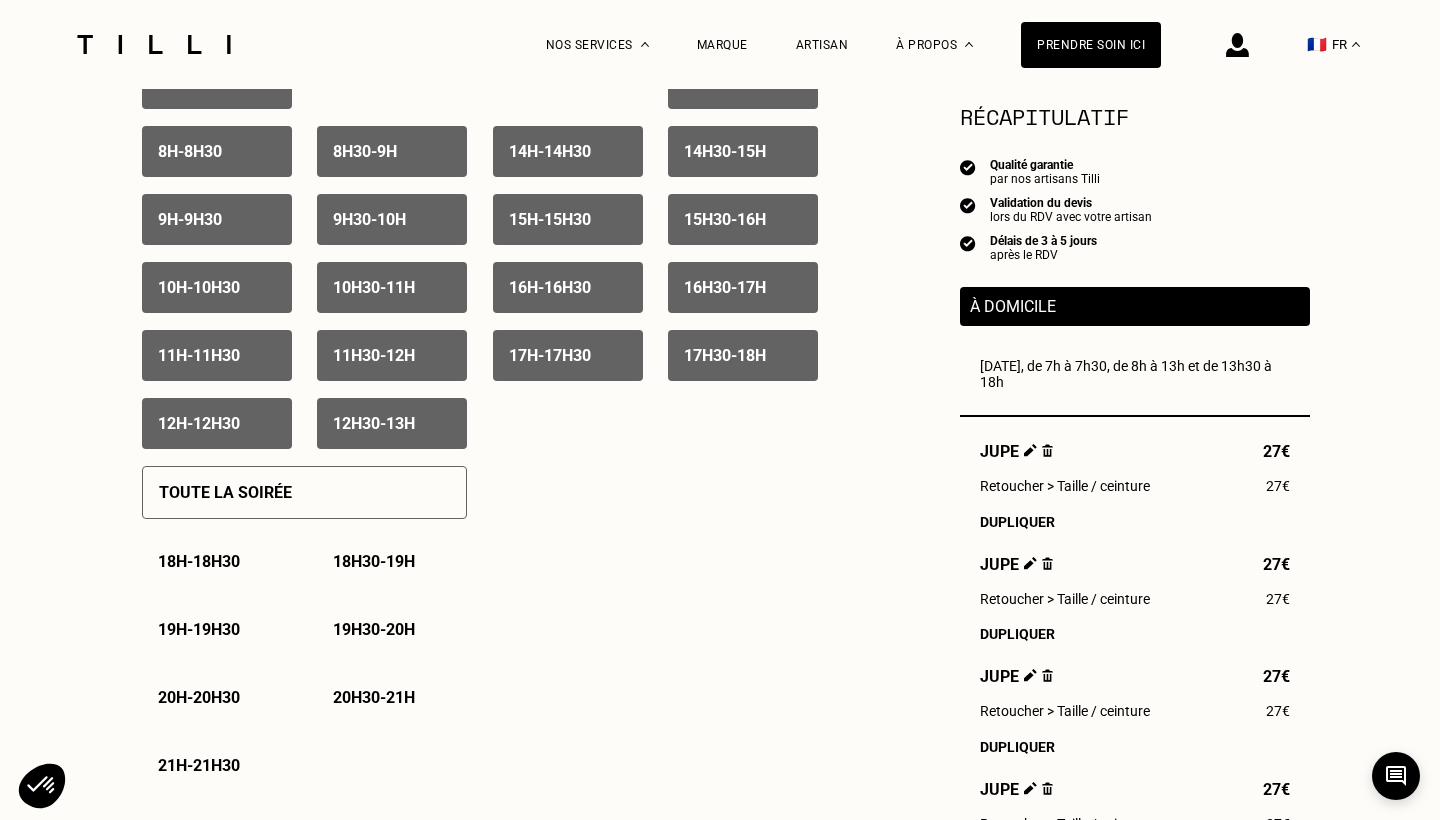 scroll, scrollTop: 990, scrollLeft: 0, axis: vertical 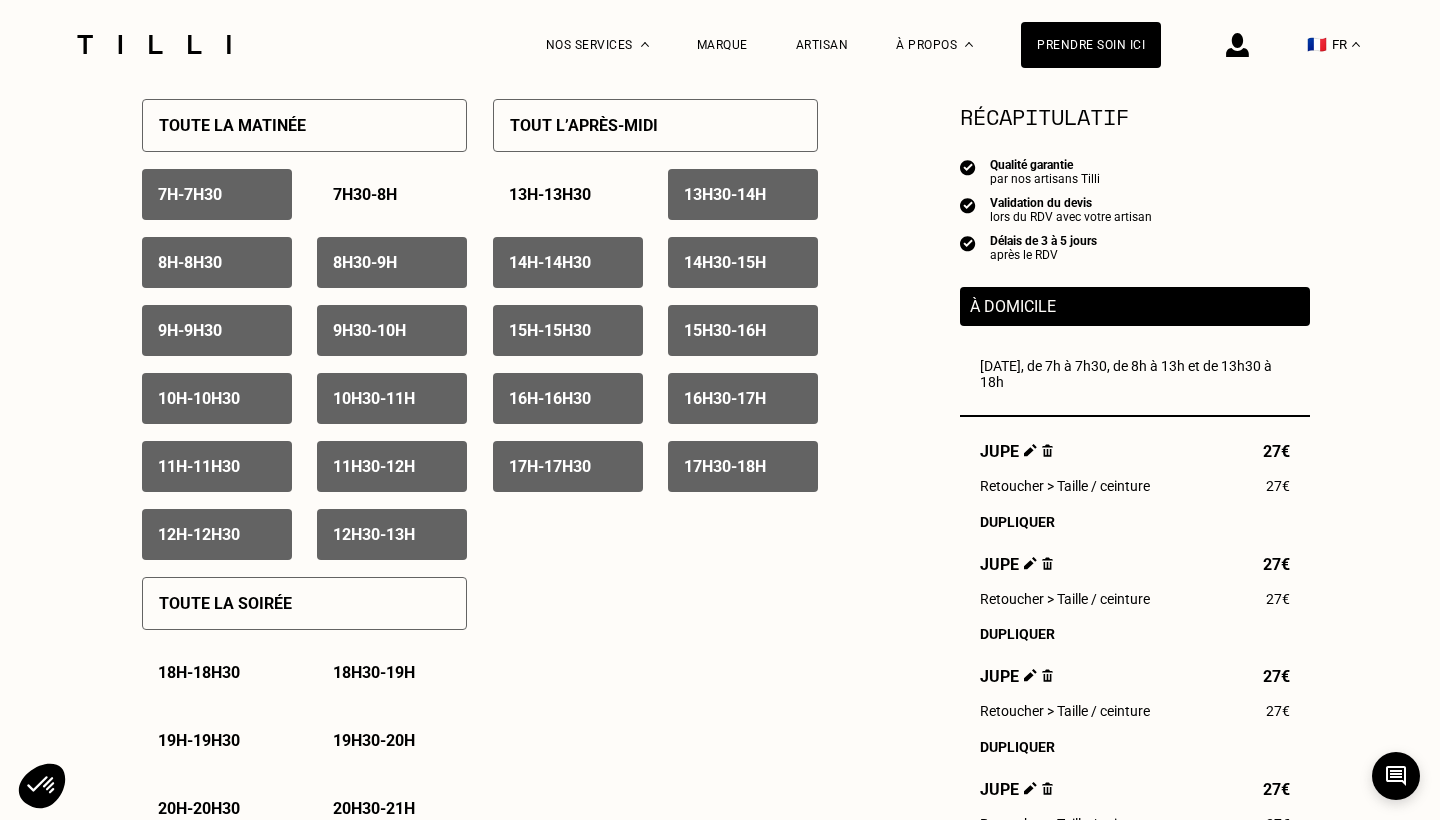 click on "7h  -  7h30" at bounding box center (217, 194) 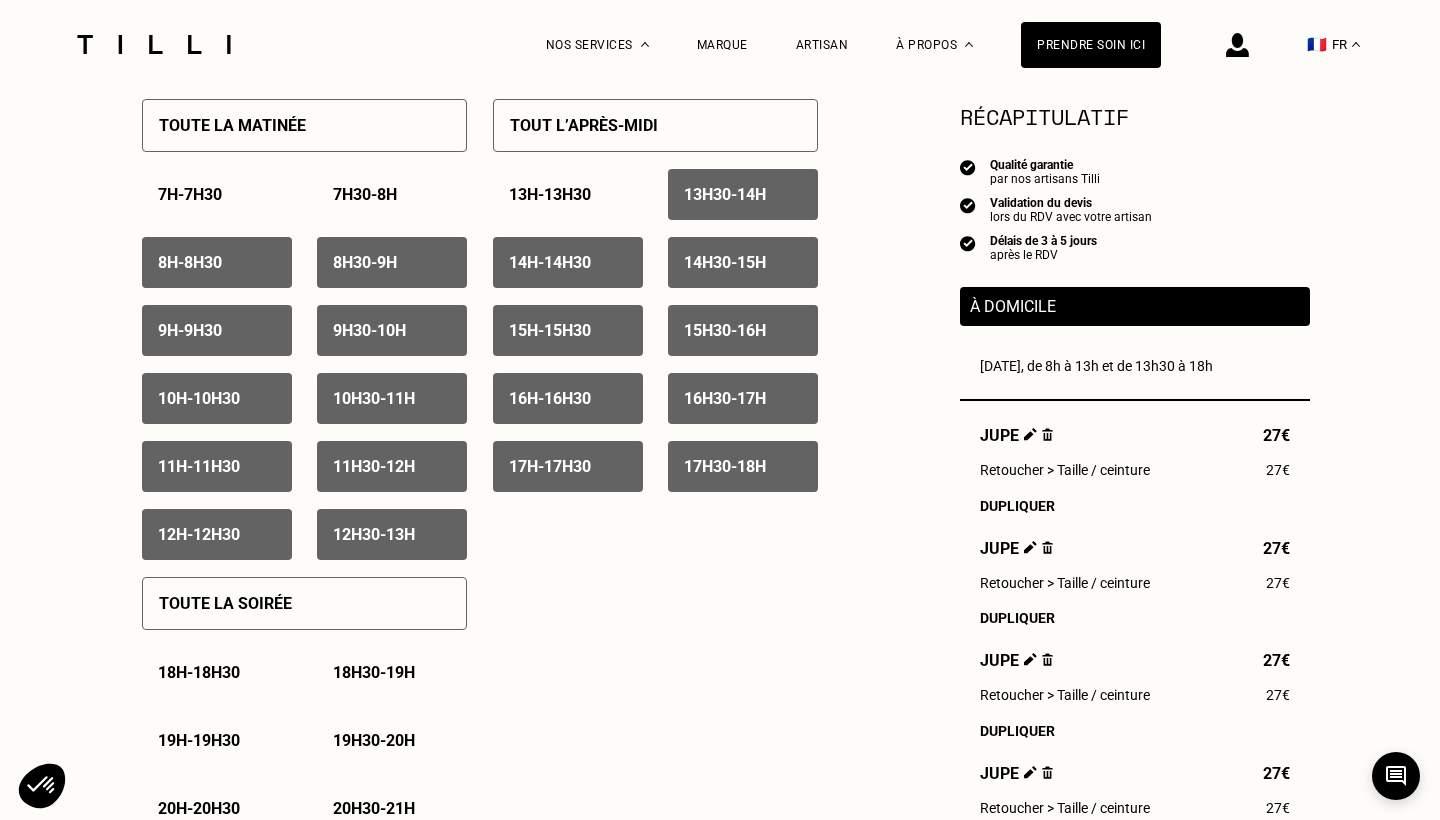 click on "8h  -  8h30" at bounding box center (217, 262) 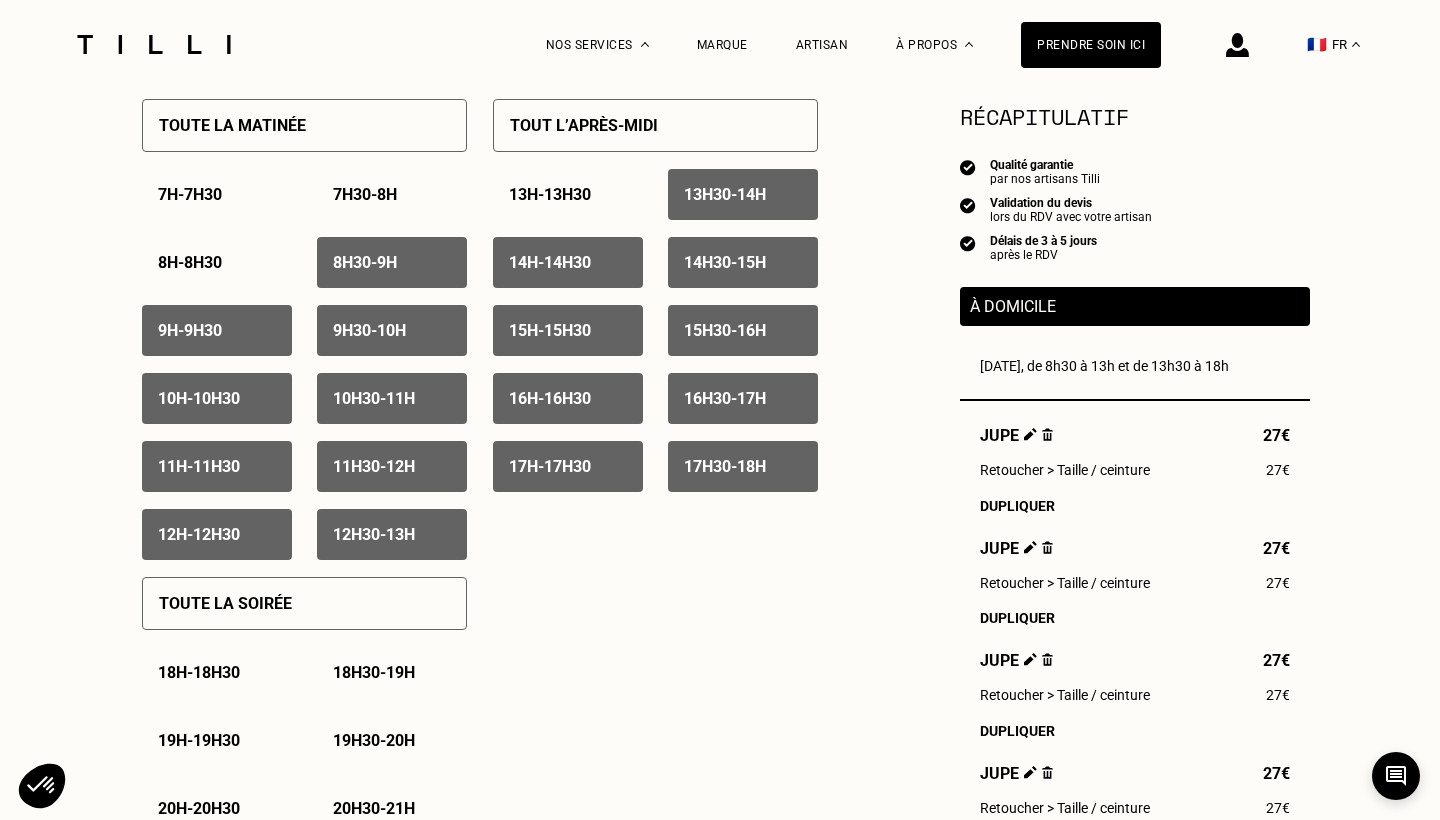drag, startPoint x: 244, startPoint y: 269, endPoint x: 248, endPoint y: 311, distance: 42.190044 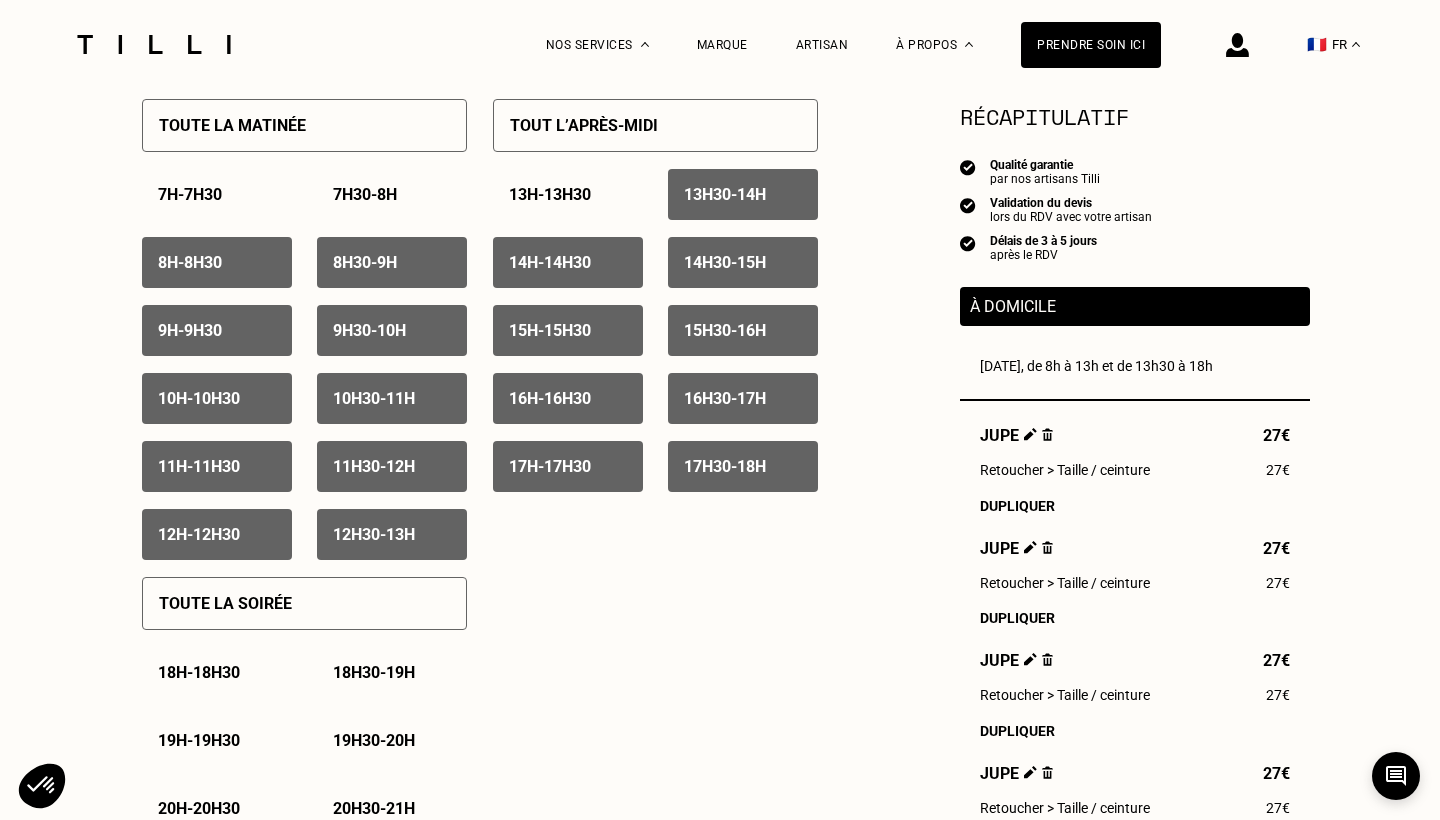 click on "8h  -  8h30" at bounding box center [217, 262] 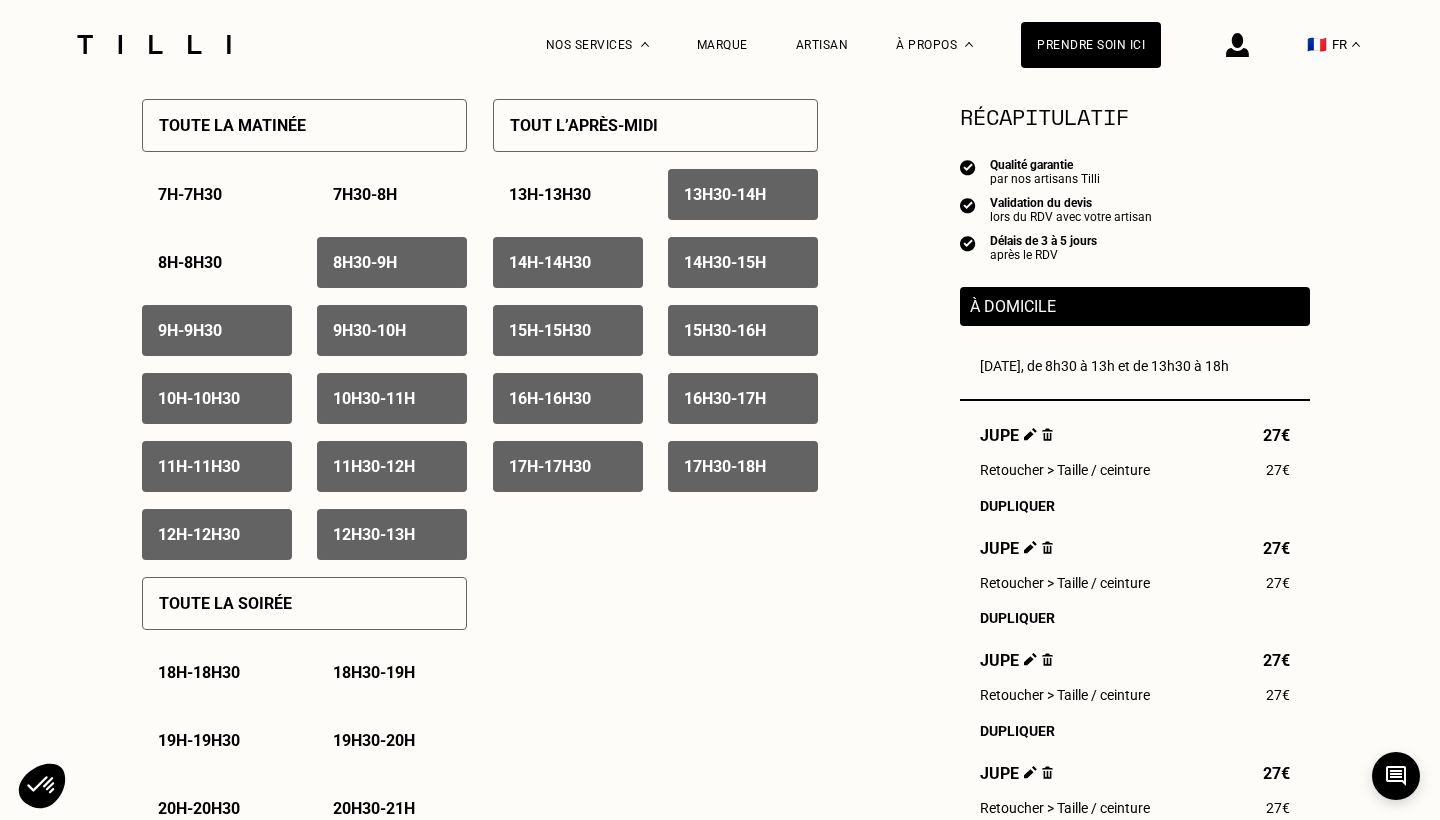 click on "9h  -  9h30" at bounding box center [217, 330] 